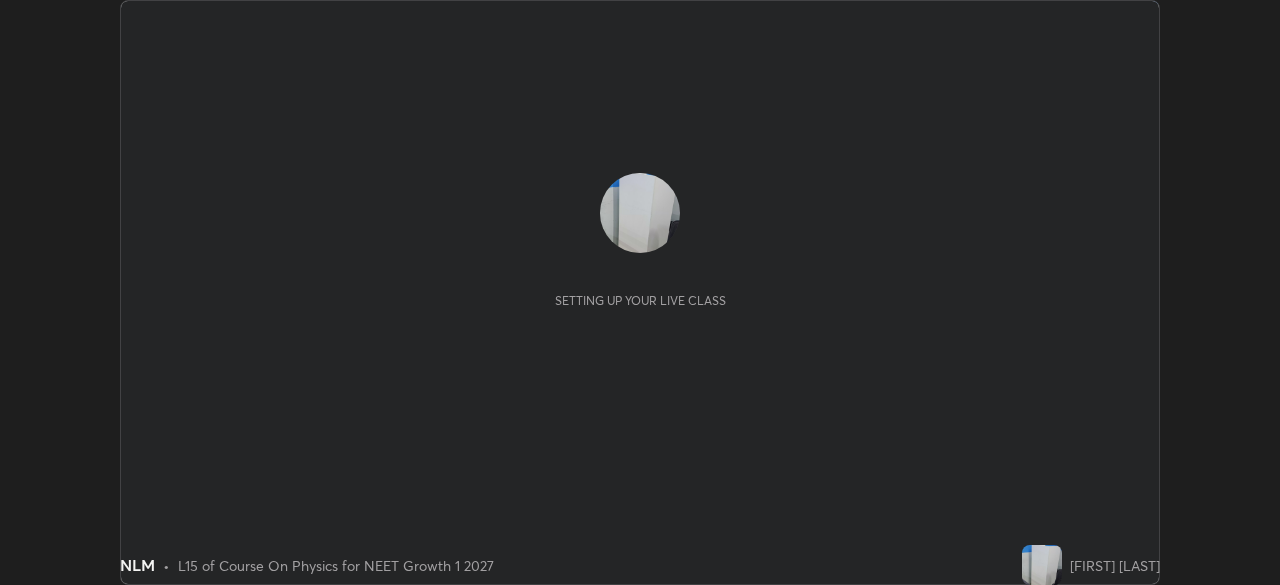 scroll, scrollTop: 0, scrollLeft: 0, axis: both 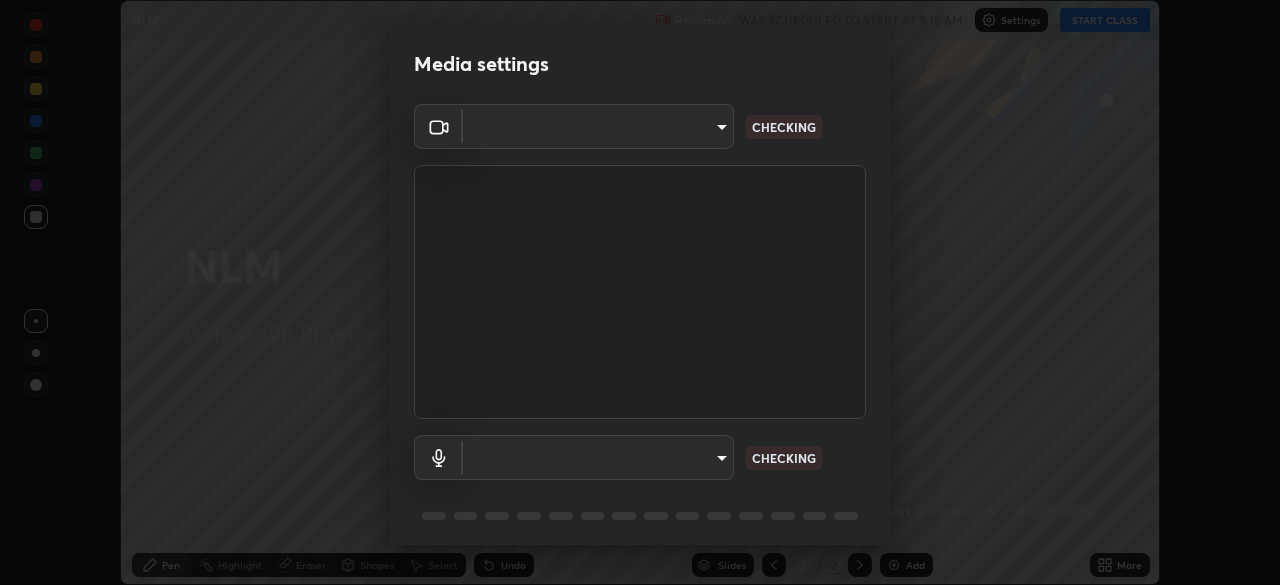 type on "[HASH]" 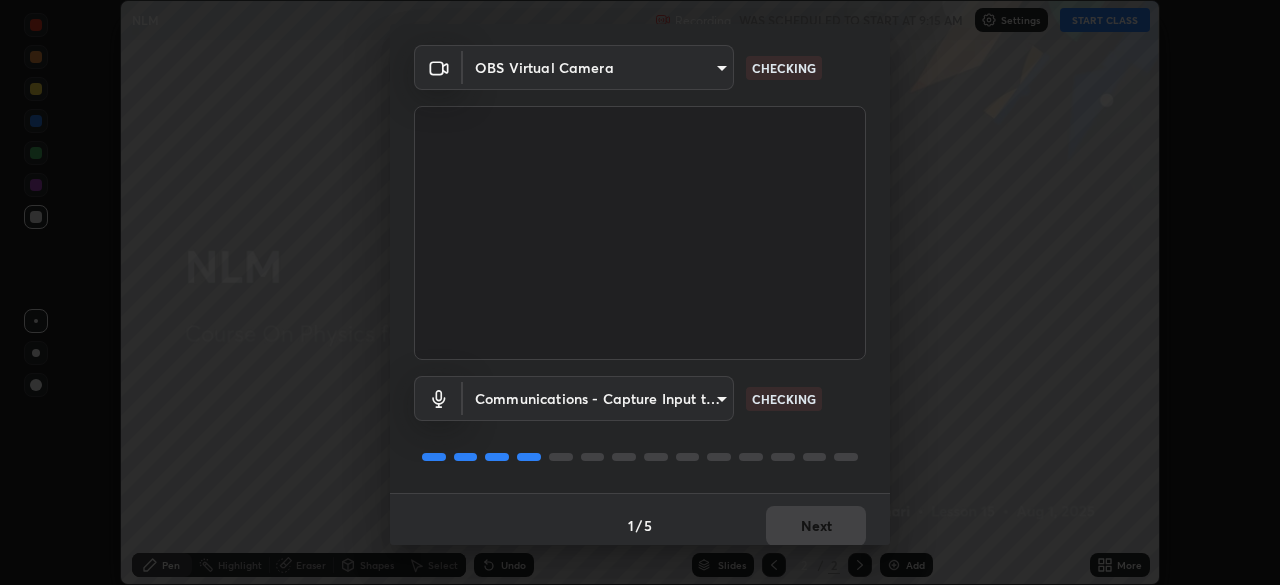 scroll, scrollTop: 70, scrollLeft: 0, axis: vertical 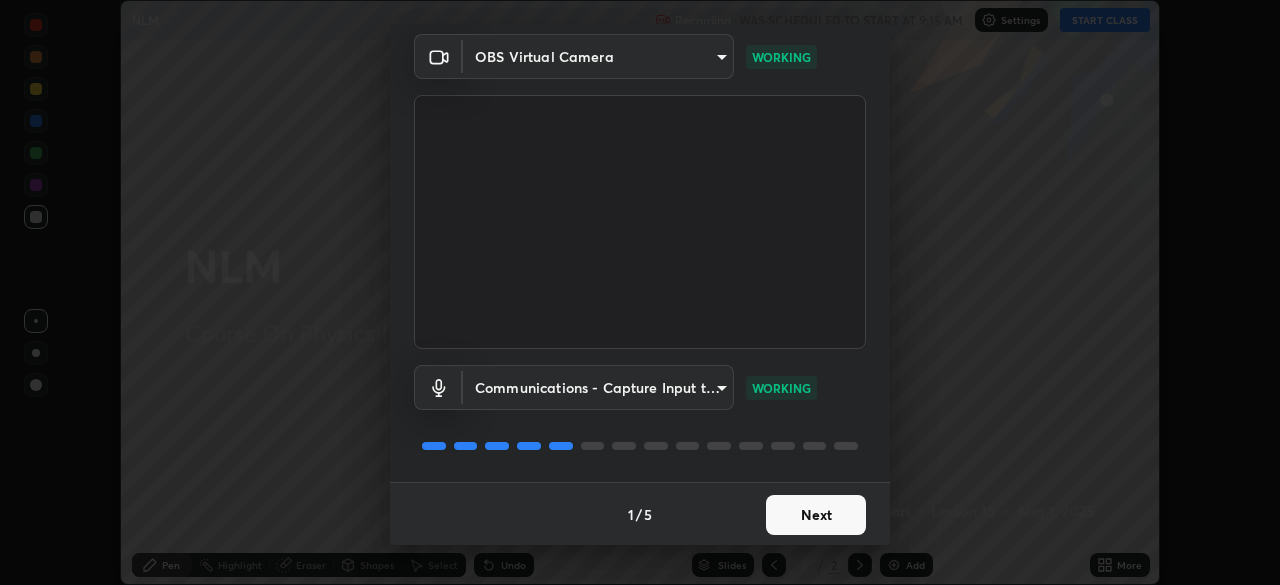 click on "Next" at bounding box center (816, 515) 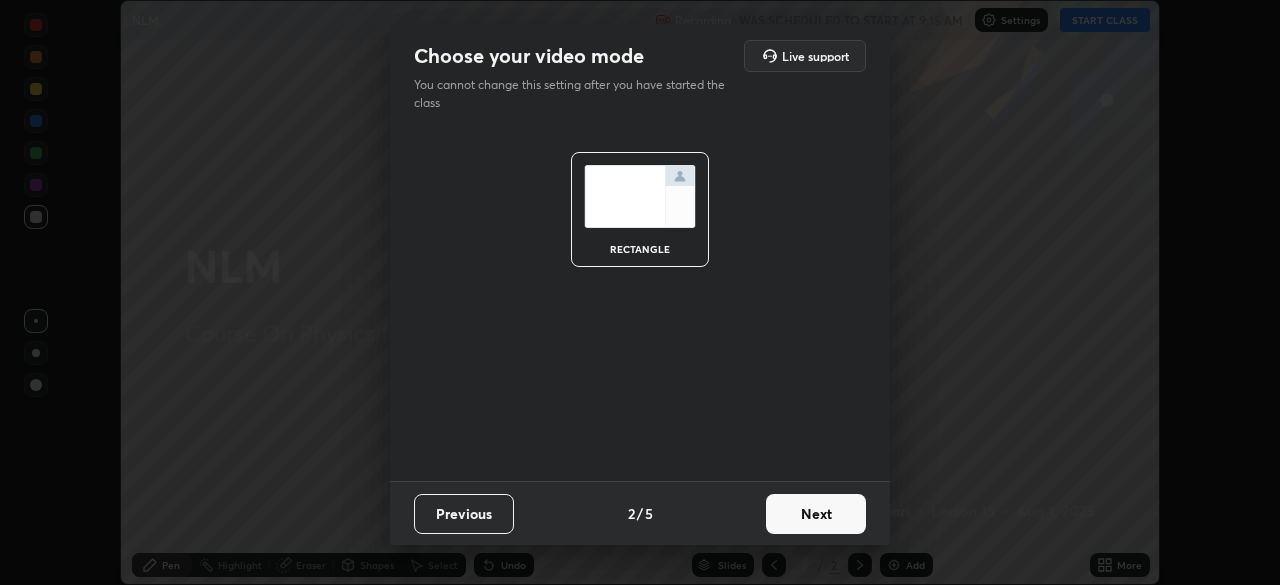 click on "Next" at bounding box center (816, 514) 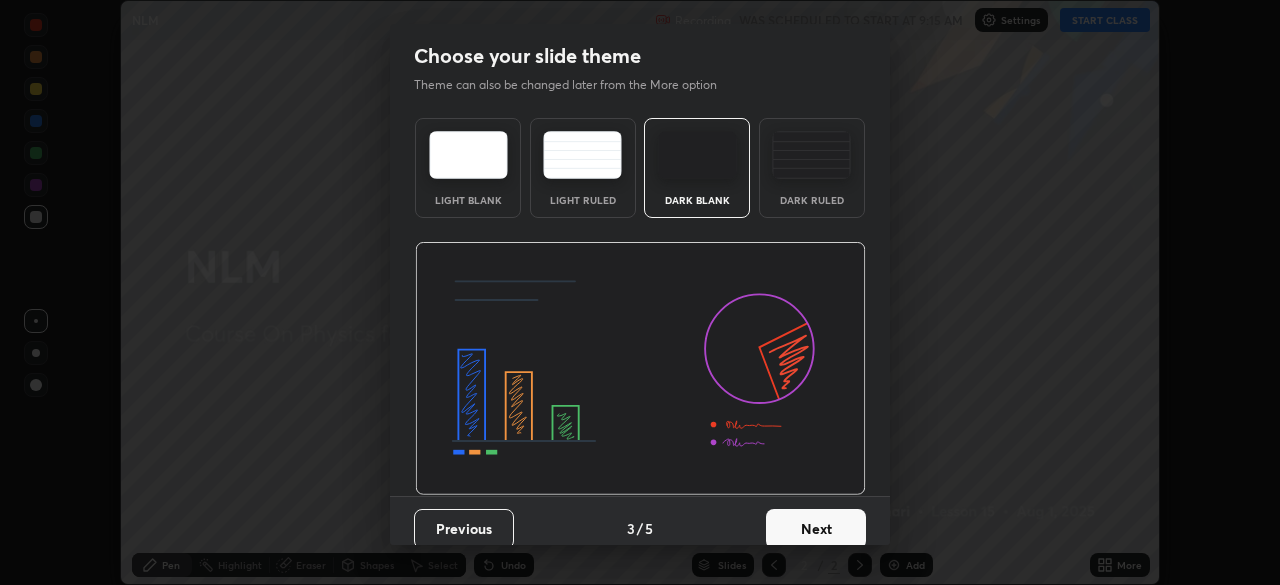 click on "Next" at bounding box center (816, 529) 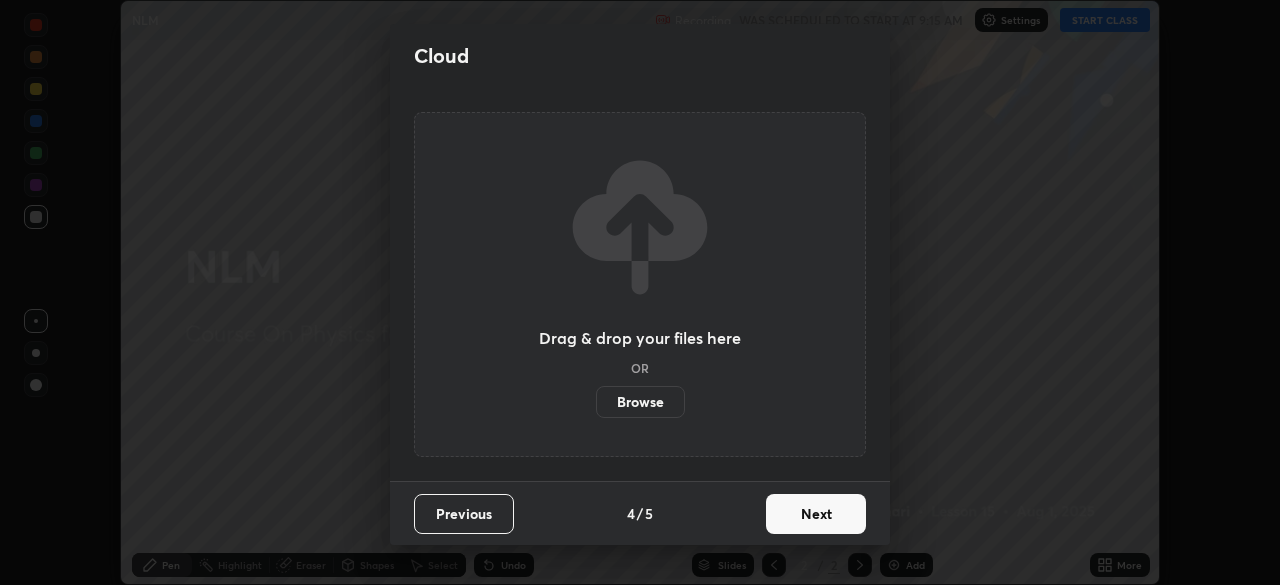 click on "Next" at bounding box center [816, 514] 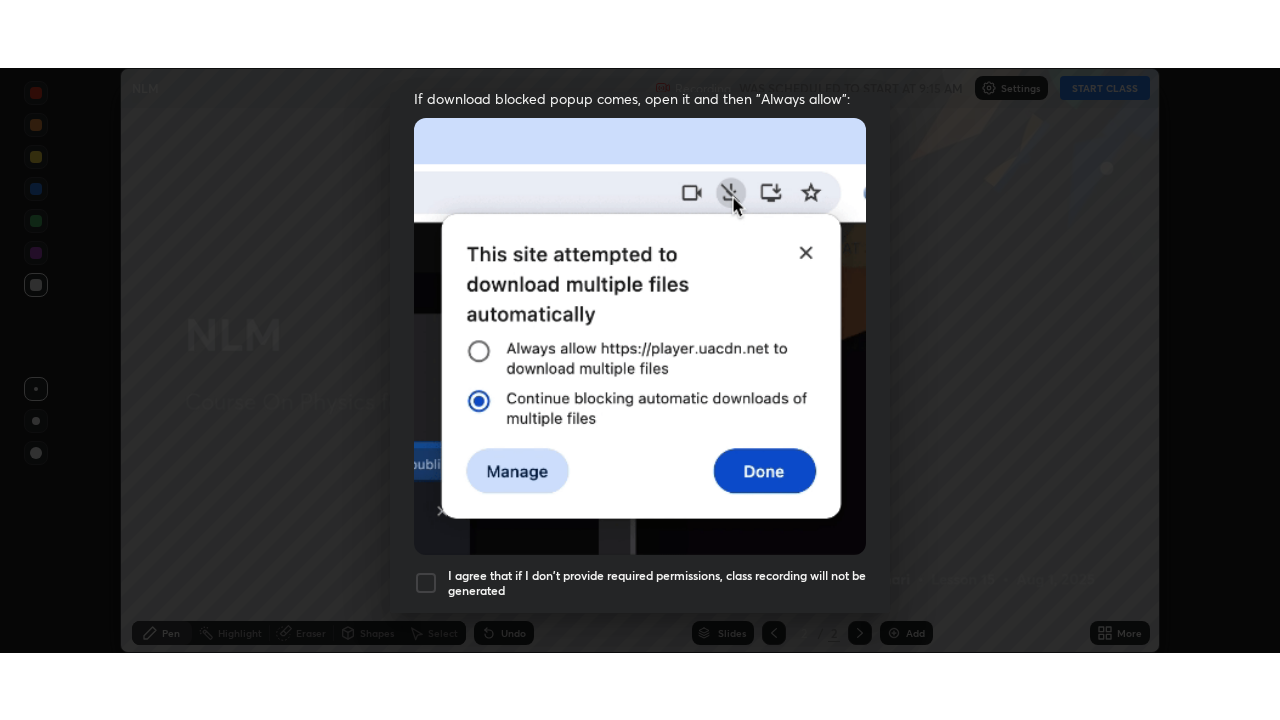 scroll, scrollTop: 458, scrollLeft: 0, axis: vertical 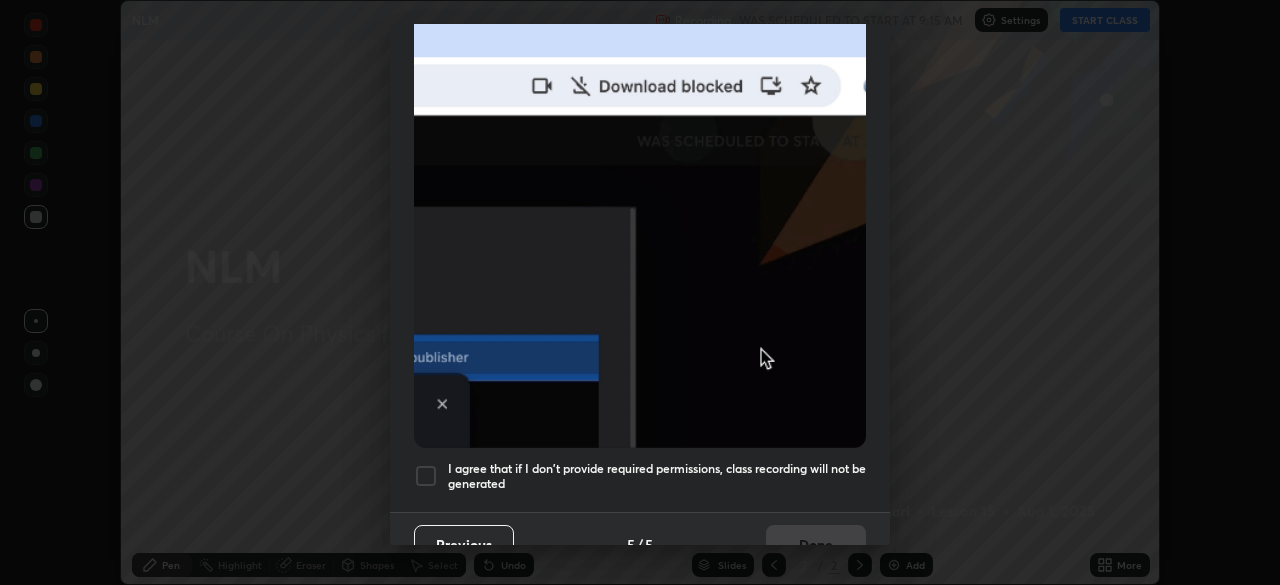 click at bounding box center [426, 476] 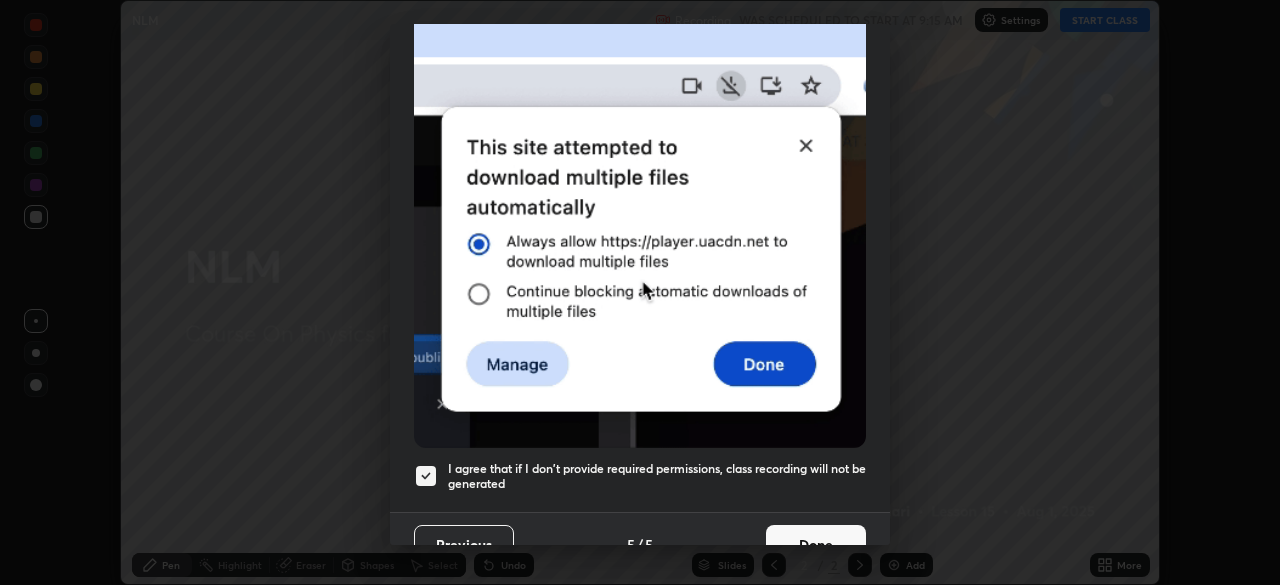 click on "Done" at bounding box center (816, 545) 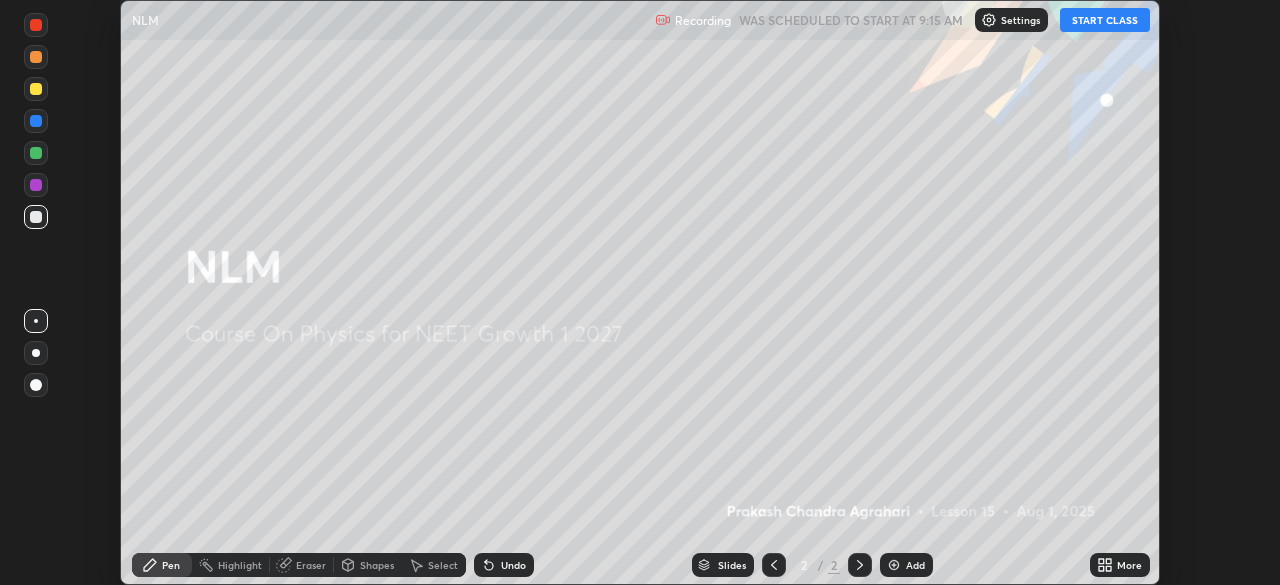 click on "START CLASS" at bounding box center (1105, 20) 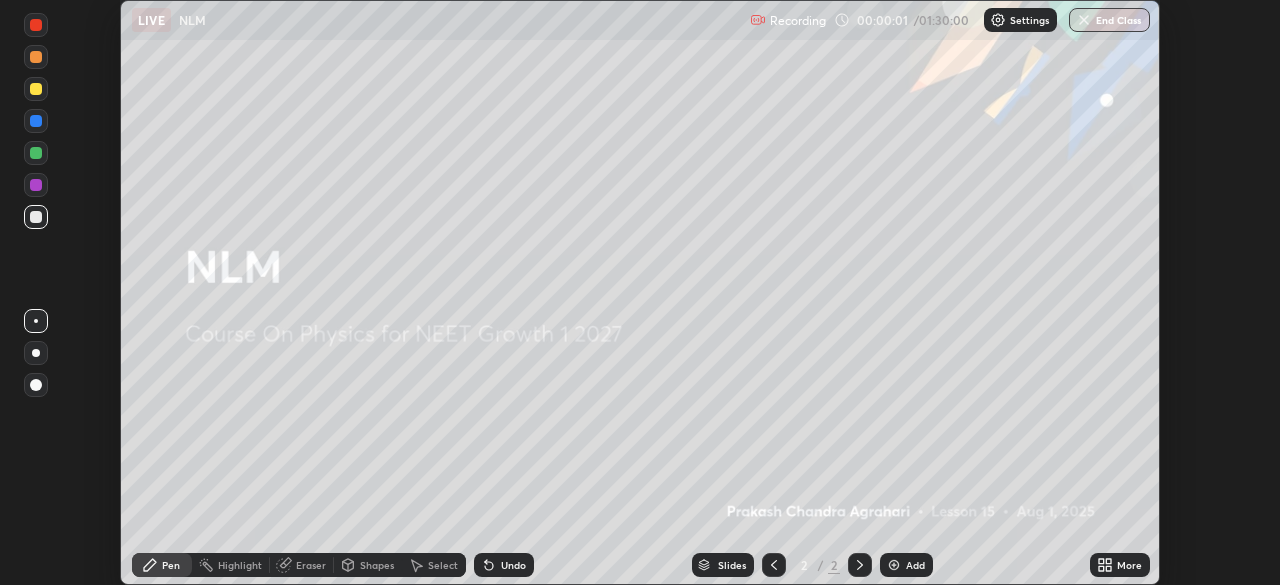 click 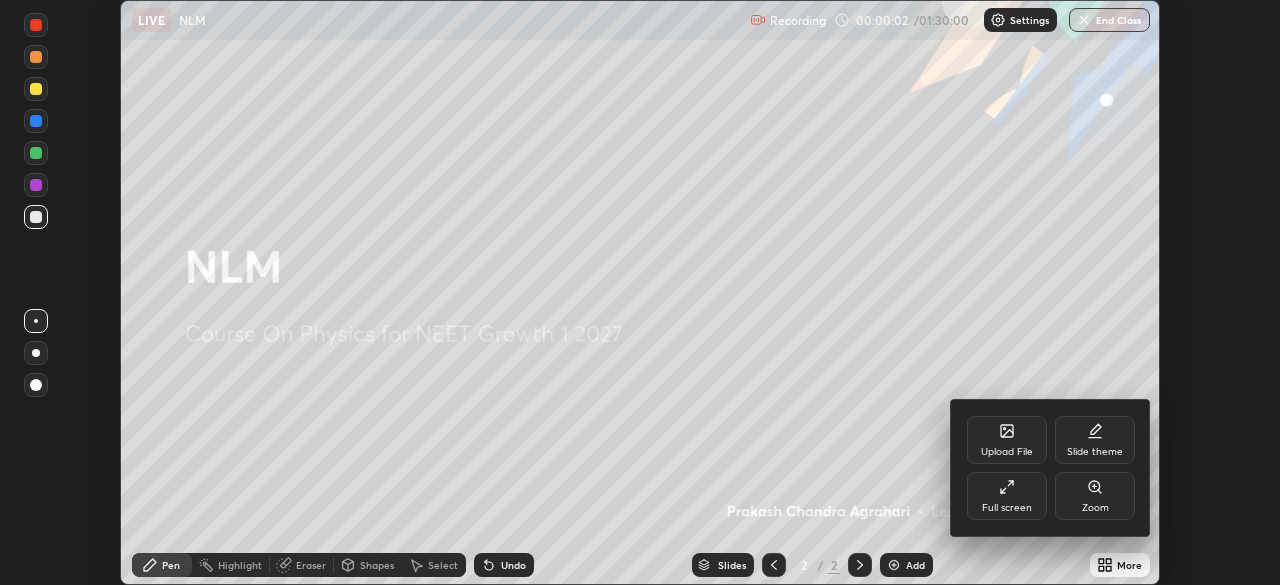 click on "Full screen" at bounding box center [1007, 508] 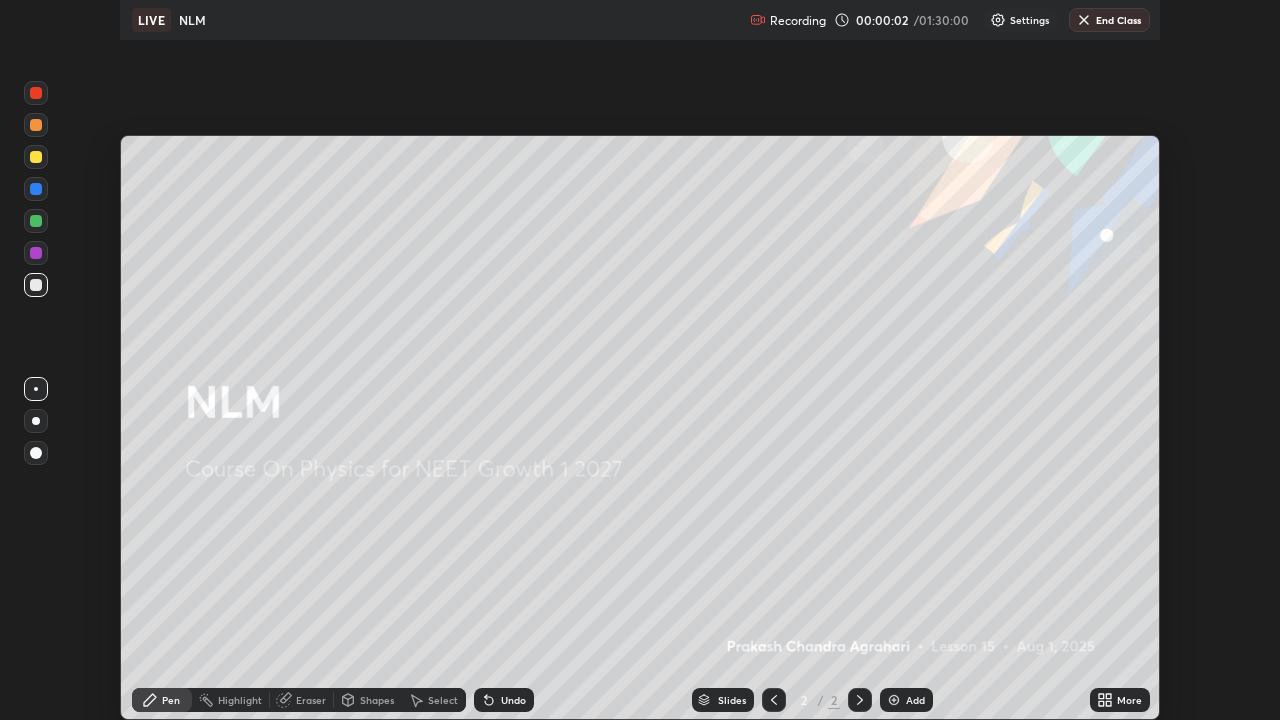 scroll, scrollTop: 99280, scrollLeft: 98720, axis: both 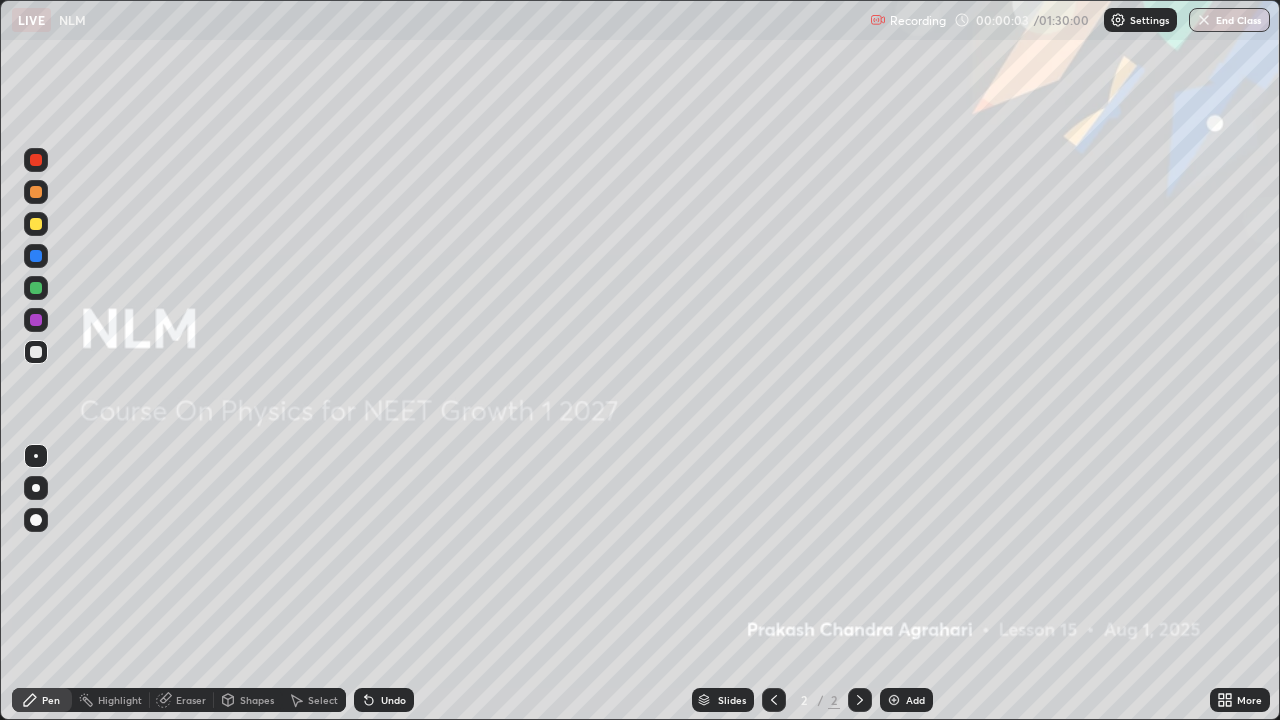 click at bounding box center [860, 700] 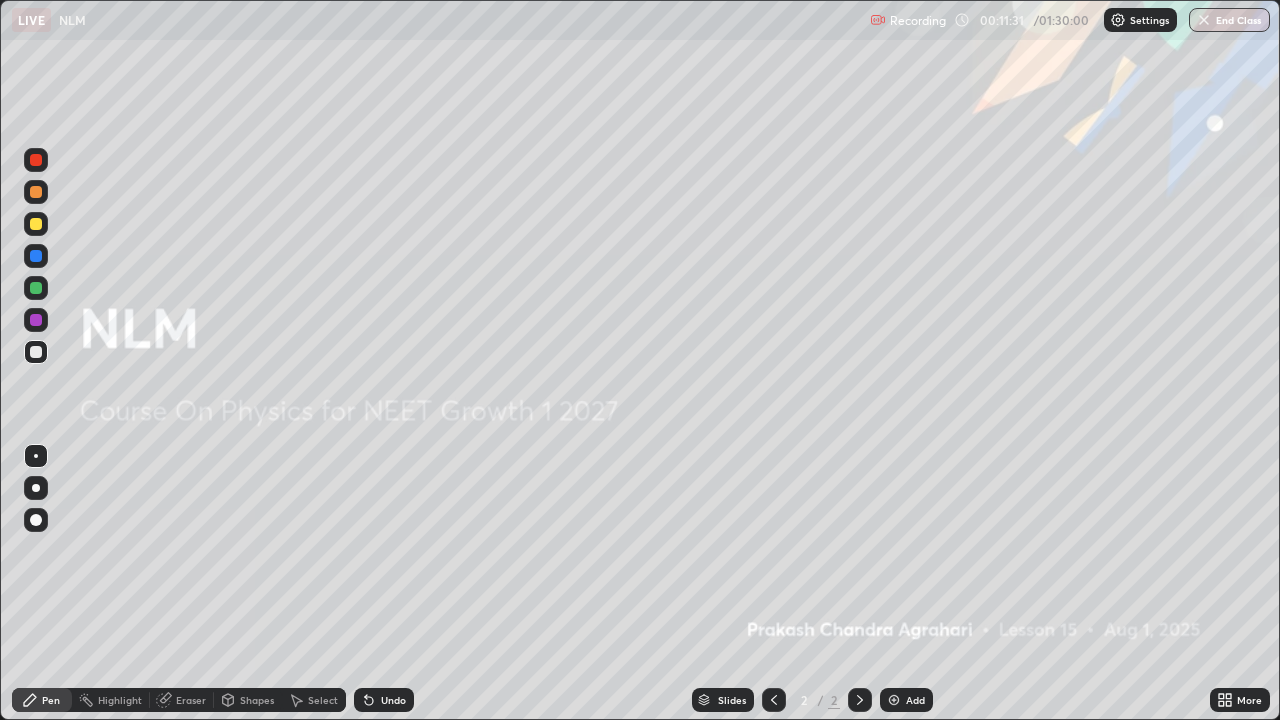 click at bounding box center [894, 700] 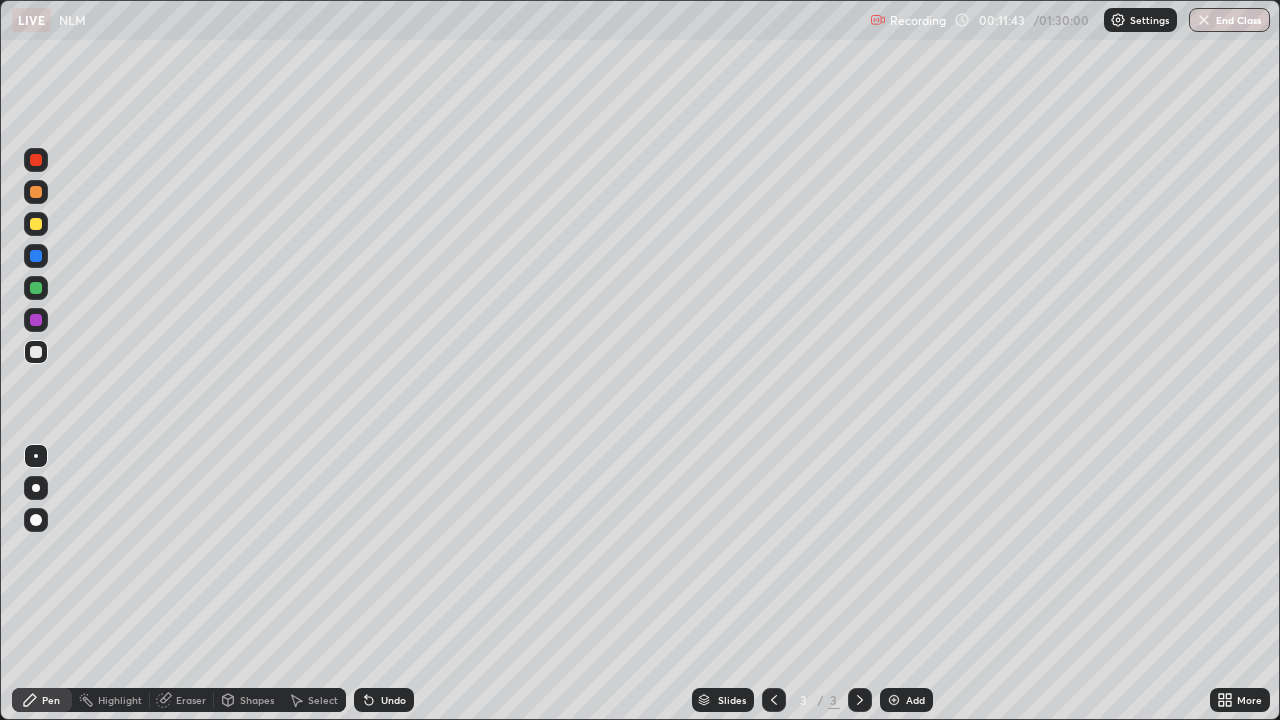 click at bounding box center [36, 256] 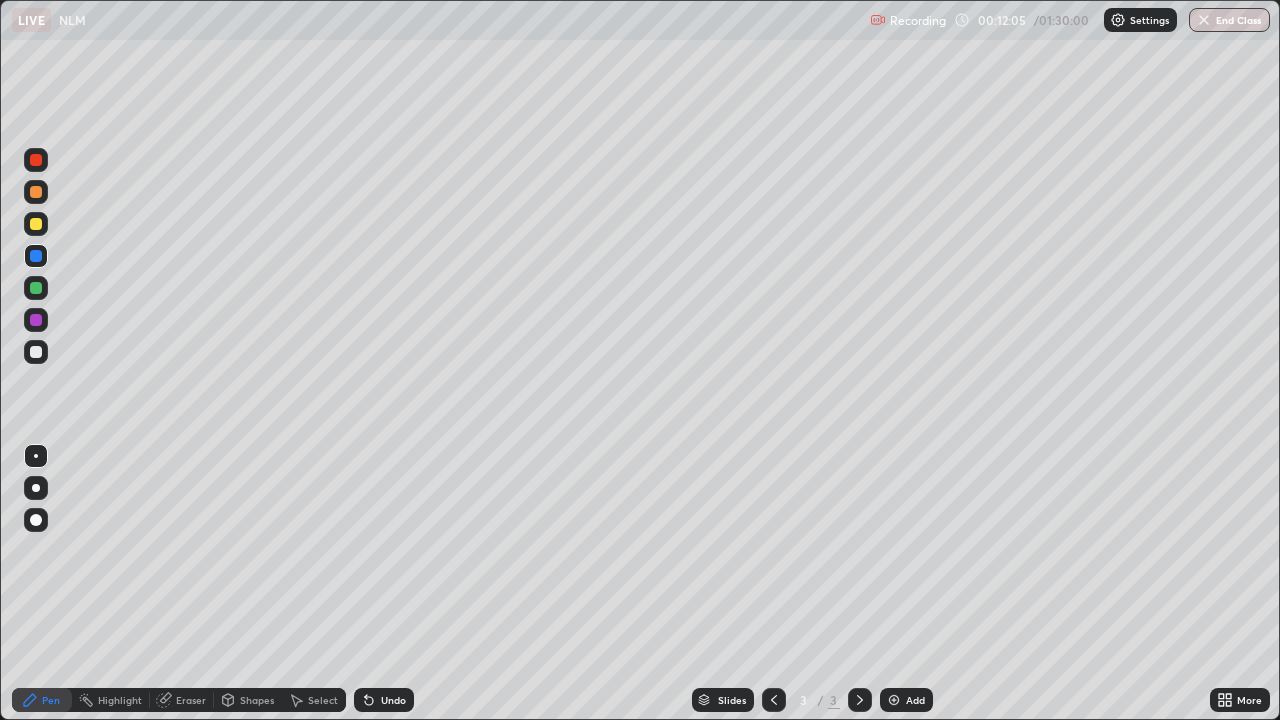 click 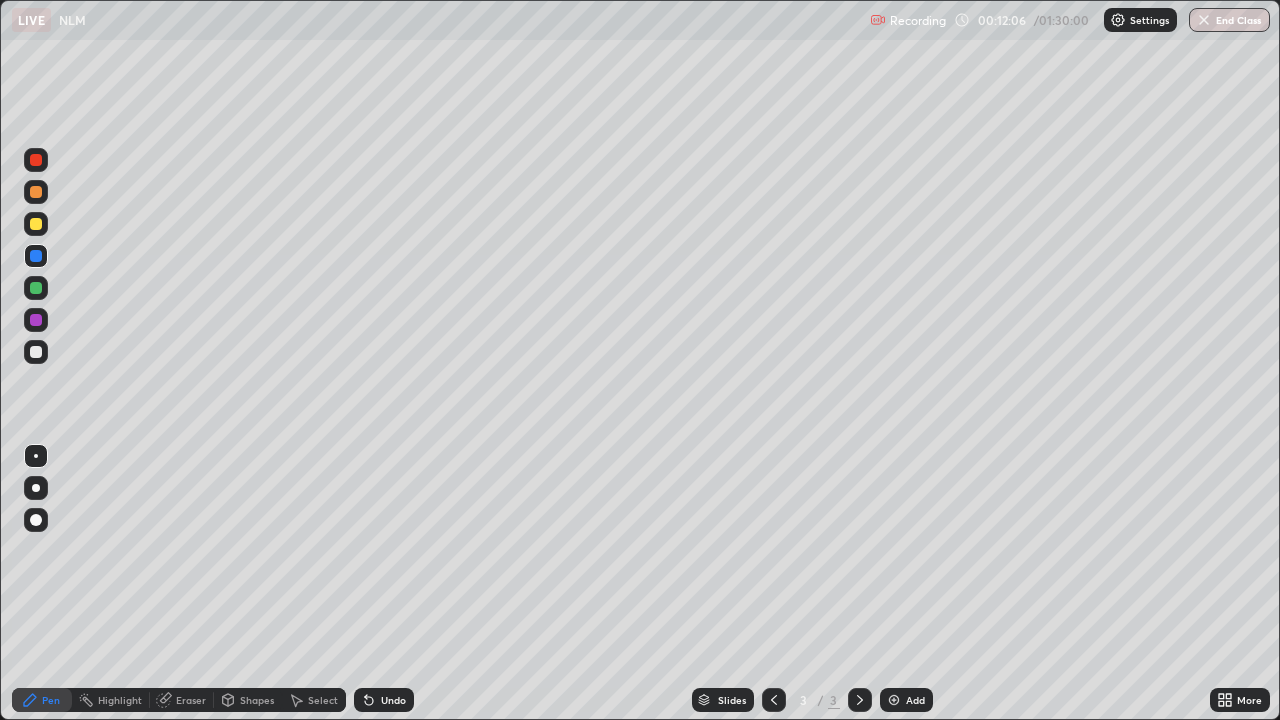 click on "Undo" at bounding box center (384, 700) 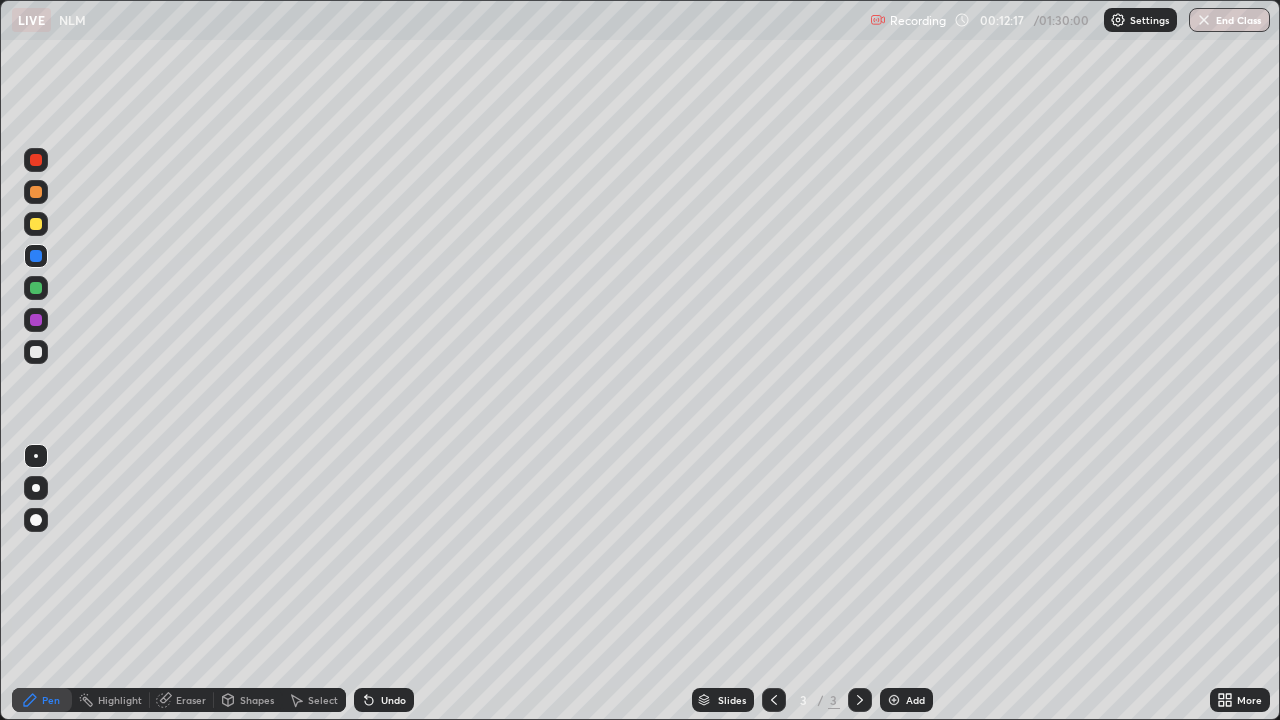 click at bounding box center (36, 352) 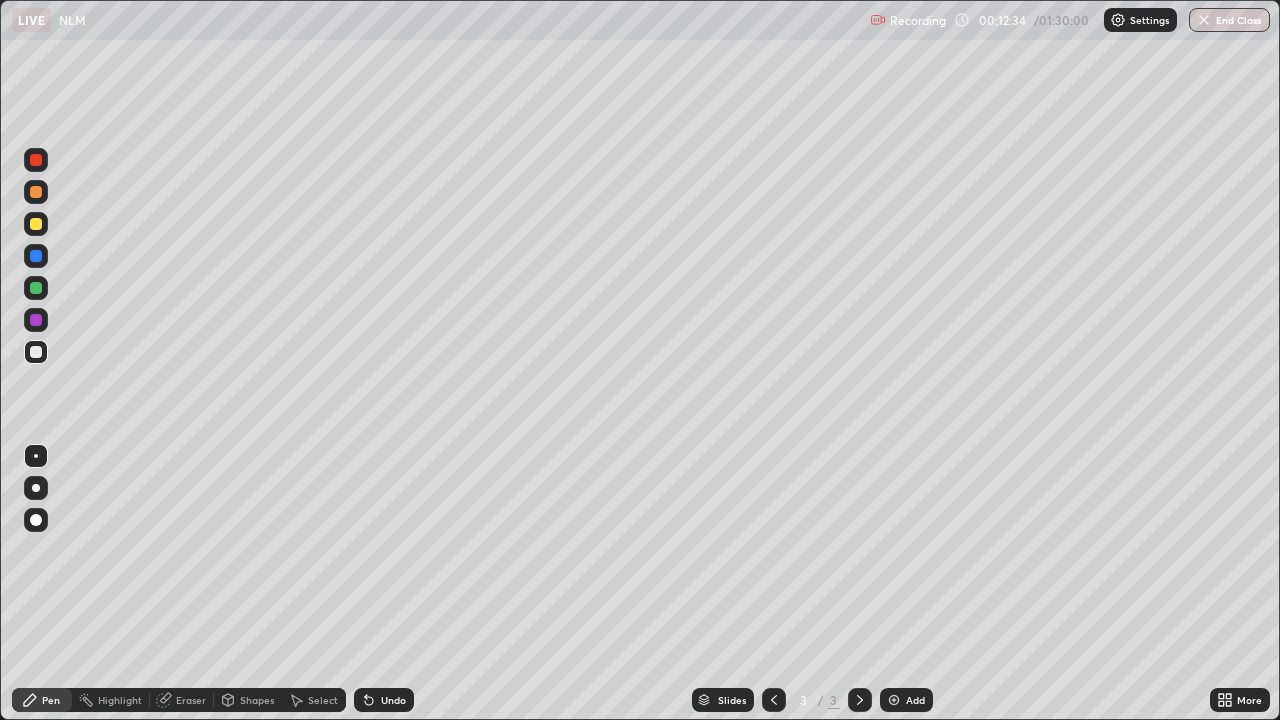 click at bounding box center (36, 288) 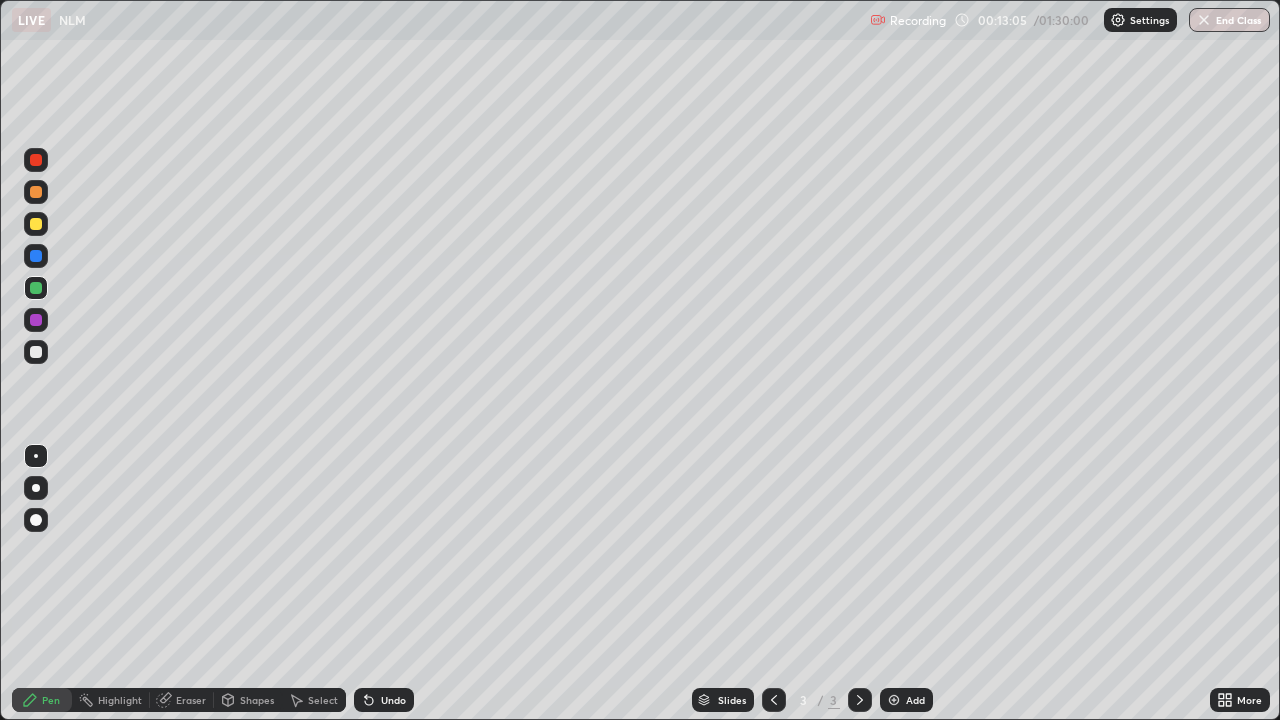 click at bounding box center (36, 352) 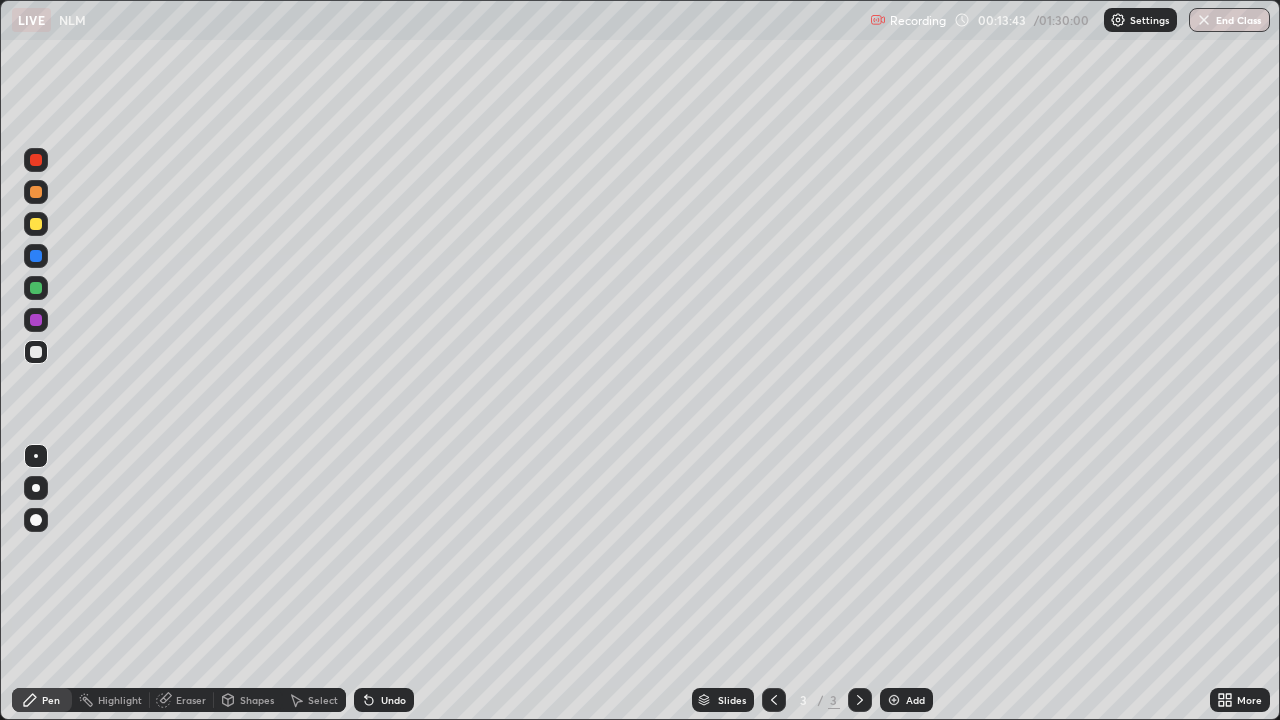 click on "Select" at bounding box center (314, 700) 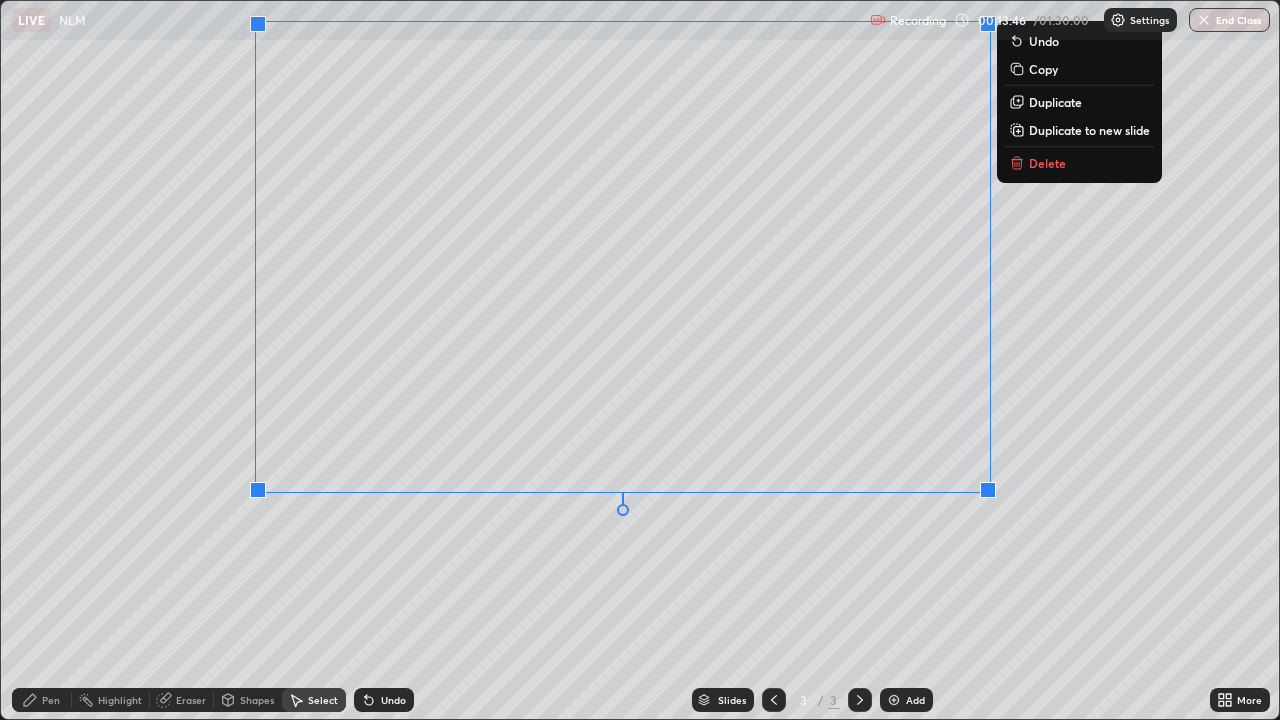 click on "0 ° Undo Copy Duplicate Duplicate to new slide Delete" at bounding box center (640, 360) 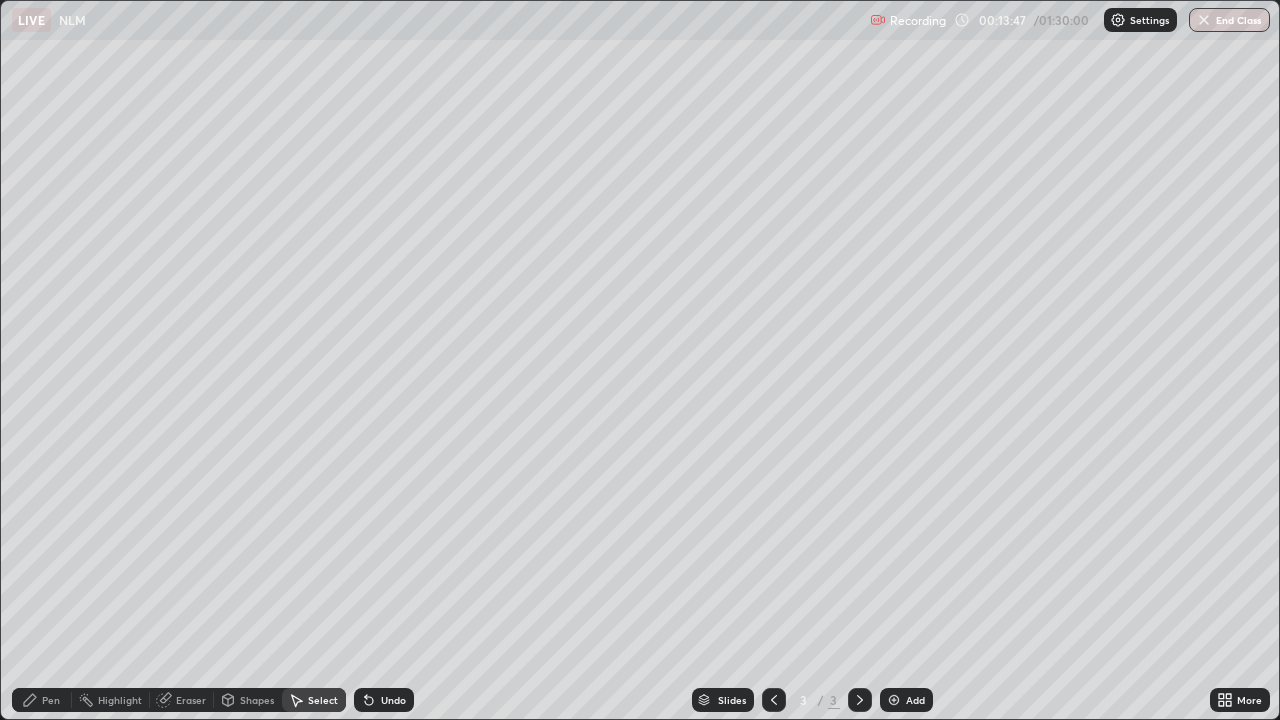click on "Pen" at bounding box center (51, 700) 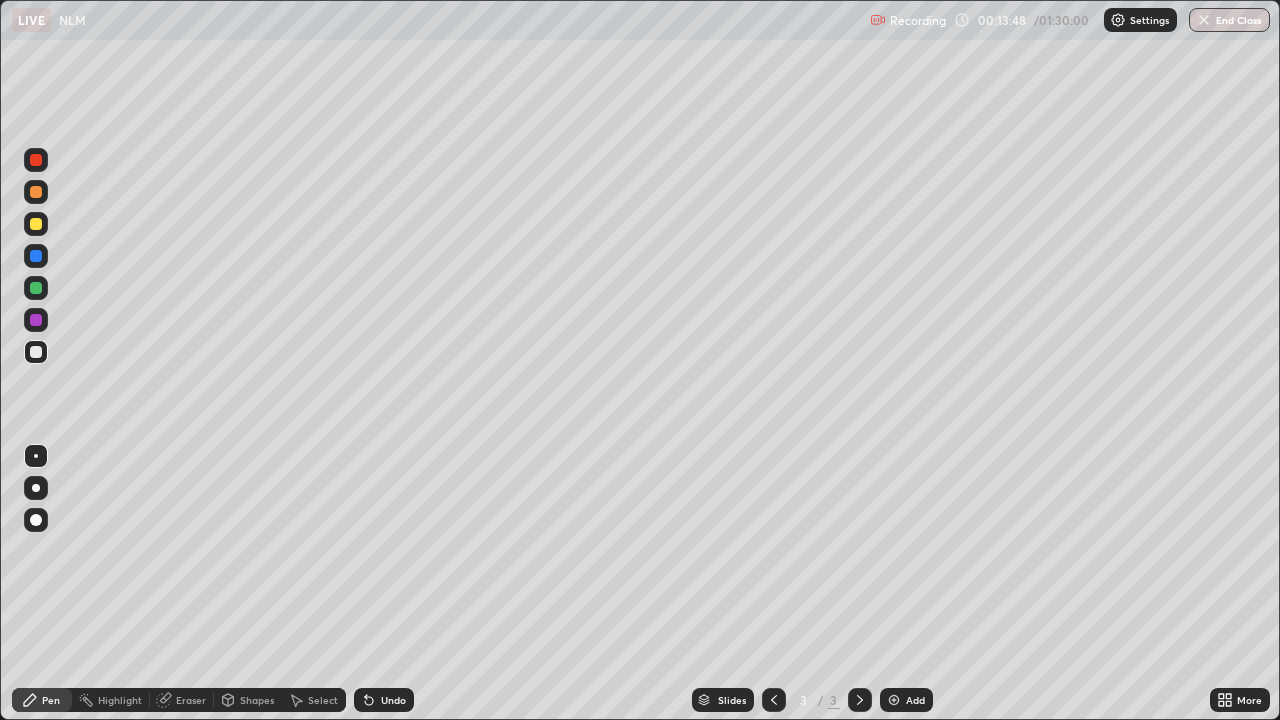 click at bounding box center (36, 288) 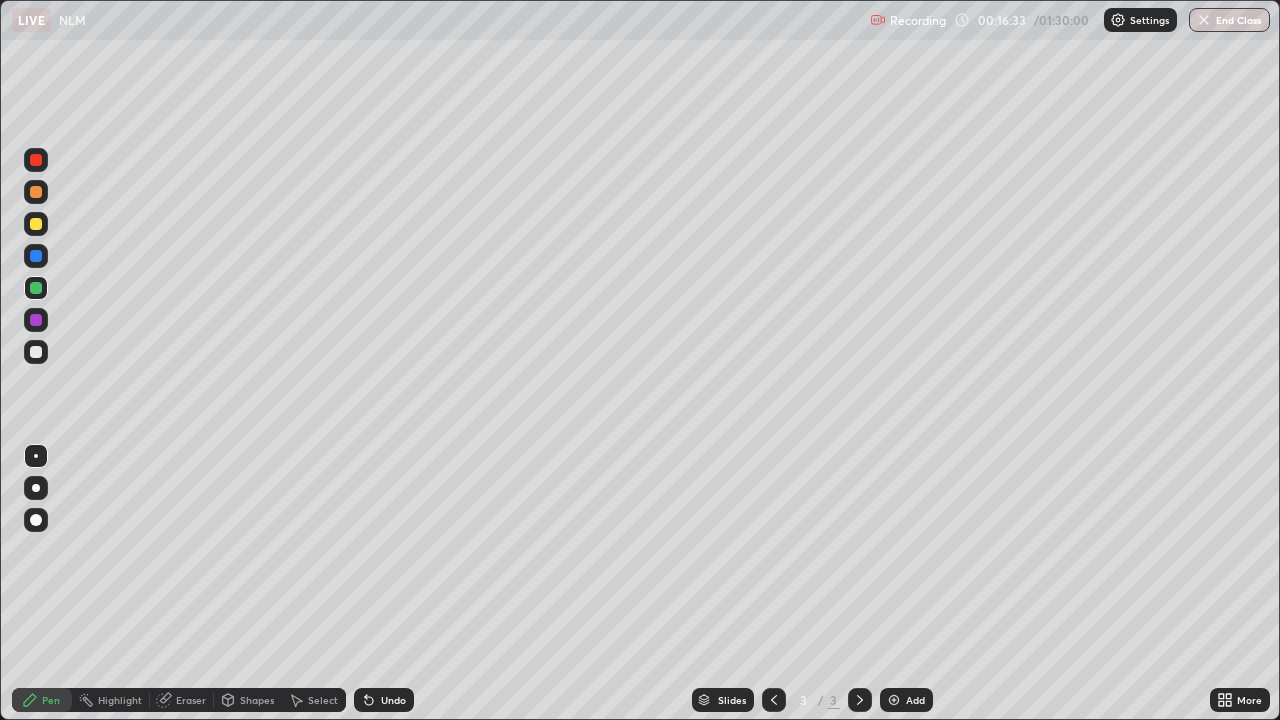 click on "Add" at bounding box center (906, 700) 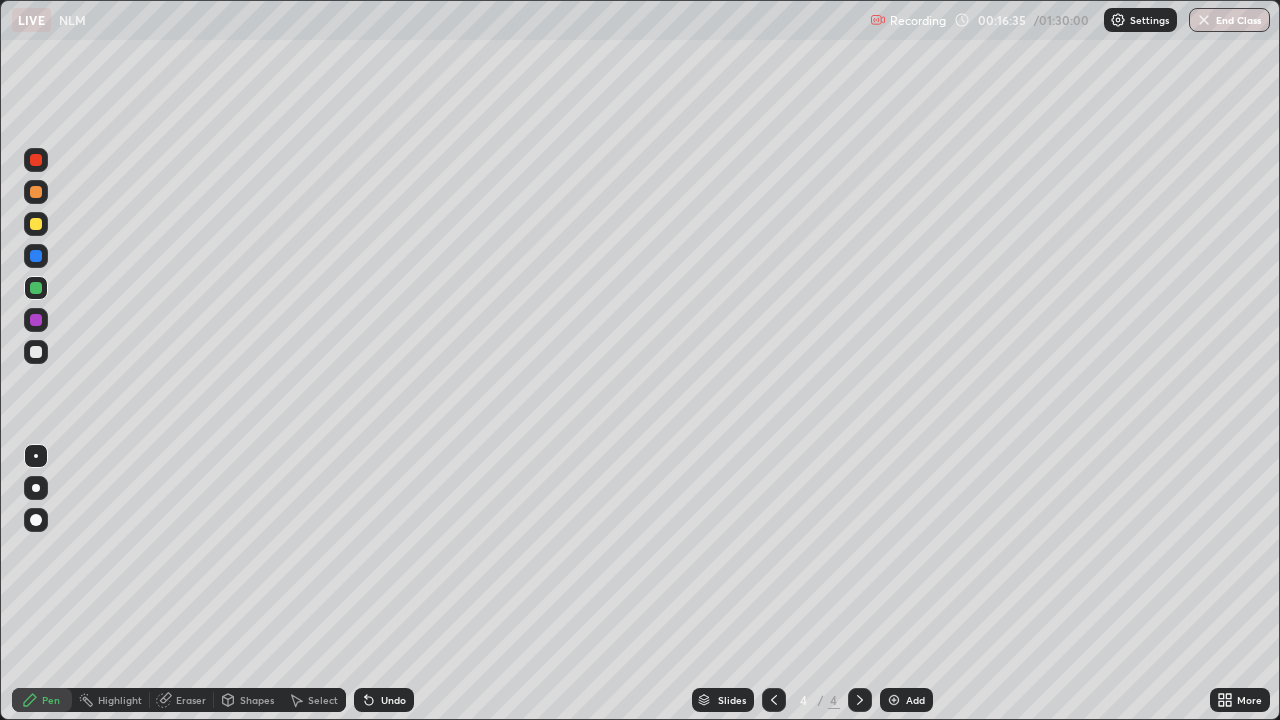 click at bounding box center [36, 320] 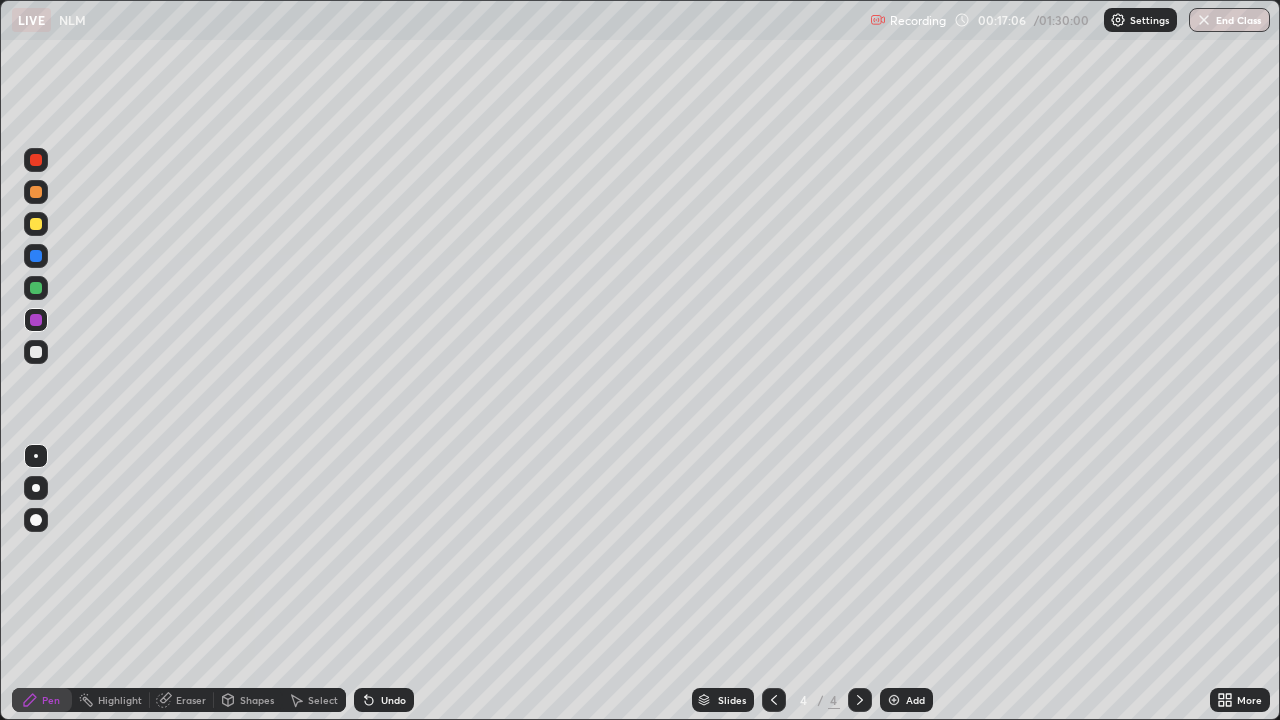 click at bounding box center [36, 288] 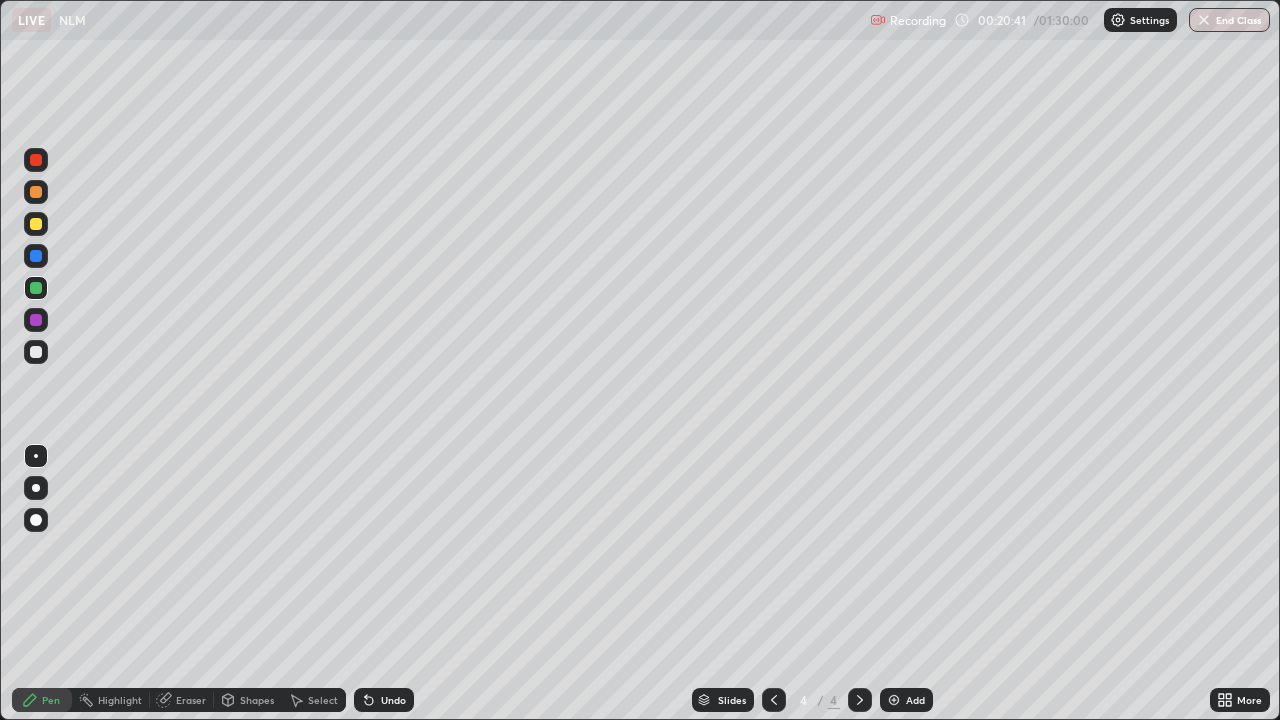 click at bounding box center (36, 320) 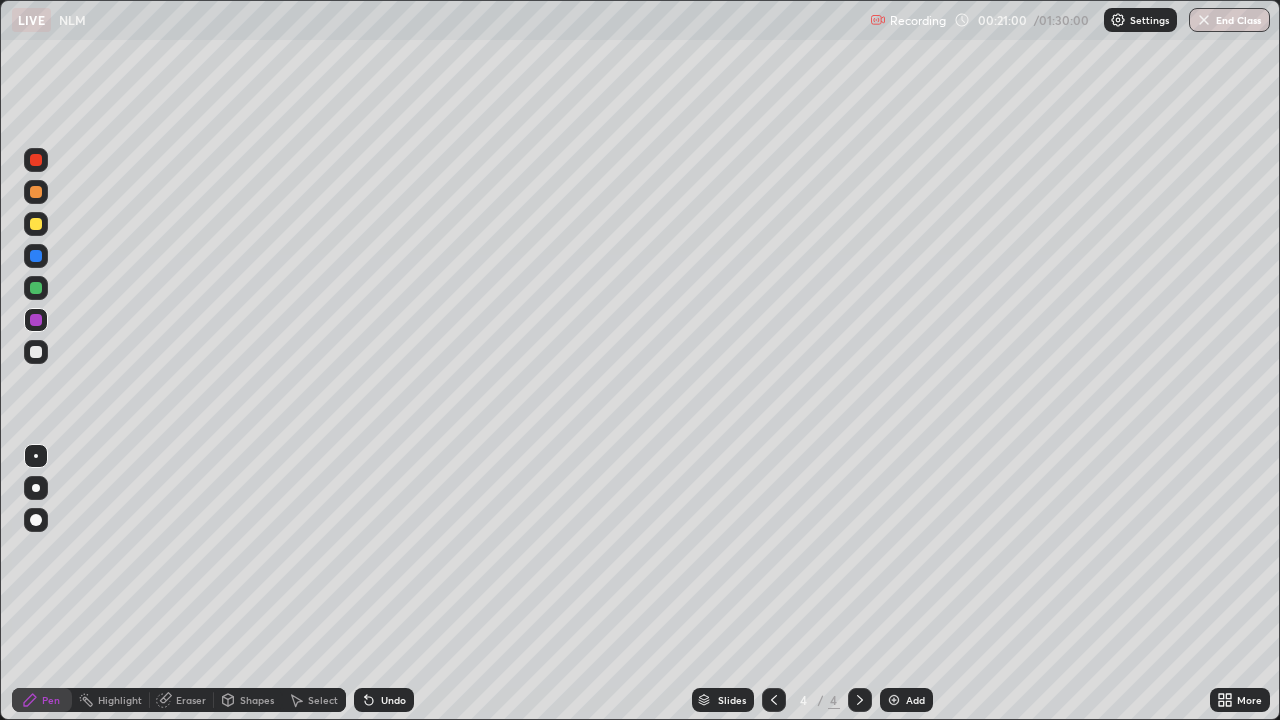 click at bounding box center [36, 288] 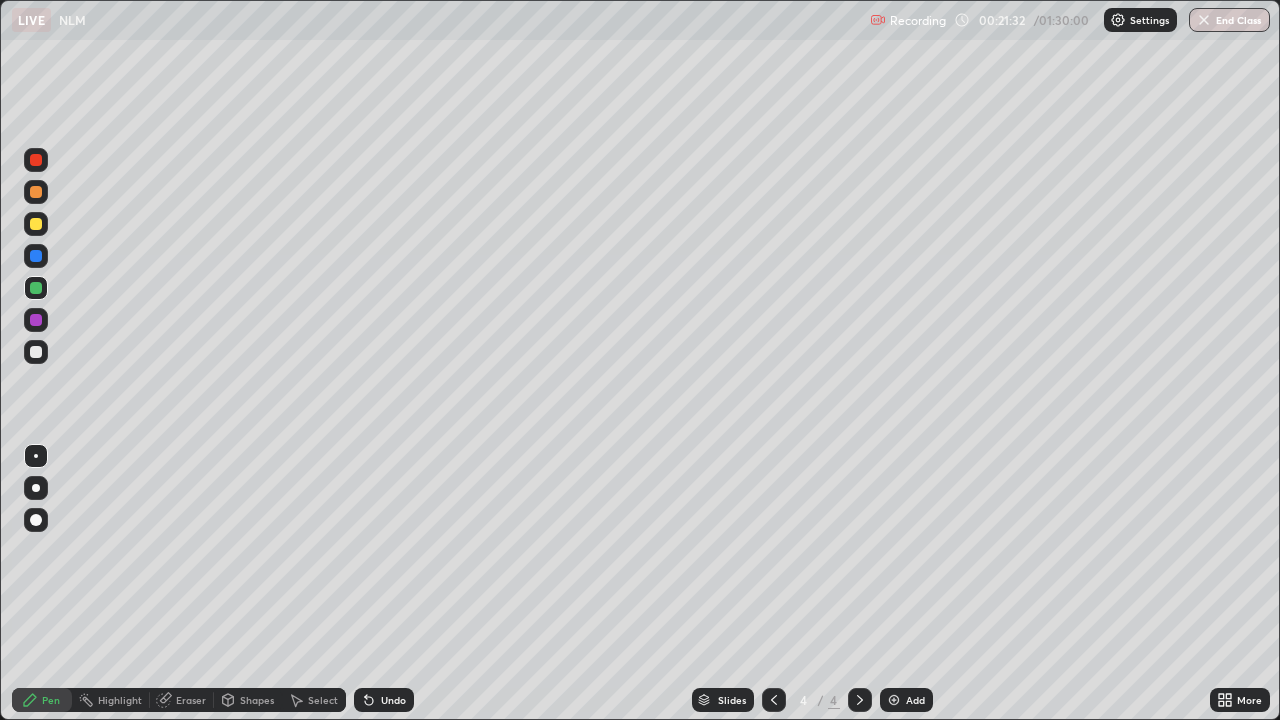 click at bounding box center [36, 352] 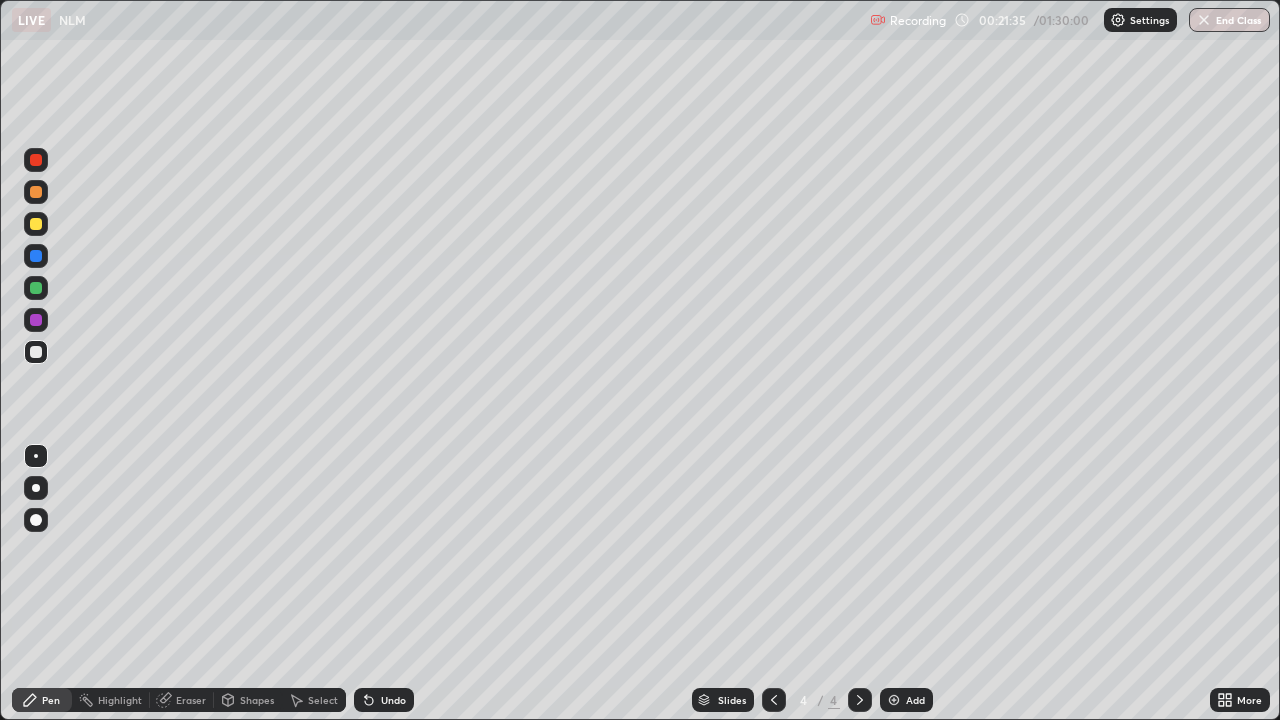 click 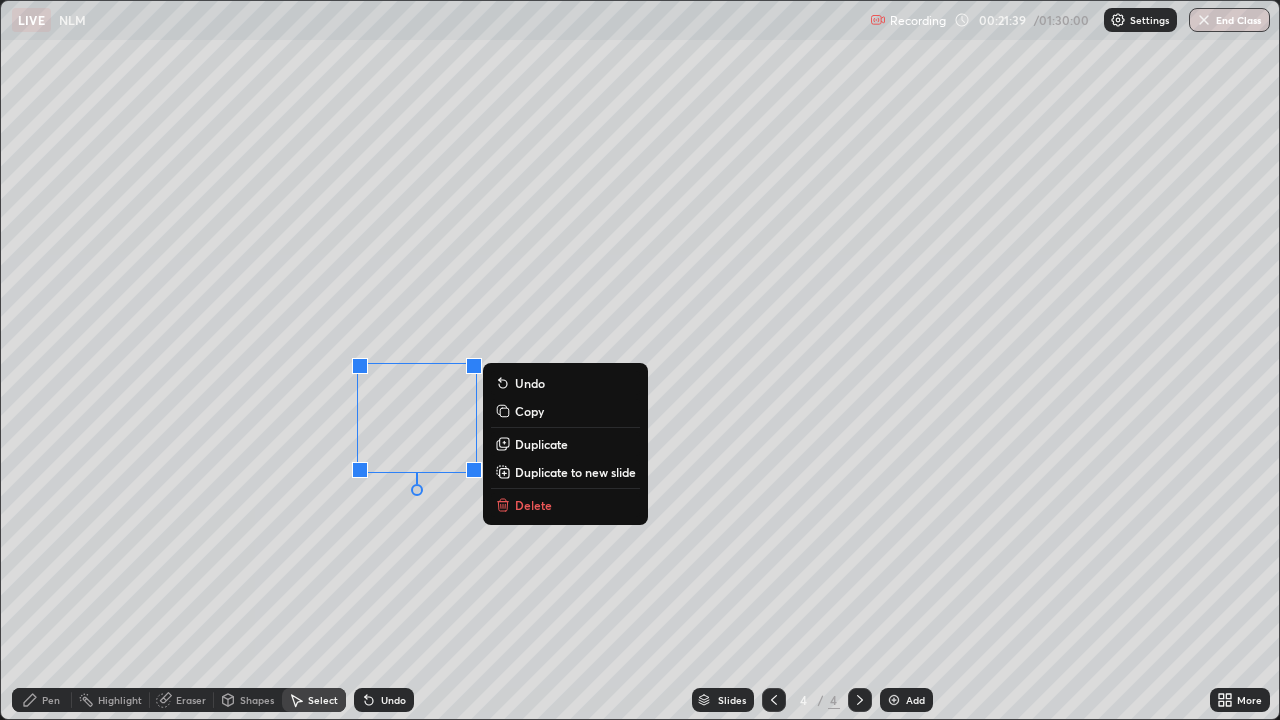 click on "0 ° Undo Copy Duplicate Duplicate to new slide Delete" at bounding box center (640, 360) 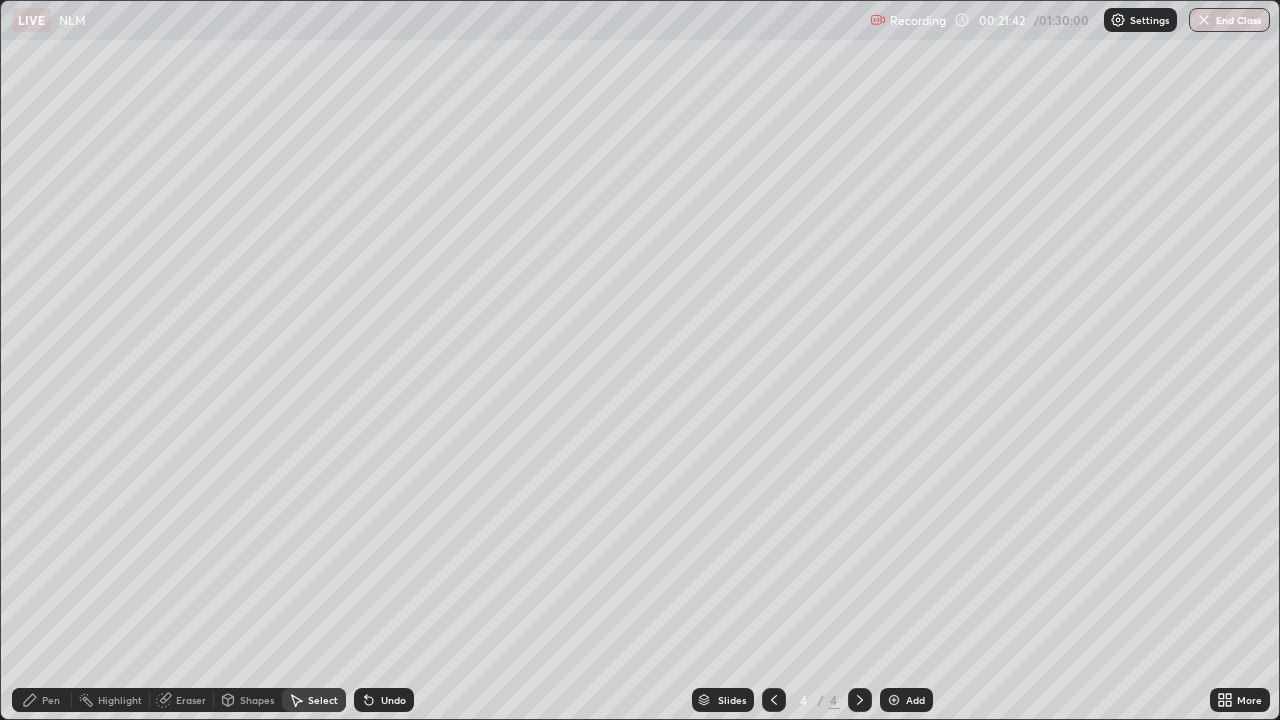 click on "Pen" at bounding box center [51, 700] 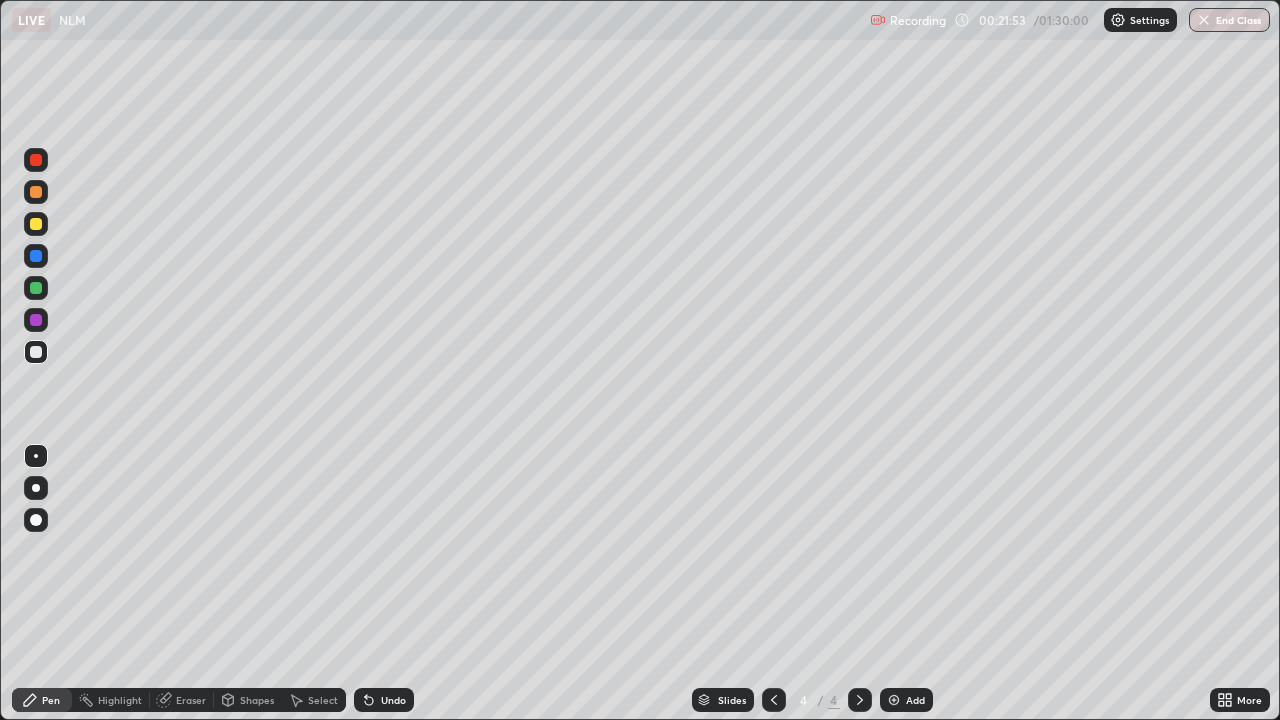 click on "Undo" at bounding box center (384, 700) 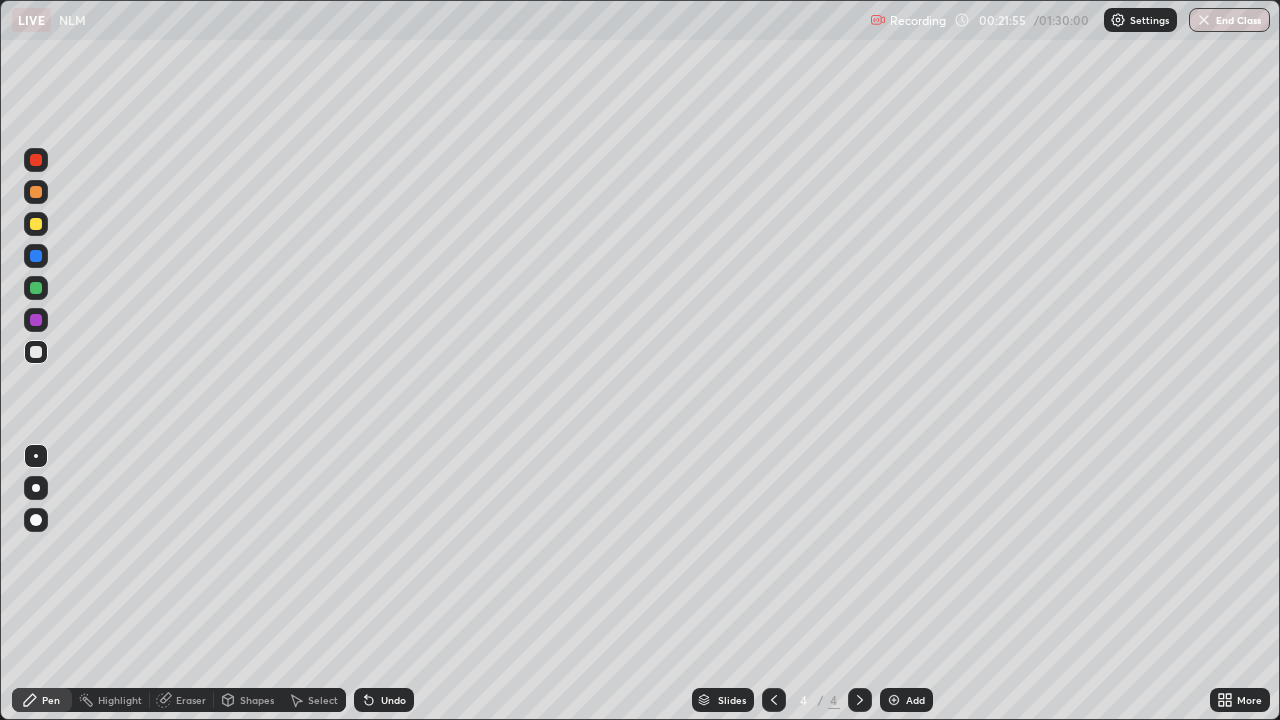 click on "Eraser" at bounding box center [182, 700] 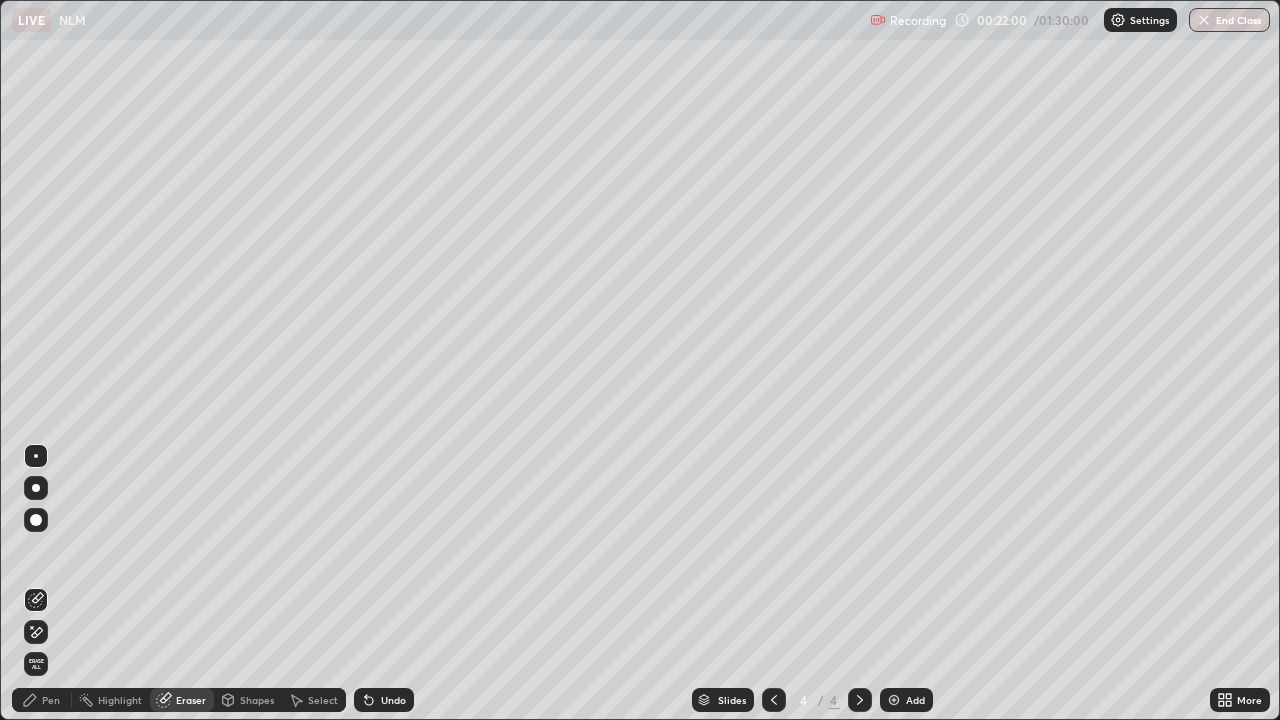 click on "Pen" at bounding box center [51, 700] 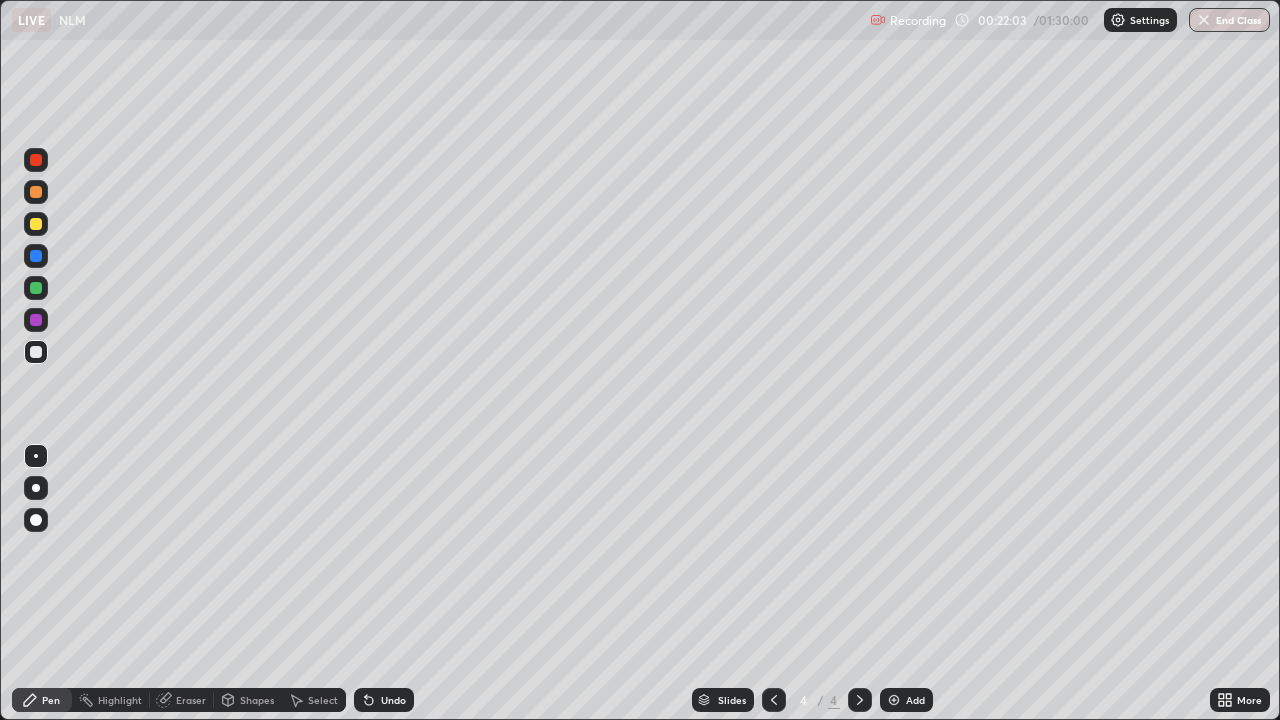 click on "Shapes" at bounding box center (248, 700) 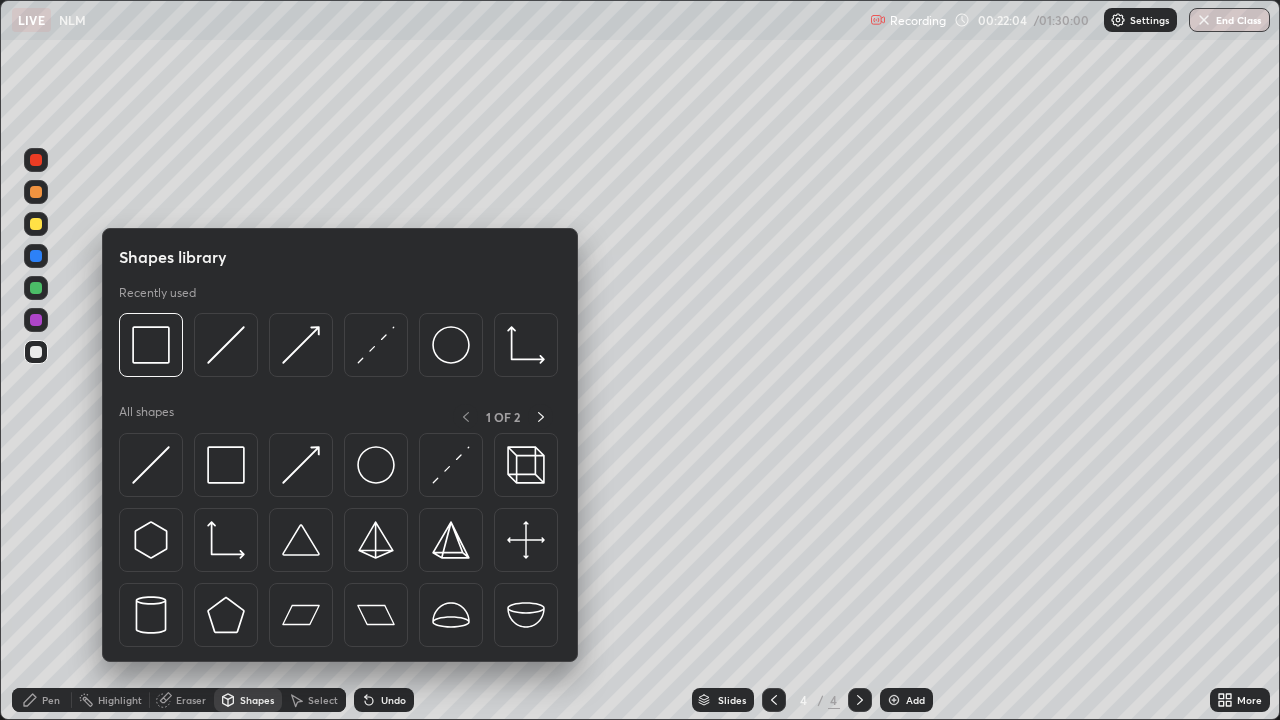 click on "Eraser" at bounding box center (191, 700) 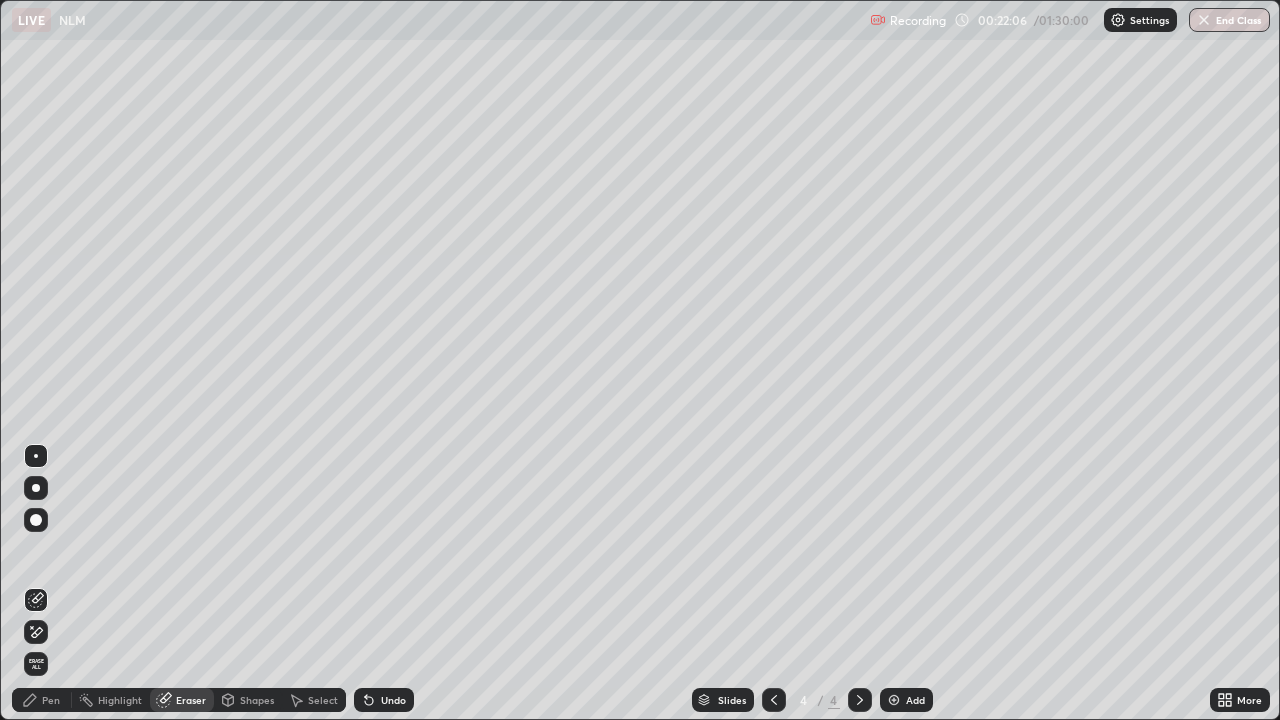 click on "Pen" at bounding box center (51, 700) 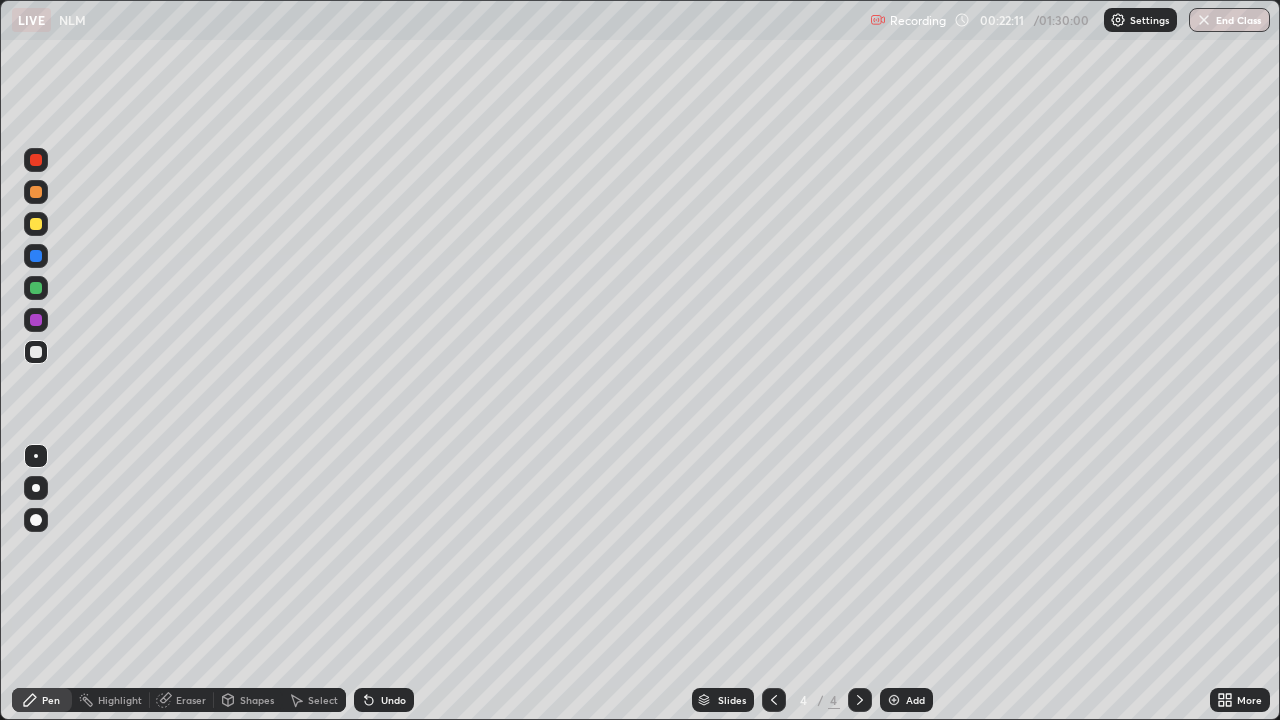 click on "Shapes" at bounding box center (257, 700) 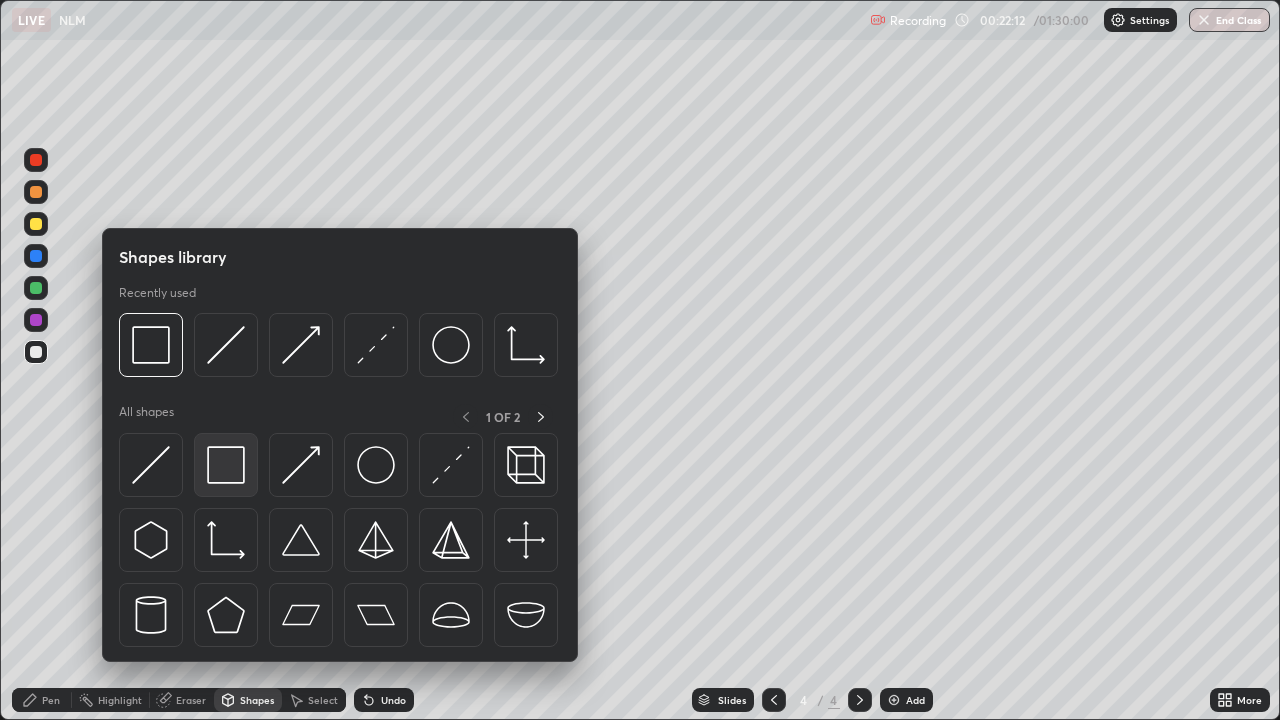 click at bounding box center (226, 465) 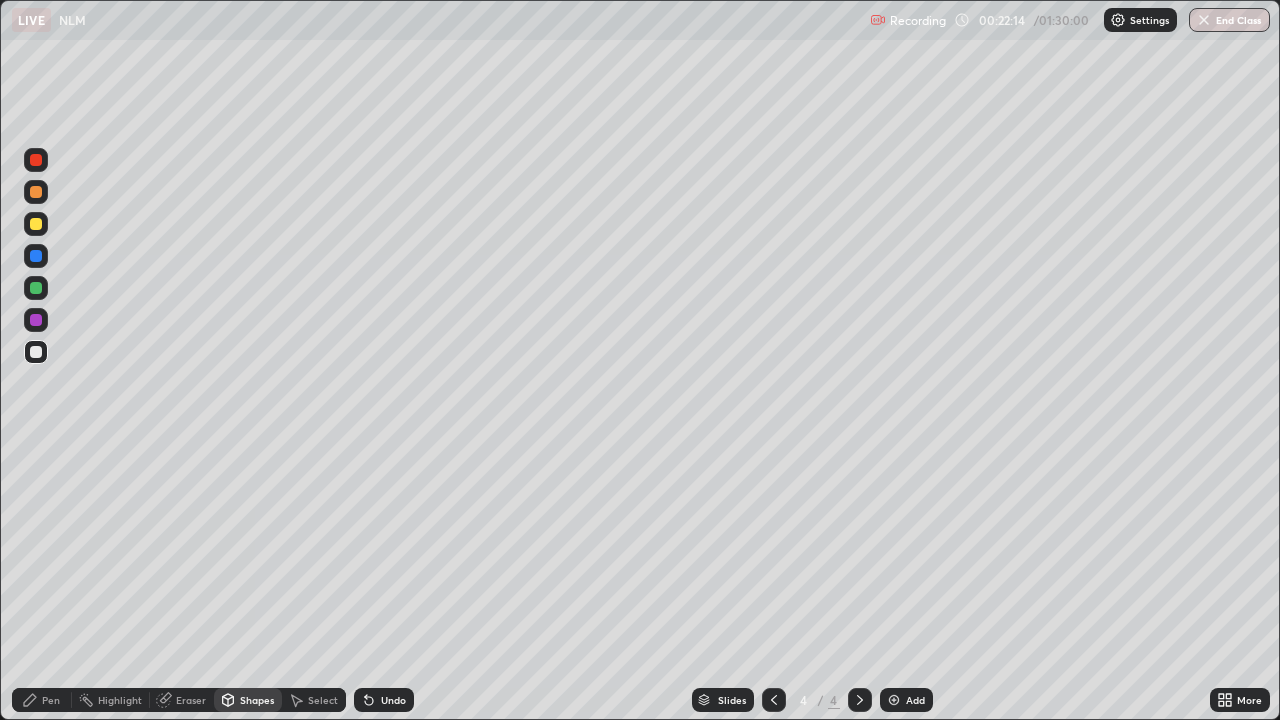 click at bounding box center [36, 224] 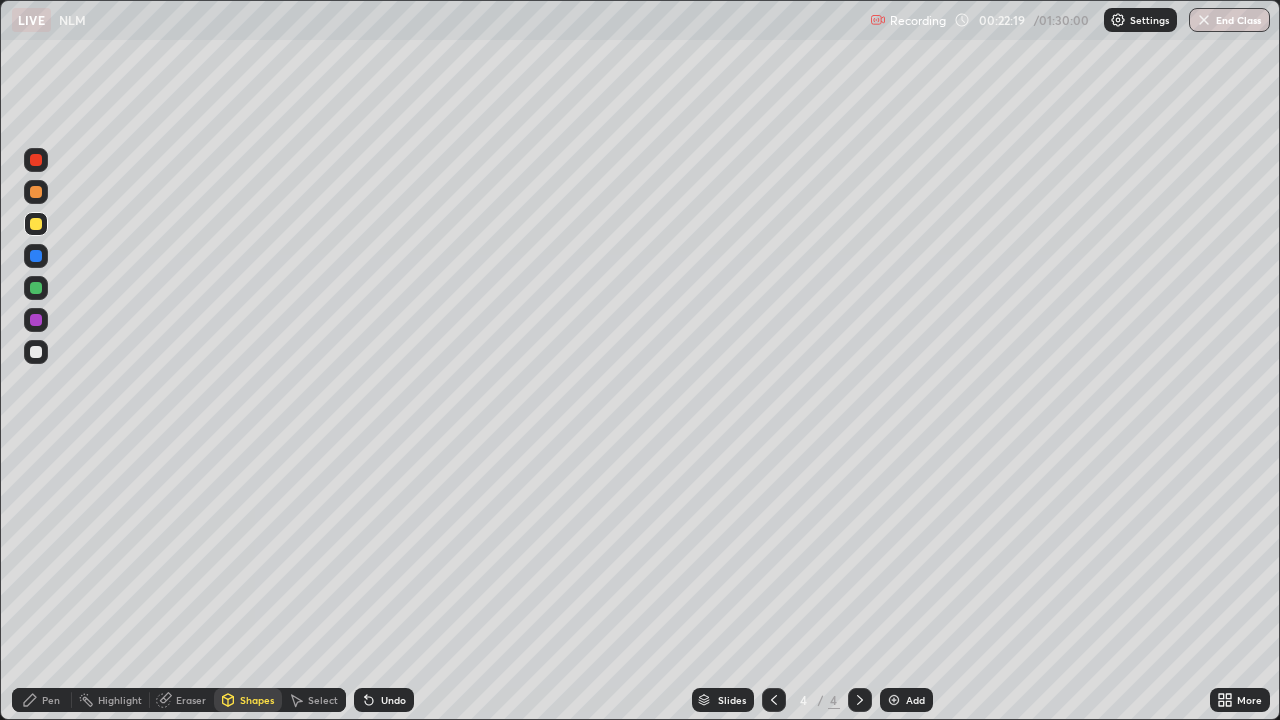 click on "Pen" at bounding box center (51, 700) 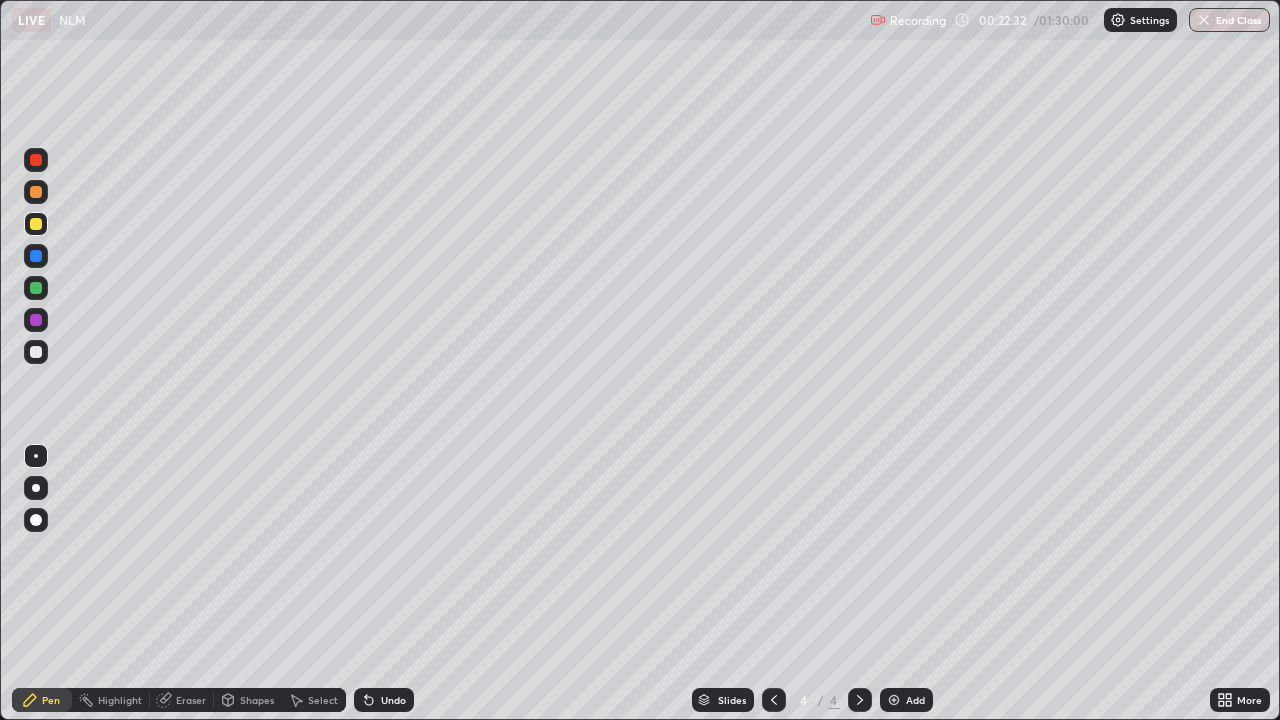 click 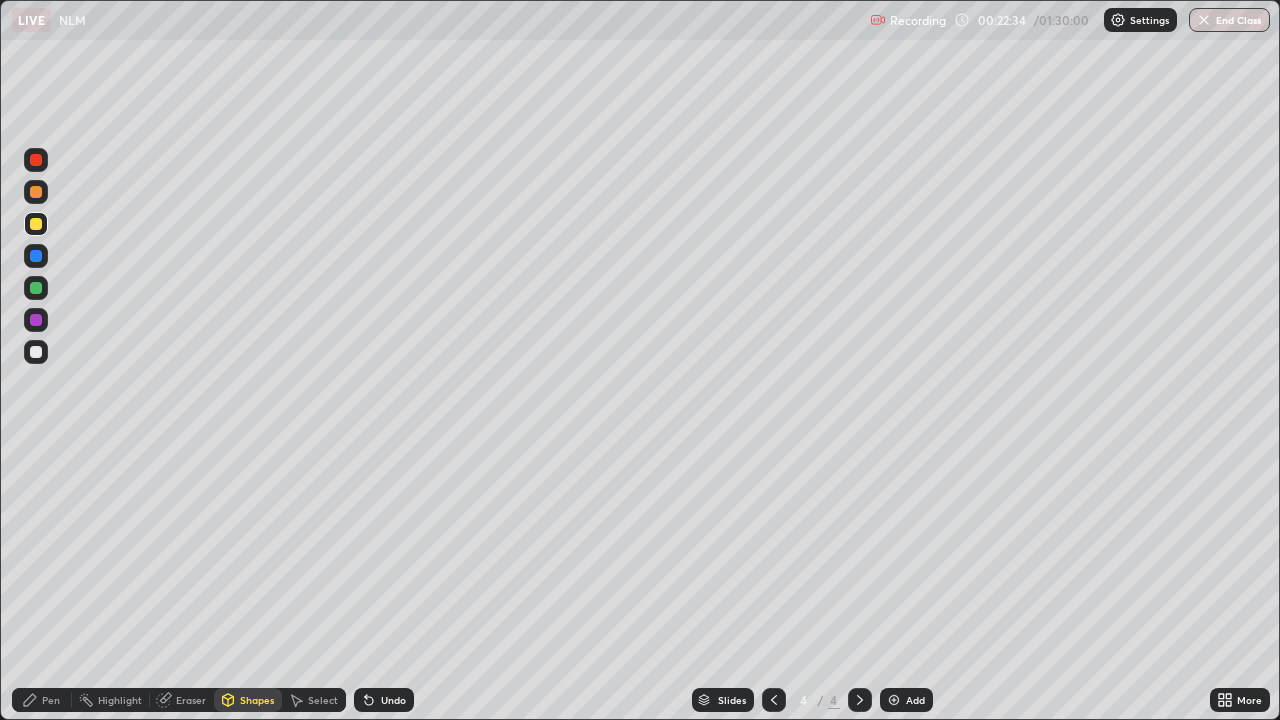 click on "Select" at bounding box center [323, 700] 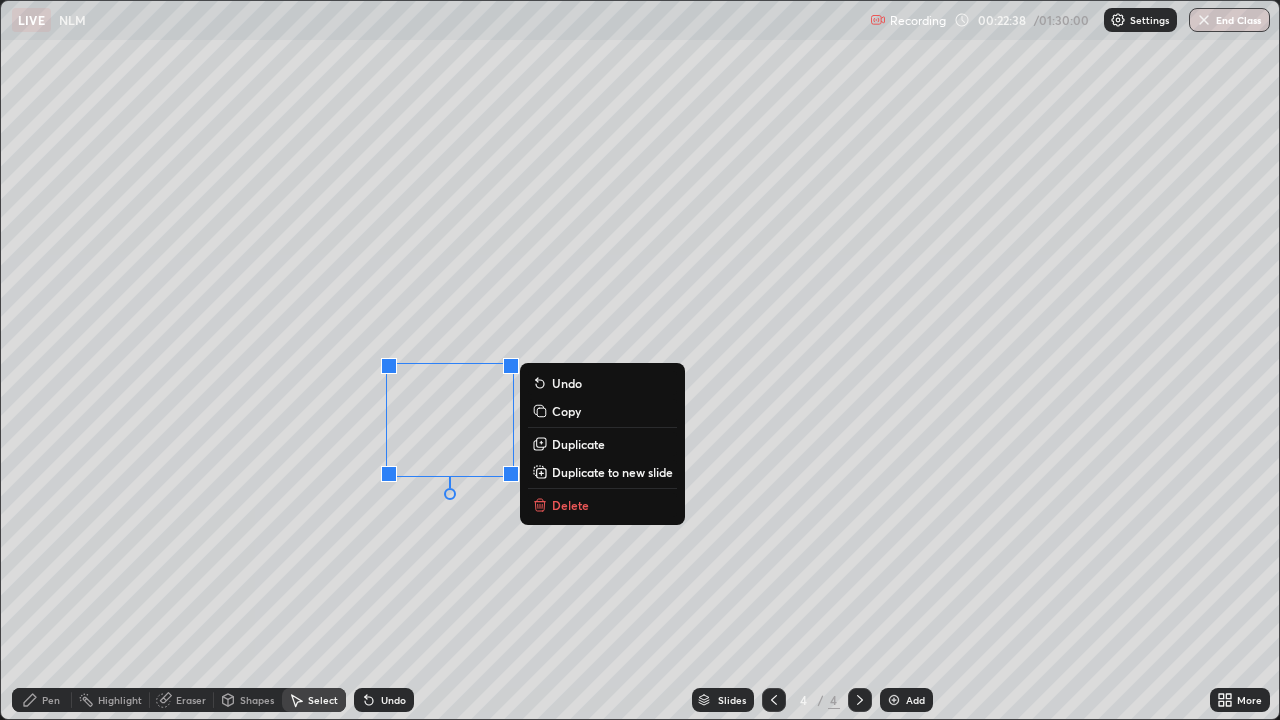 click on "Undo" at bounding box center (393, 700) 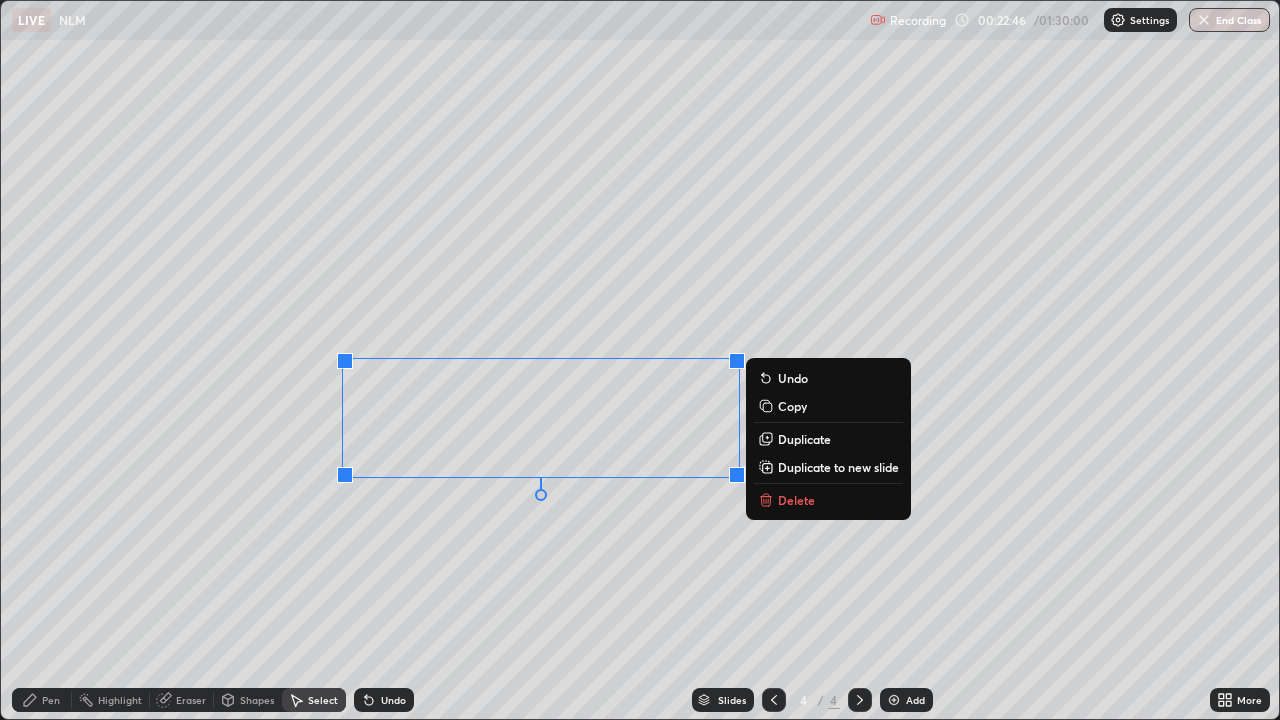 click on "0 ° Undo Copy Duplicate Duplicate to new slide Delete" at bounding box center (640, 360) 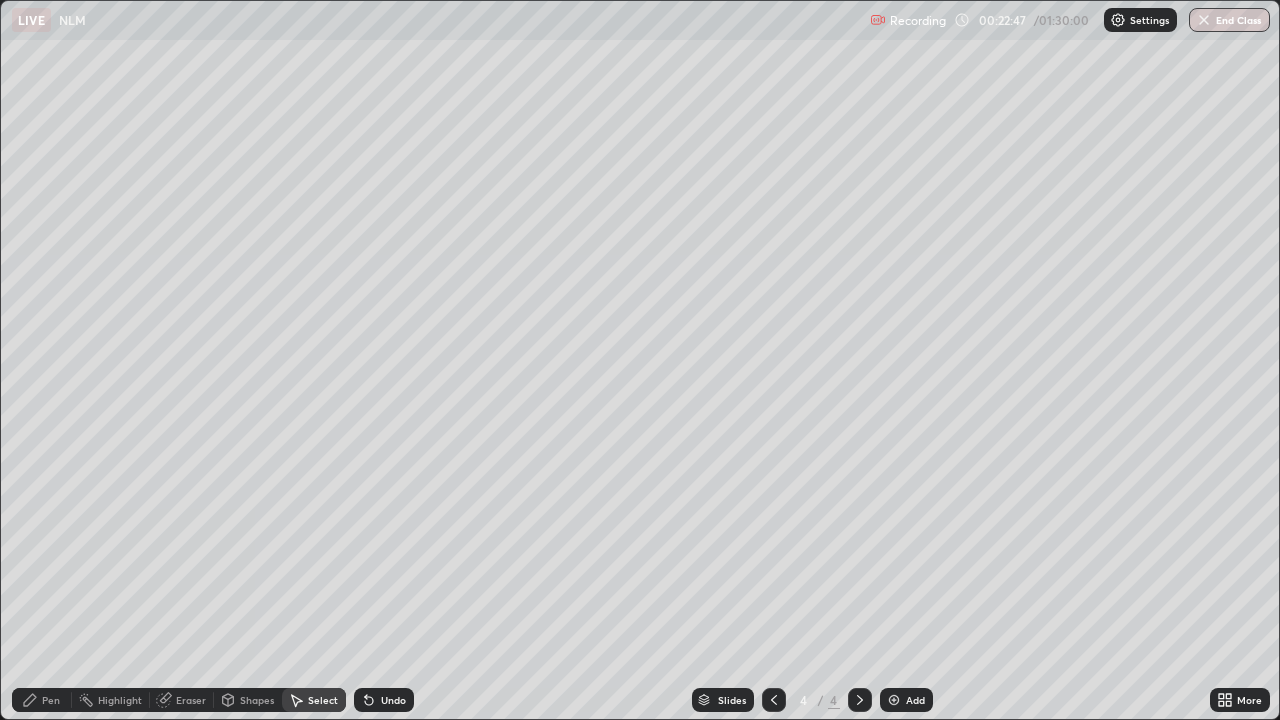 click on "Pen" at bounding box center (42, 700) 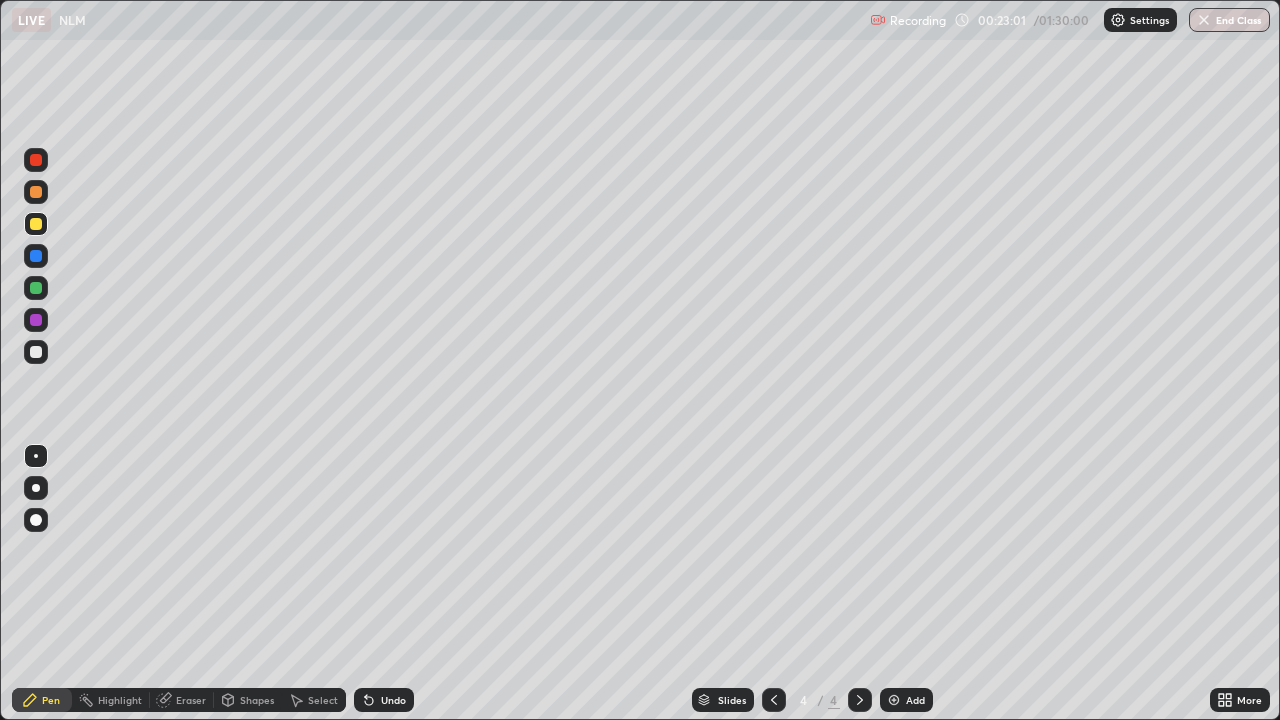 click on "Undo" at bounding box center [384, 700] 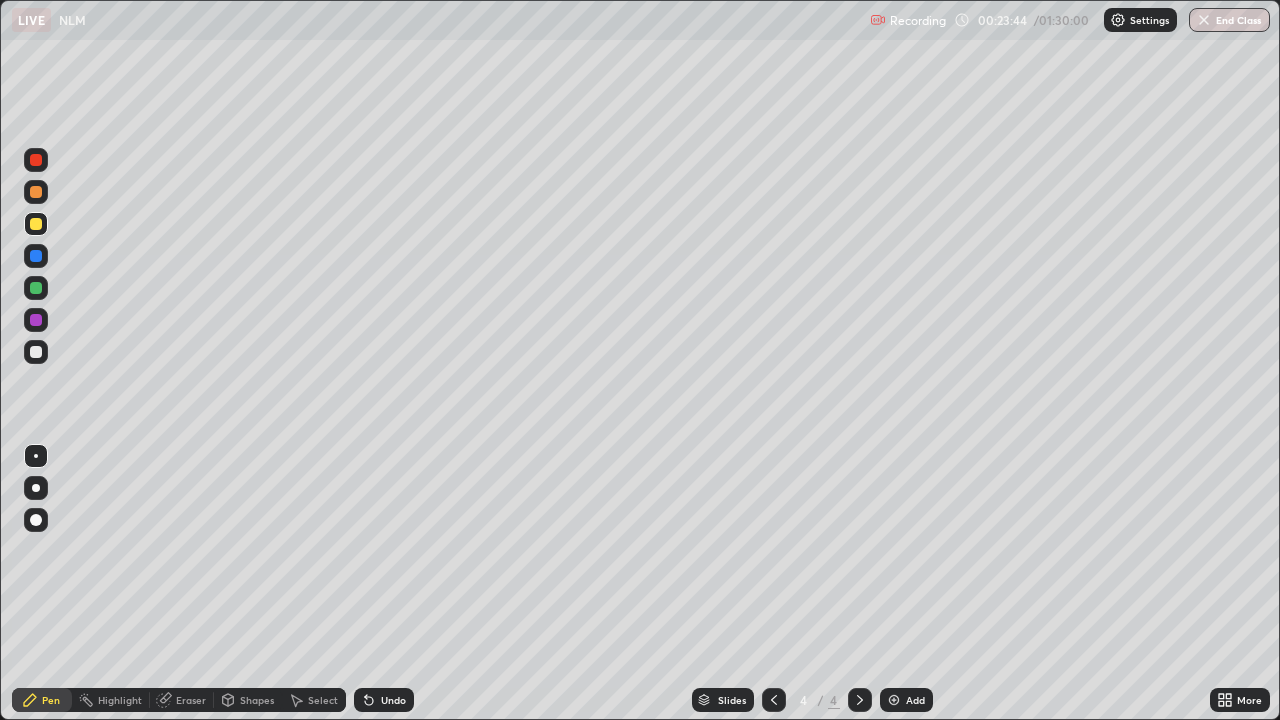 click on "Setting up your live class" at bounding box center [640, 360] 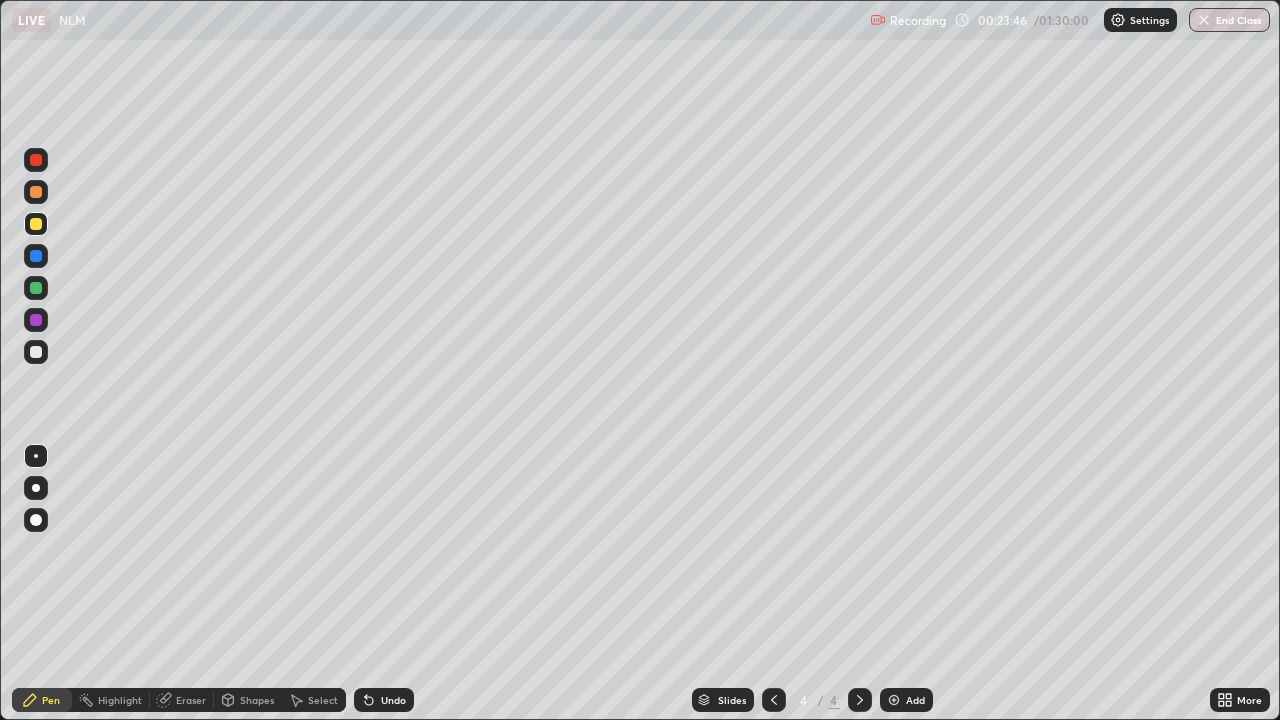 click on "Setting up your live class" at bounding box center (640, 360) 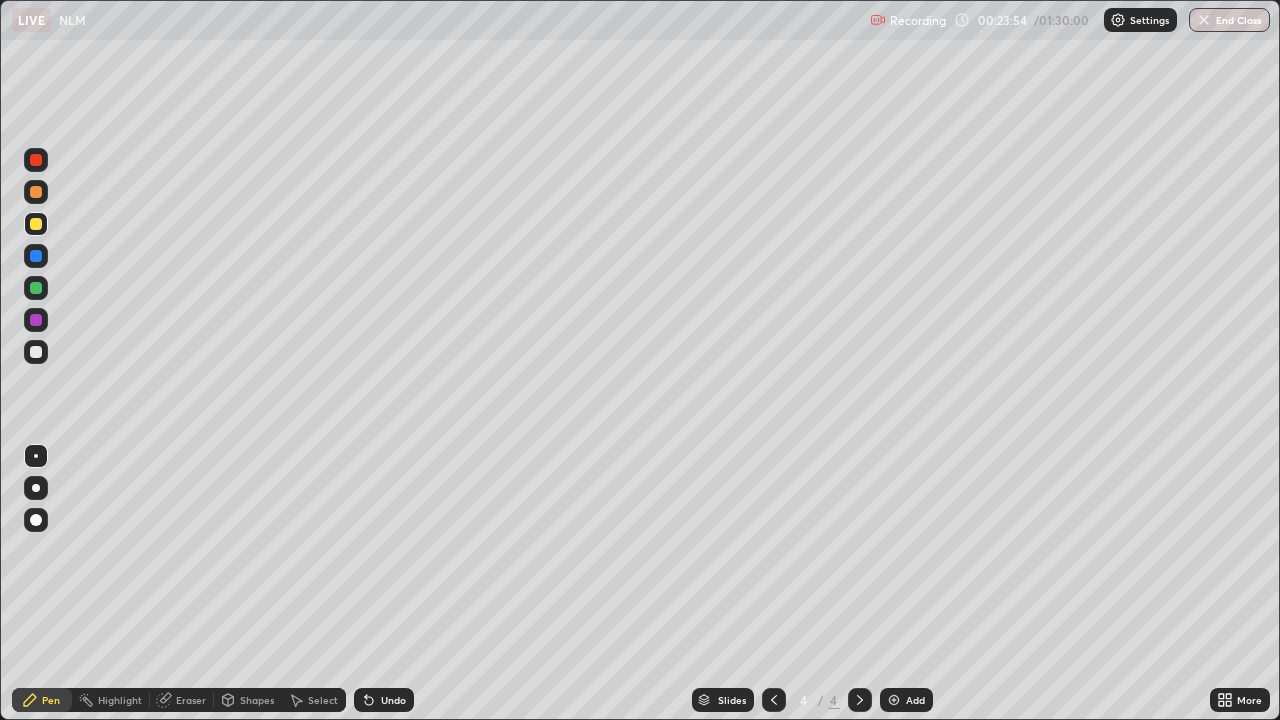 click on "Erase all" at bounding box center [36, 360] 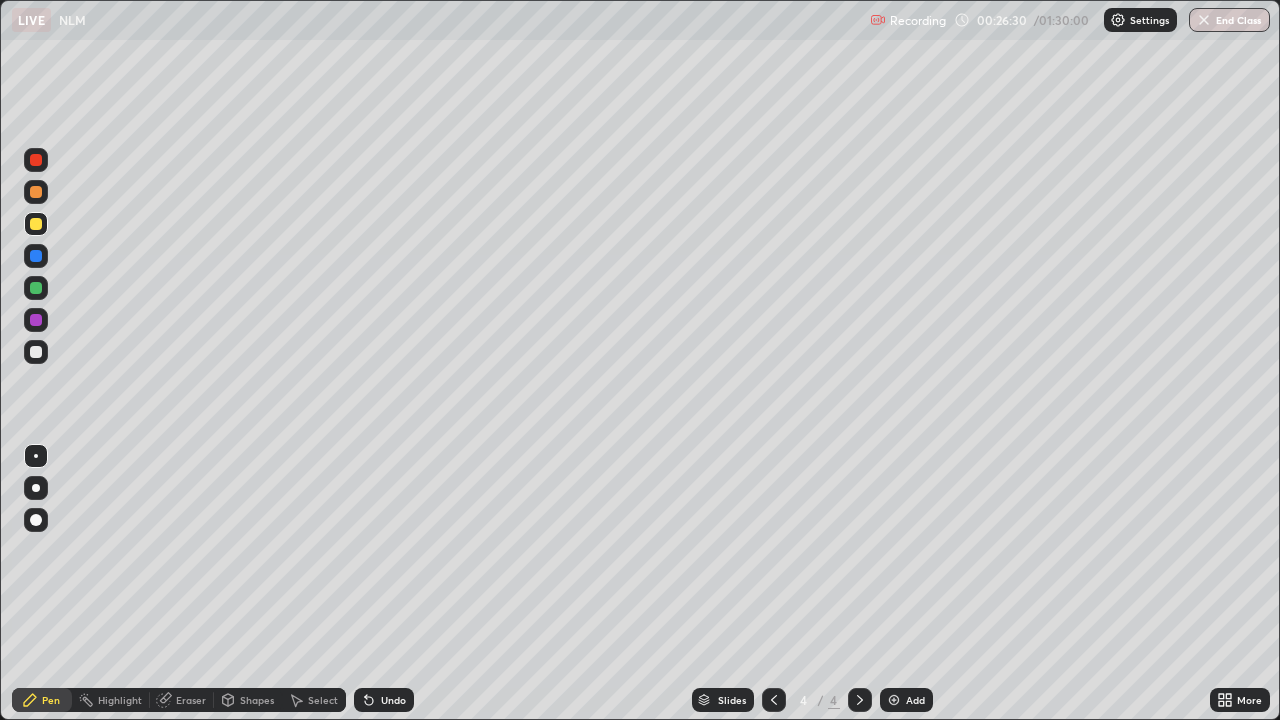 click on "Add" at bounding box center [915, 700] 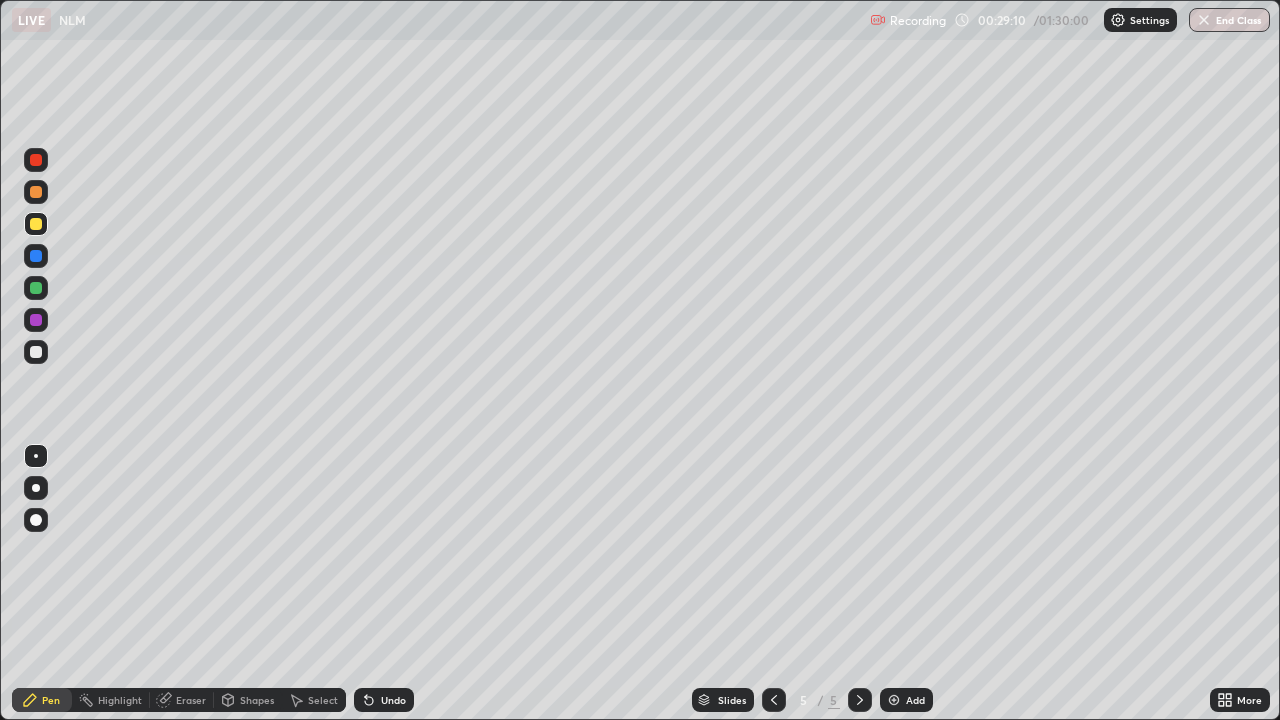 click at bounding box center [36, 224] 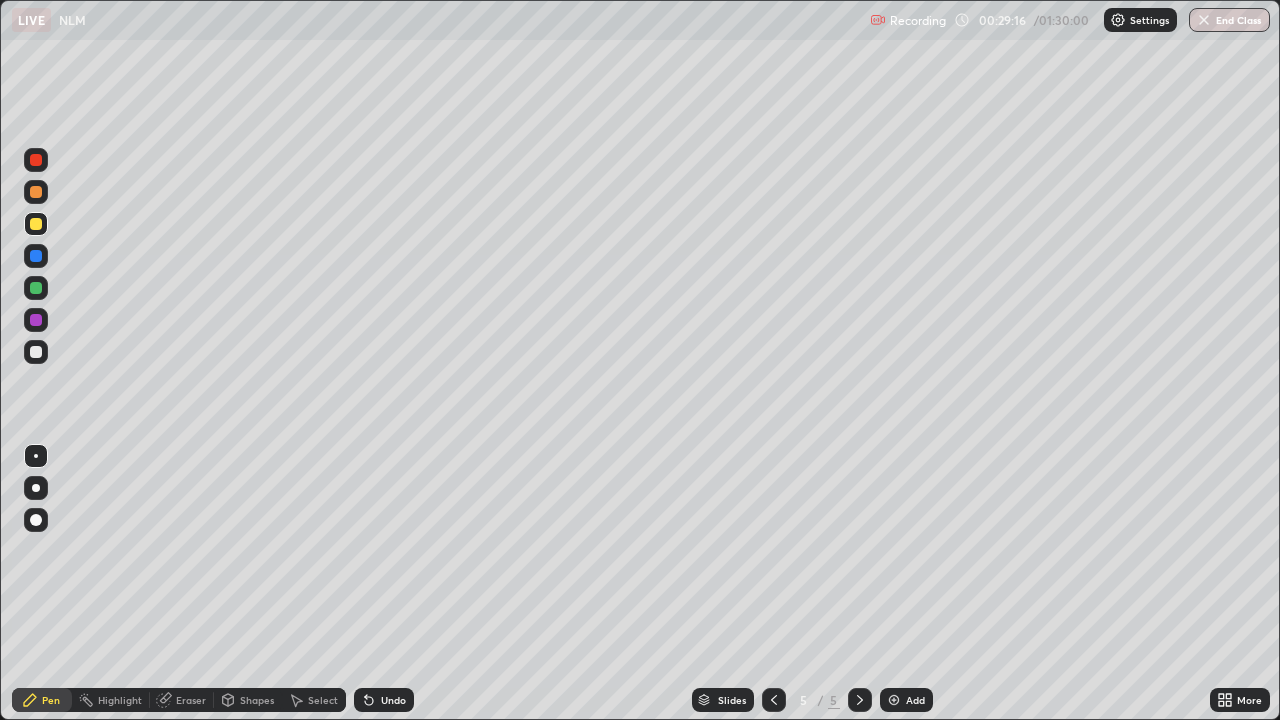 click on "Undo" at bounding box center [384, 700] 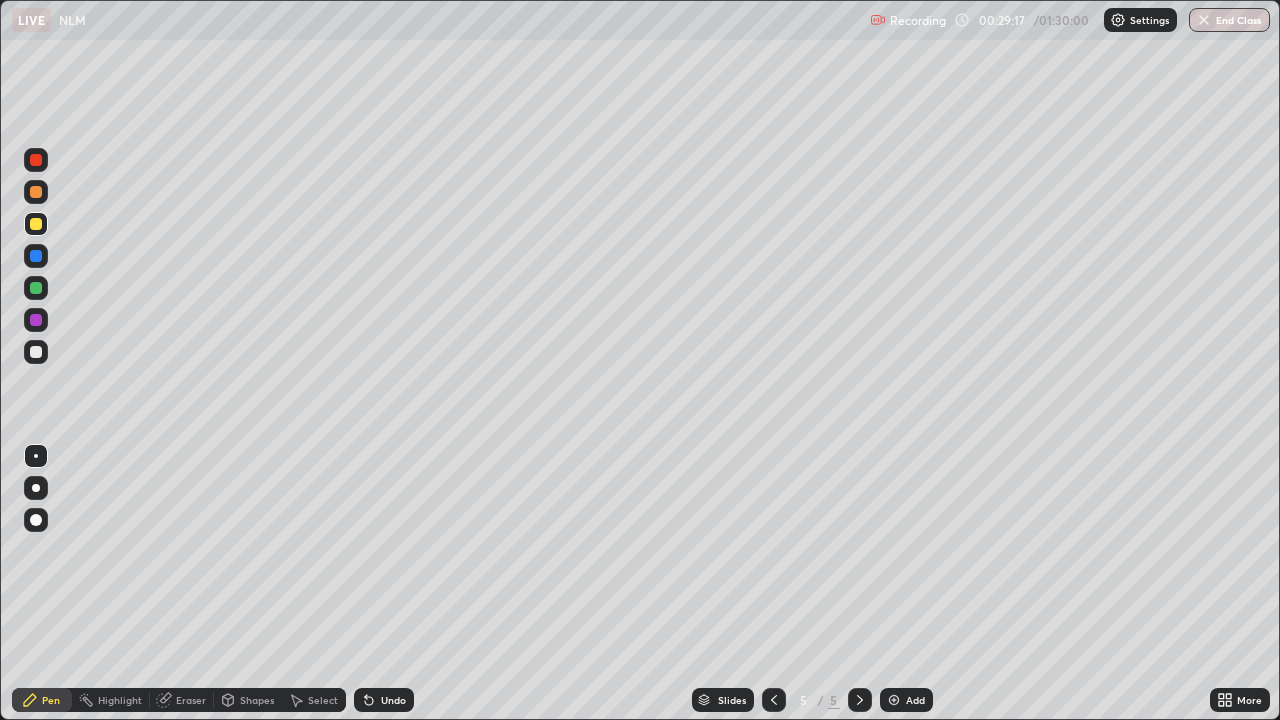 click on "Undo" at bounding box center [384, 700] 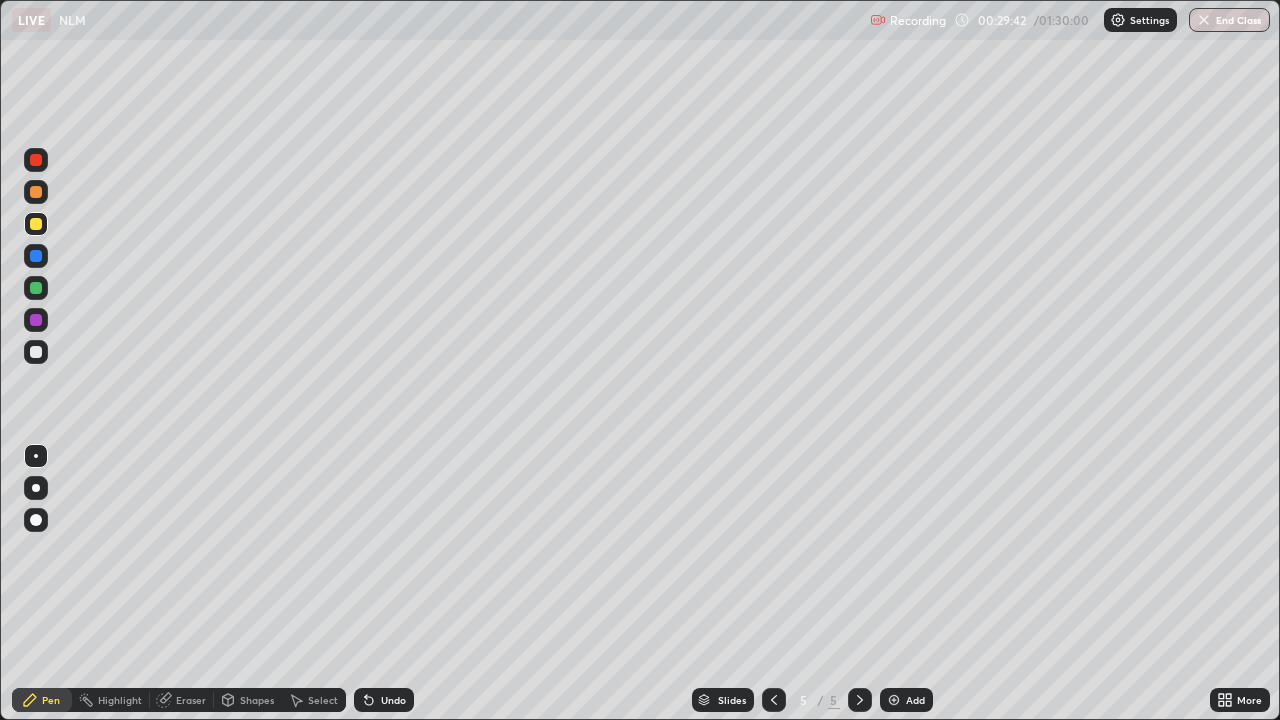 click at bounding box center [36, 288] 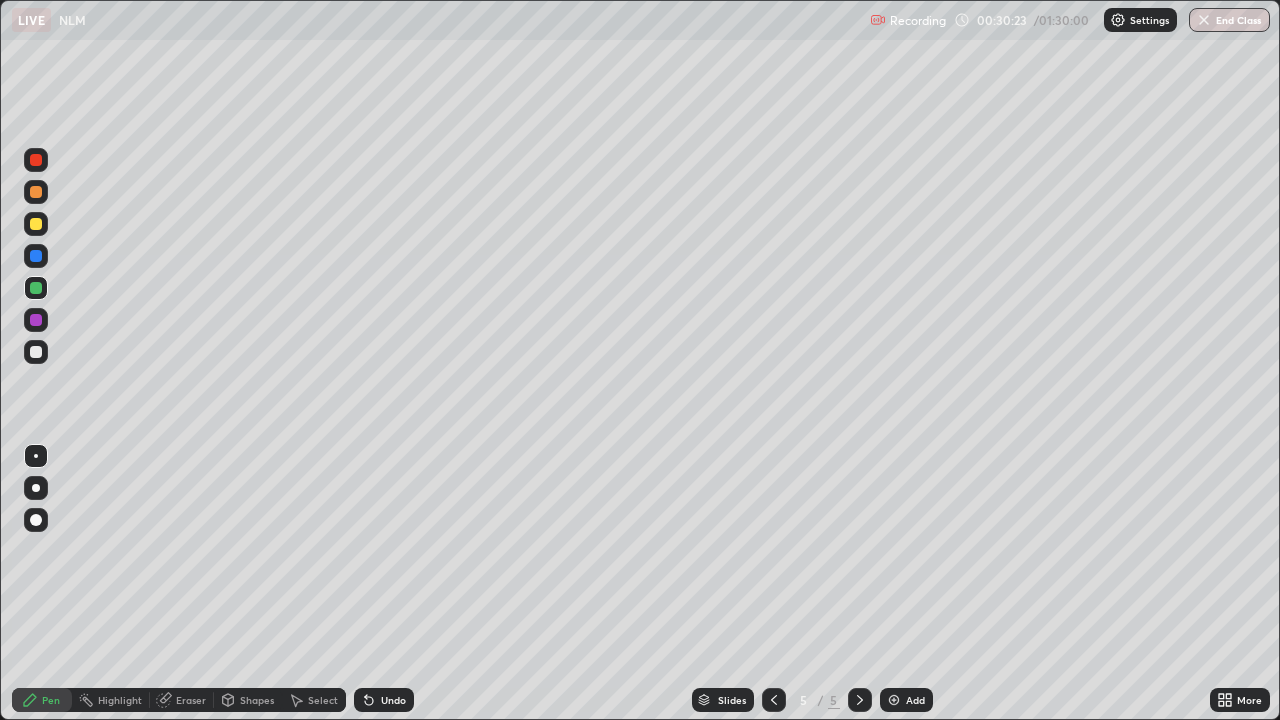 click on "Setting up your live class" at bounding box center (640, 360) 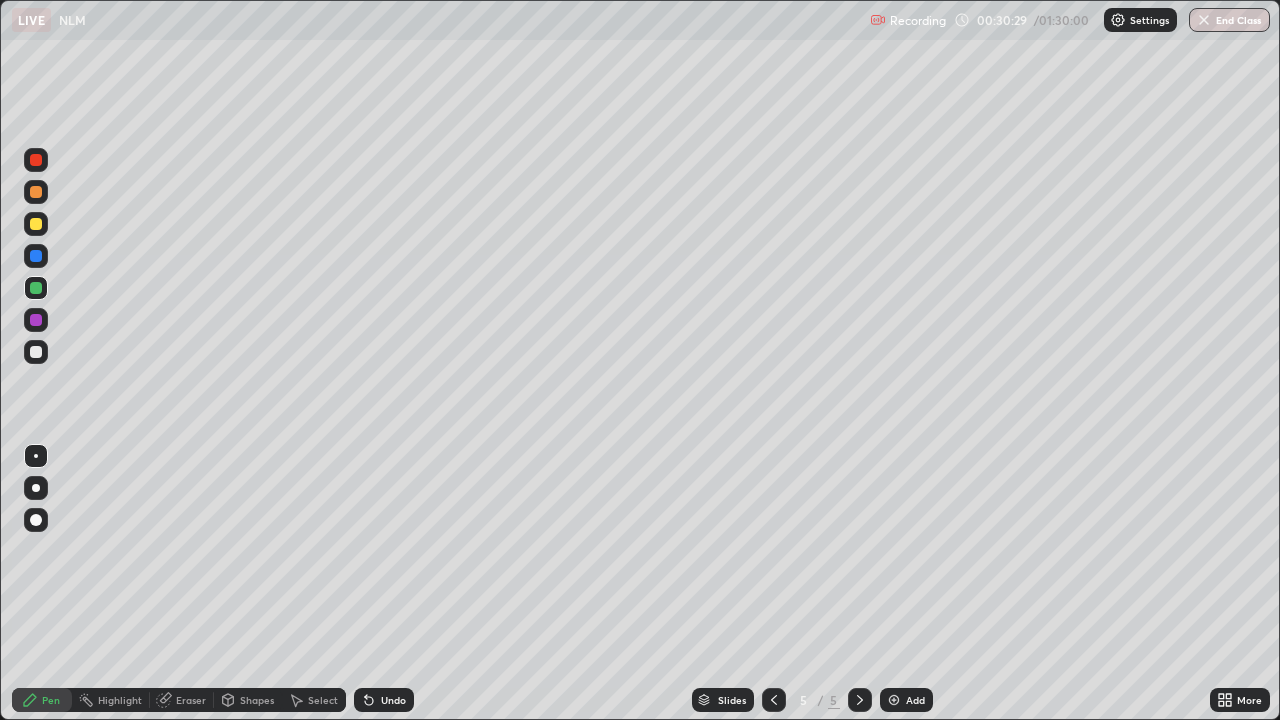 click at bounding box center [36, 224] 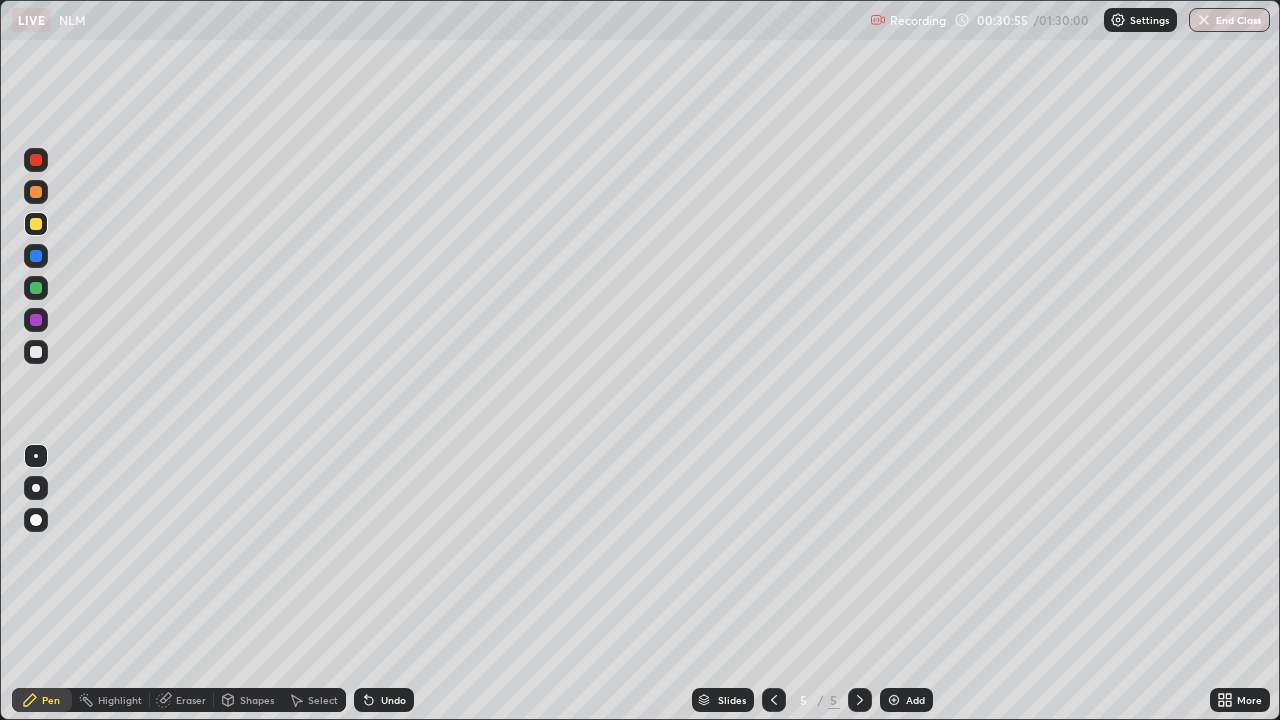 click at bounding box center [36, 288] 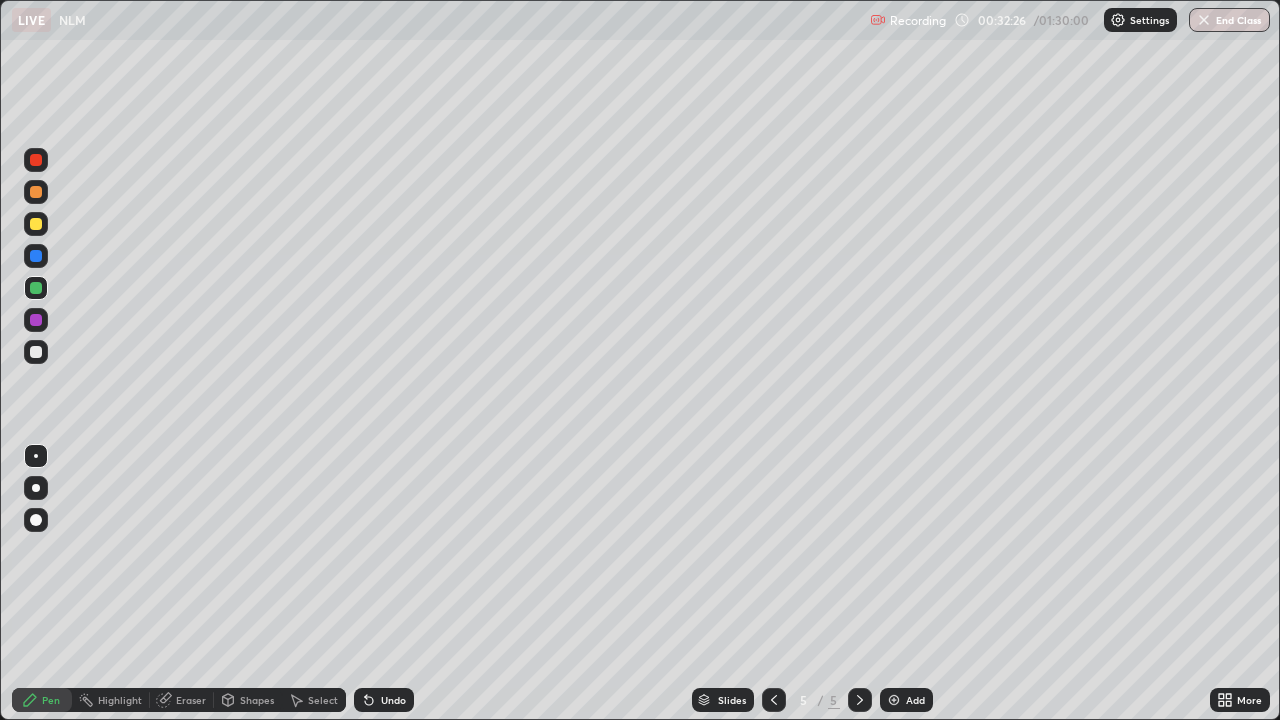 click at bounding box center (36, 352) 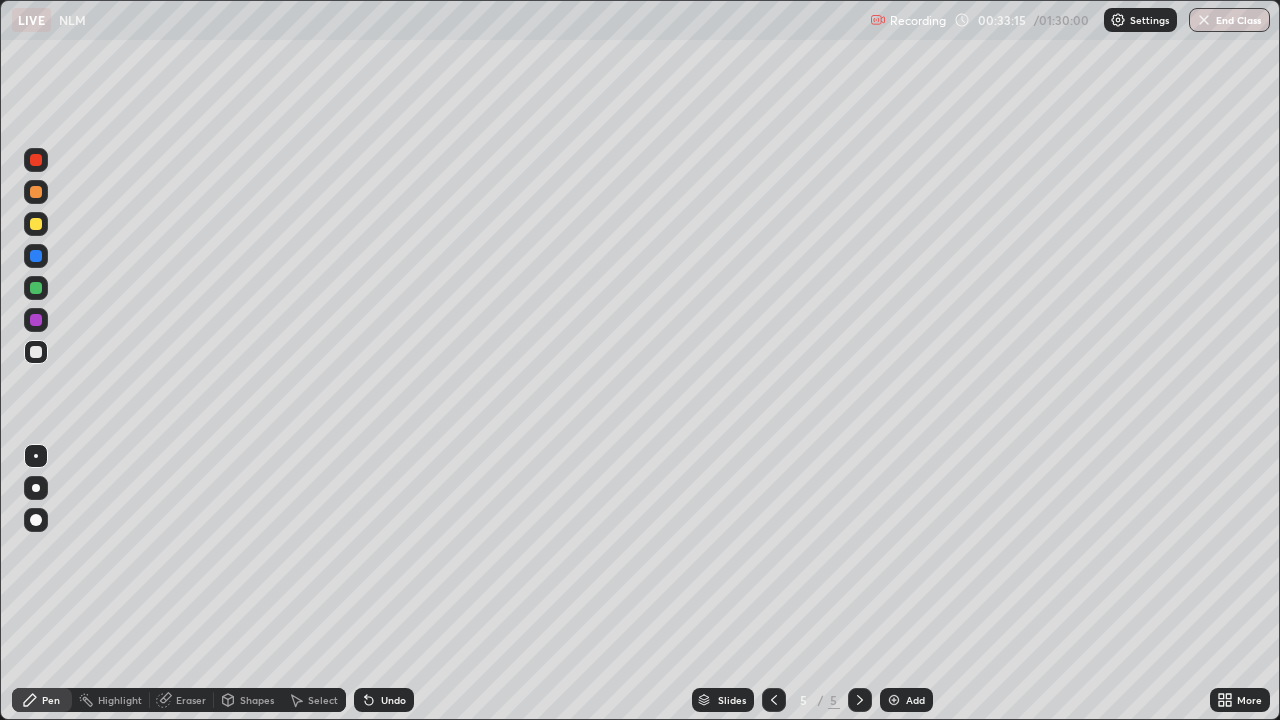click at bounding box center (894, 700) 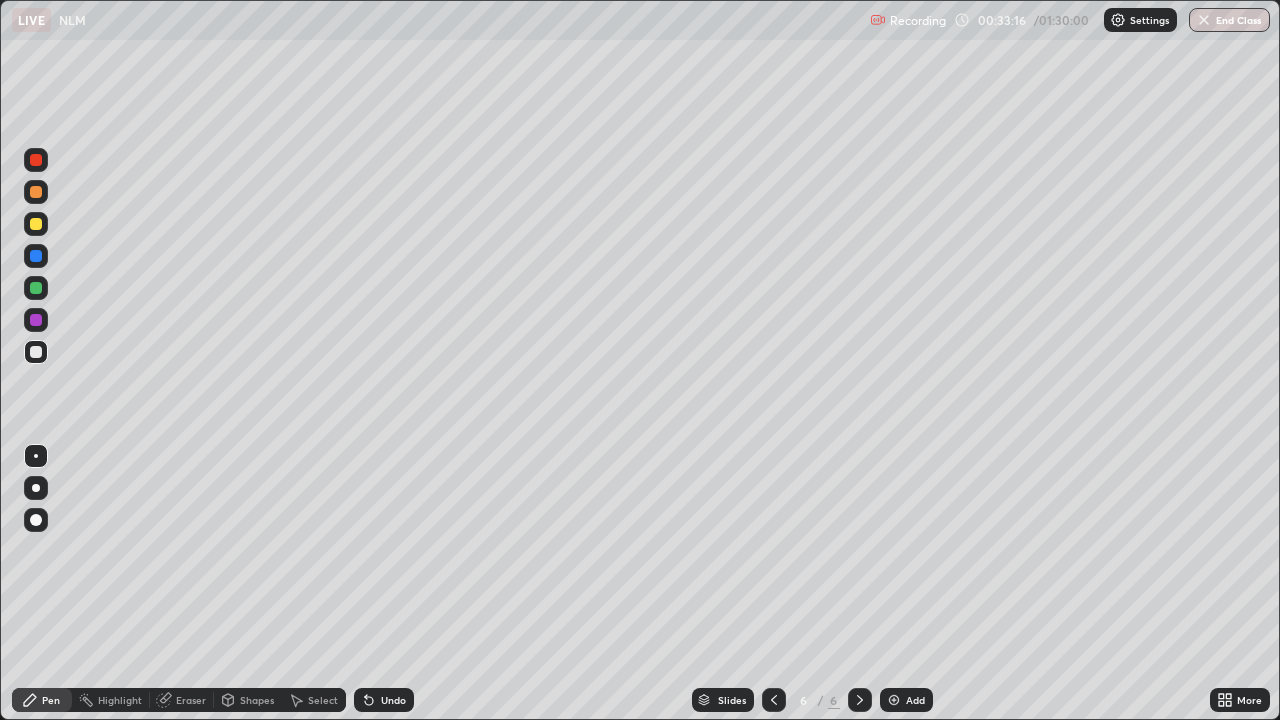 click on "Select" at bounding box center [323, 700] 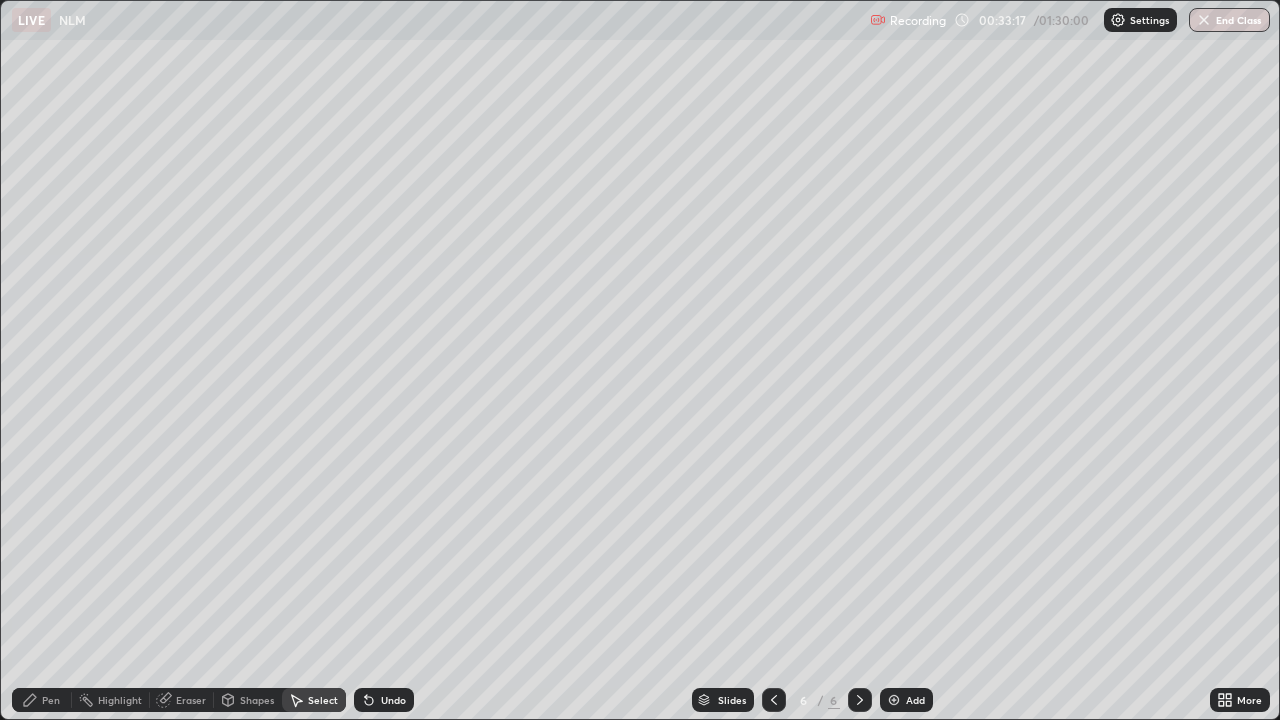 click on "Shapes" at bounding box center [257, 700] 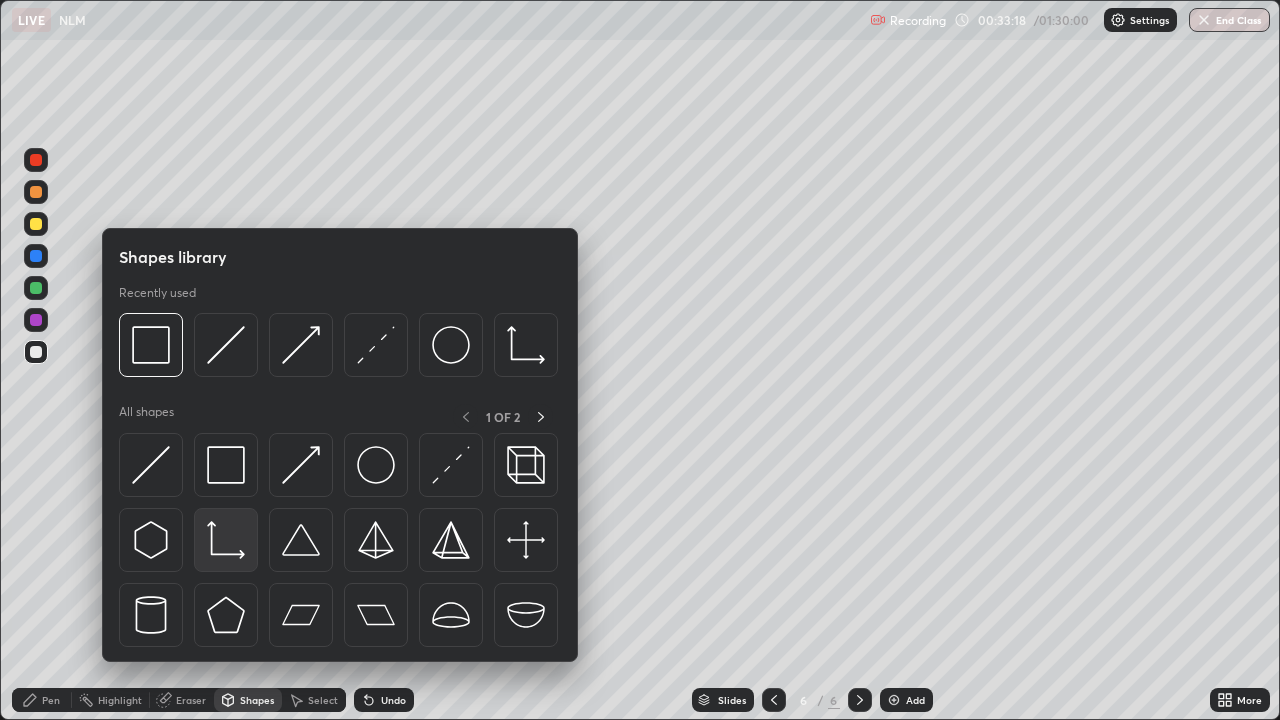 click at bounding box center (226, 540) 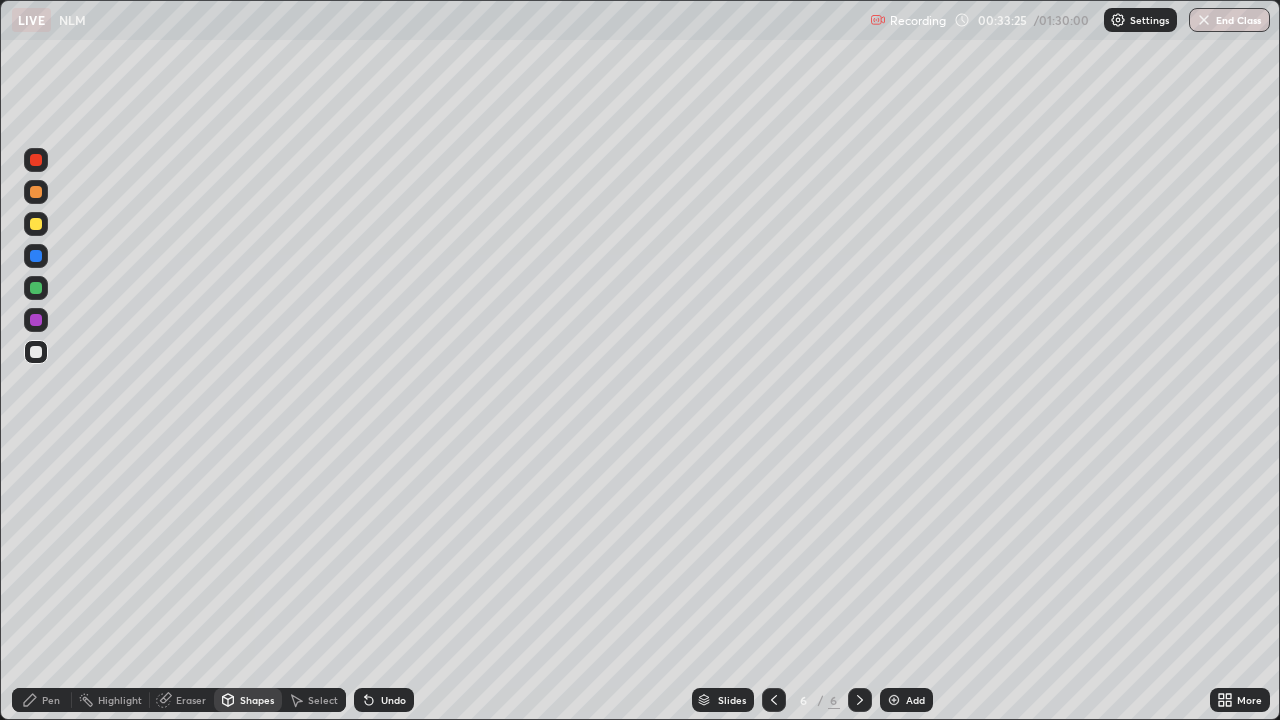 click at bounding box center (36, 288) 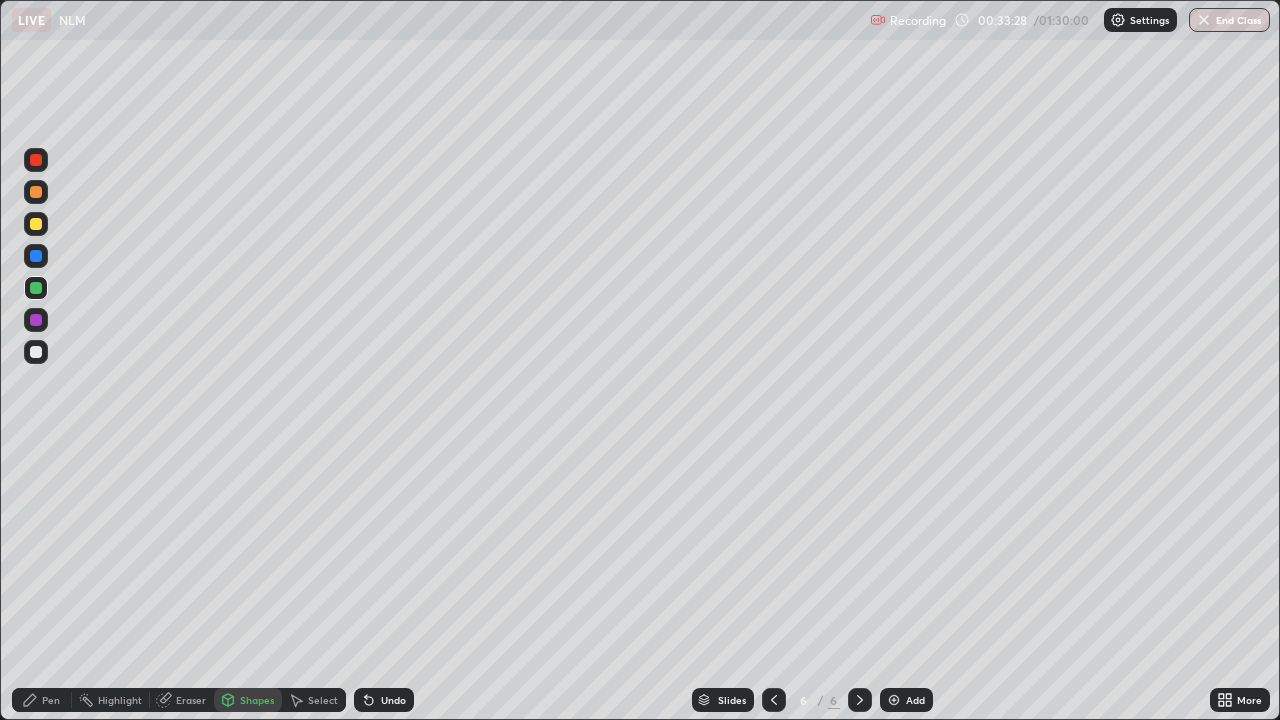 click on "Pen" at bounding box center [51, 700] 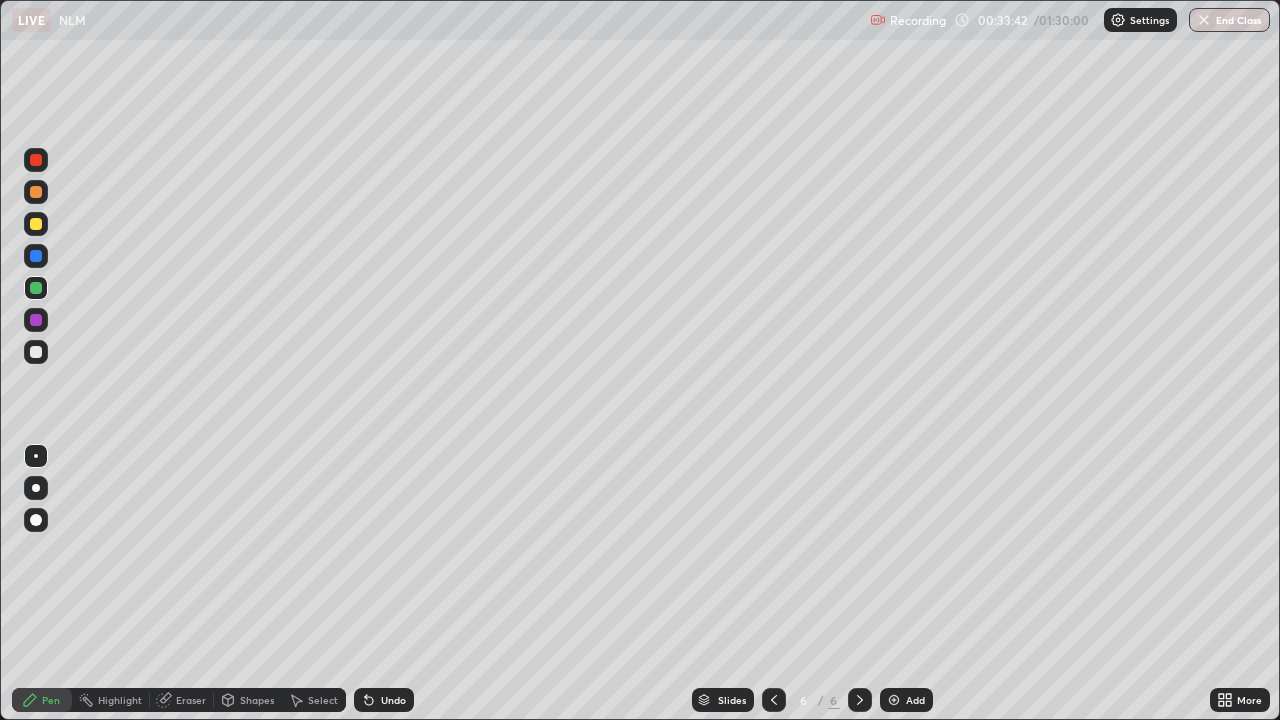 click on "Shapes" at bounding box center (248, 700) 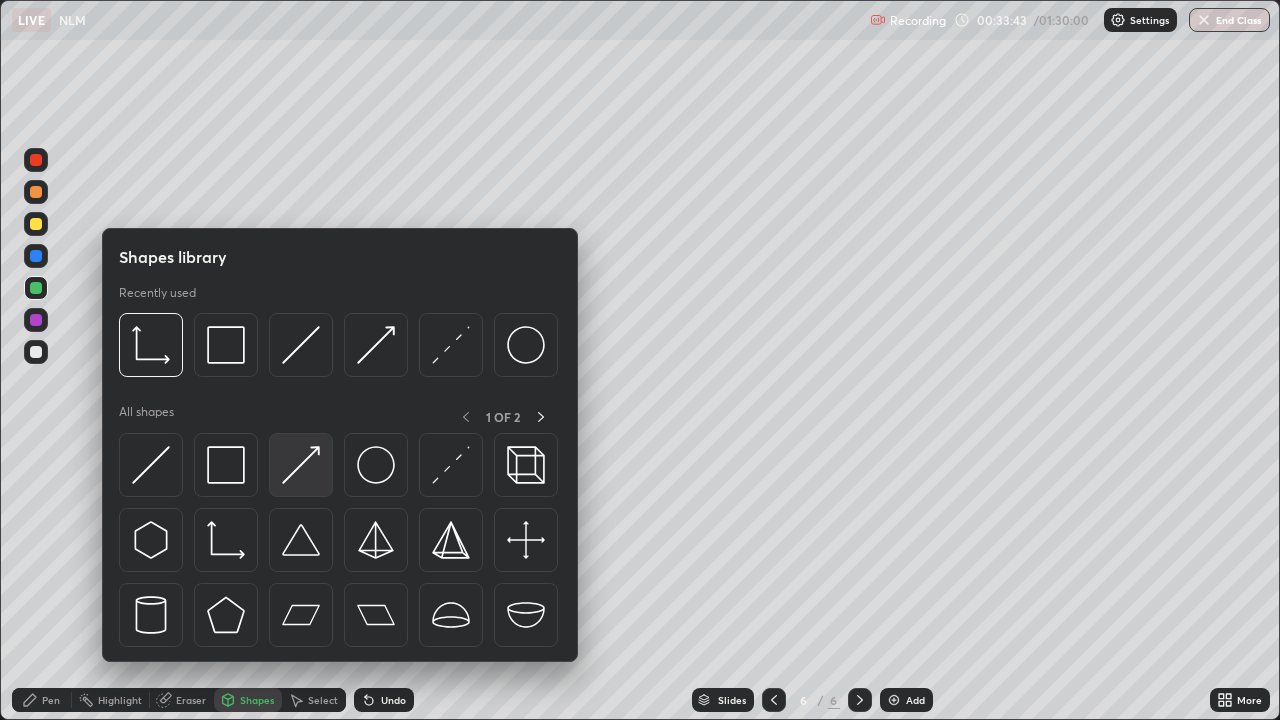 click at bounding box center [301, 465] 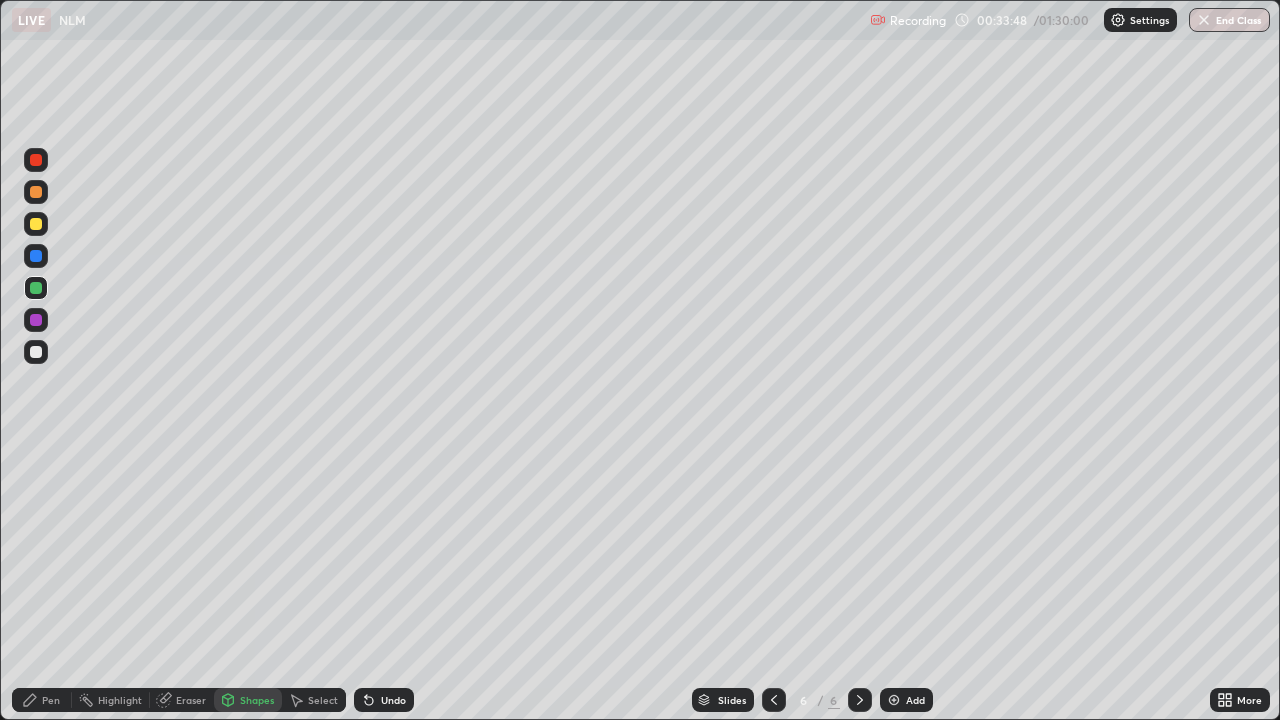 click on "Pen" at bounding box center [51, 700] 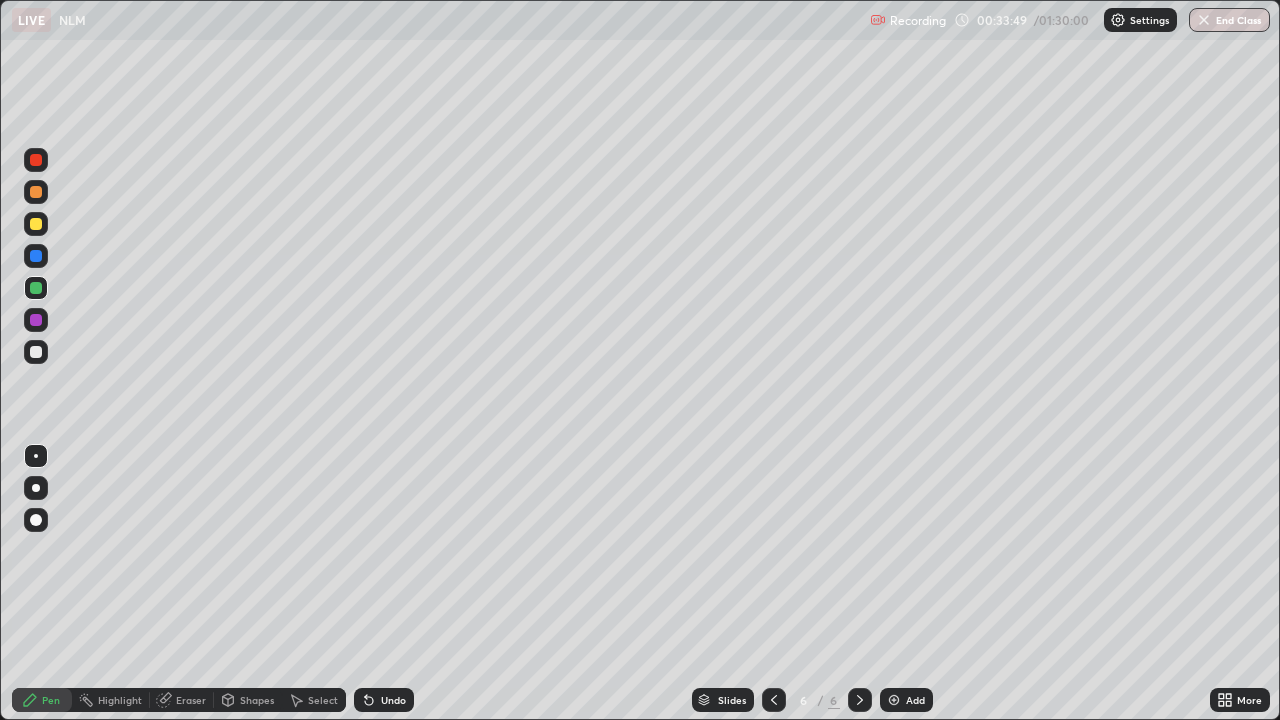 click at bounding box center (36, 320) 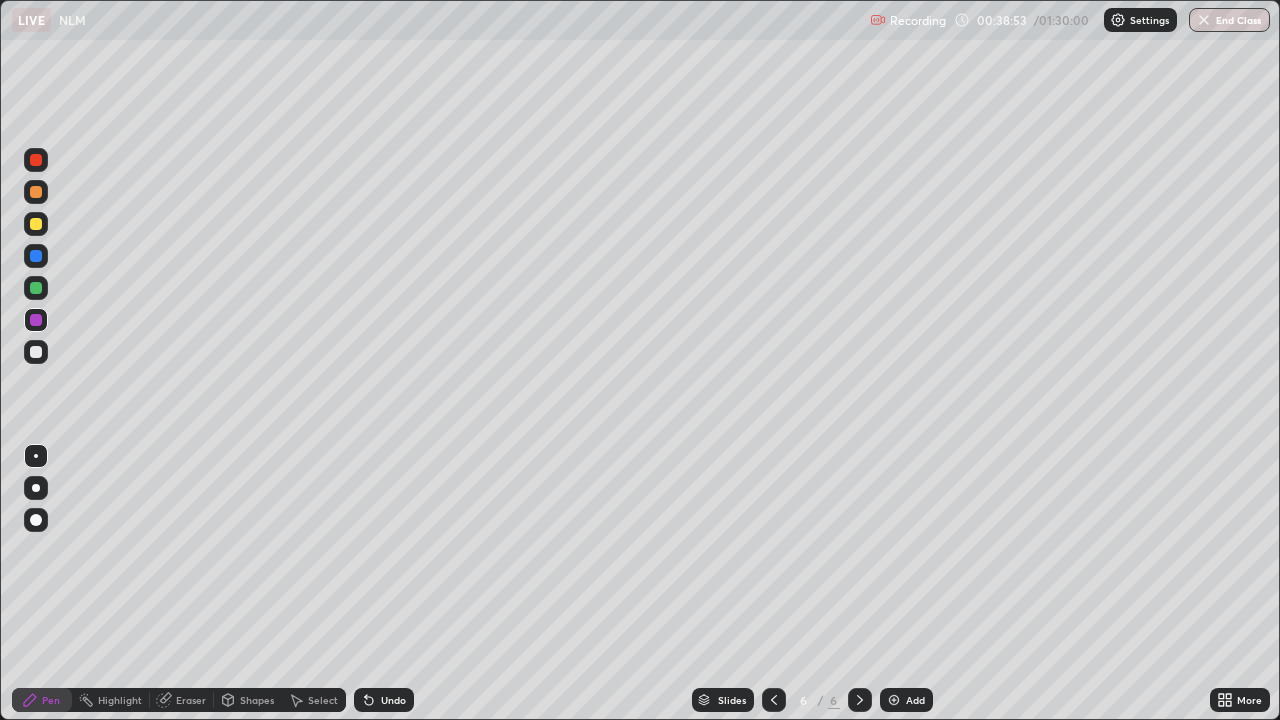 click at bounding box center [894, 700] 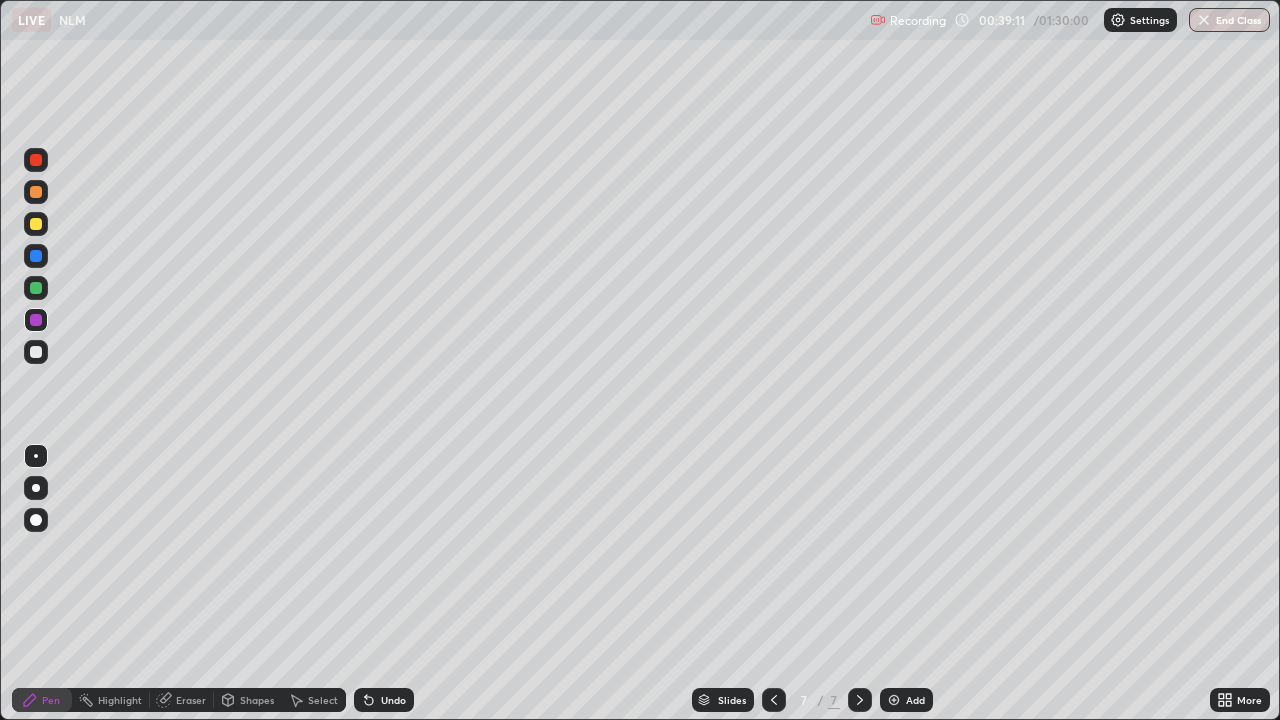 click at bounding box center (36, 224) 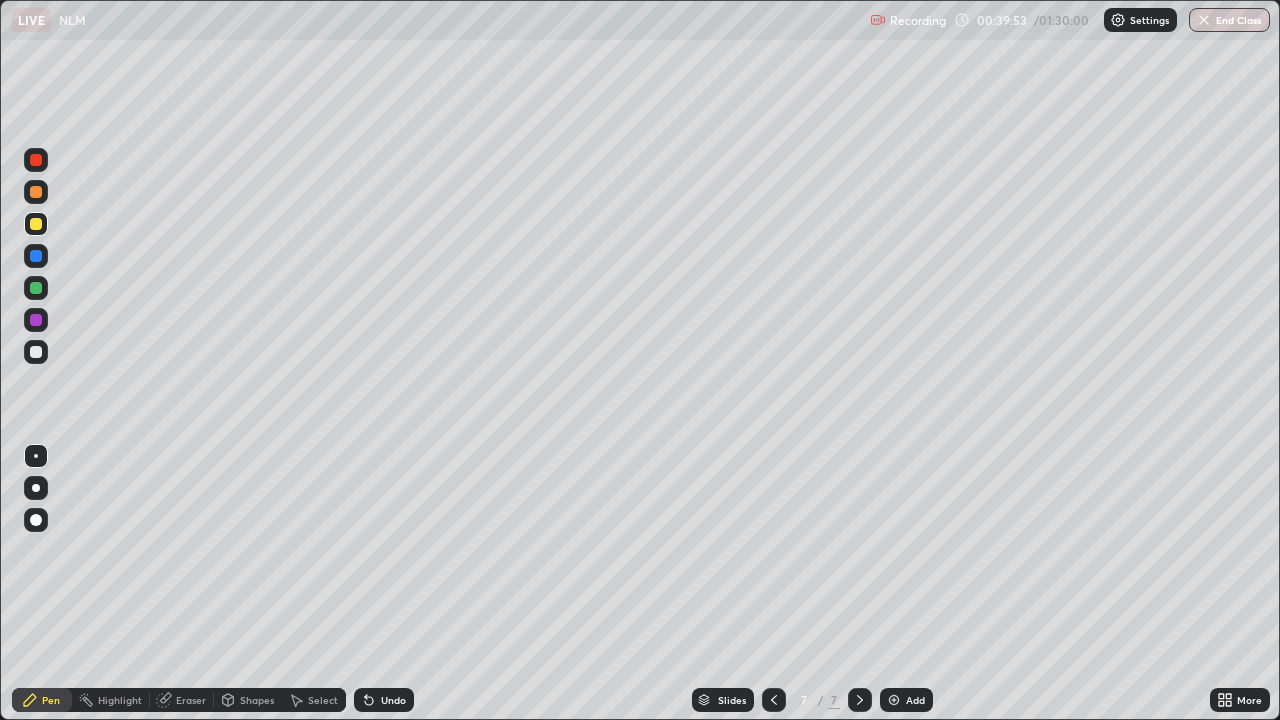 click on "Eraser" at bounding box center (191, 700) 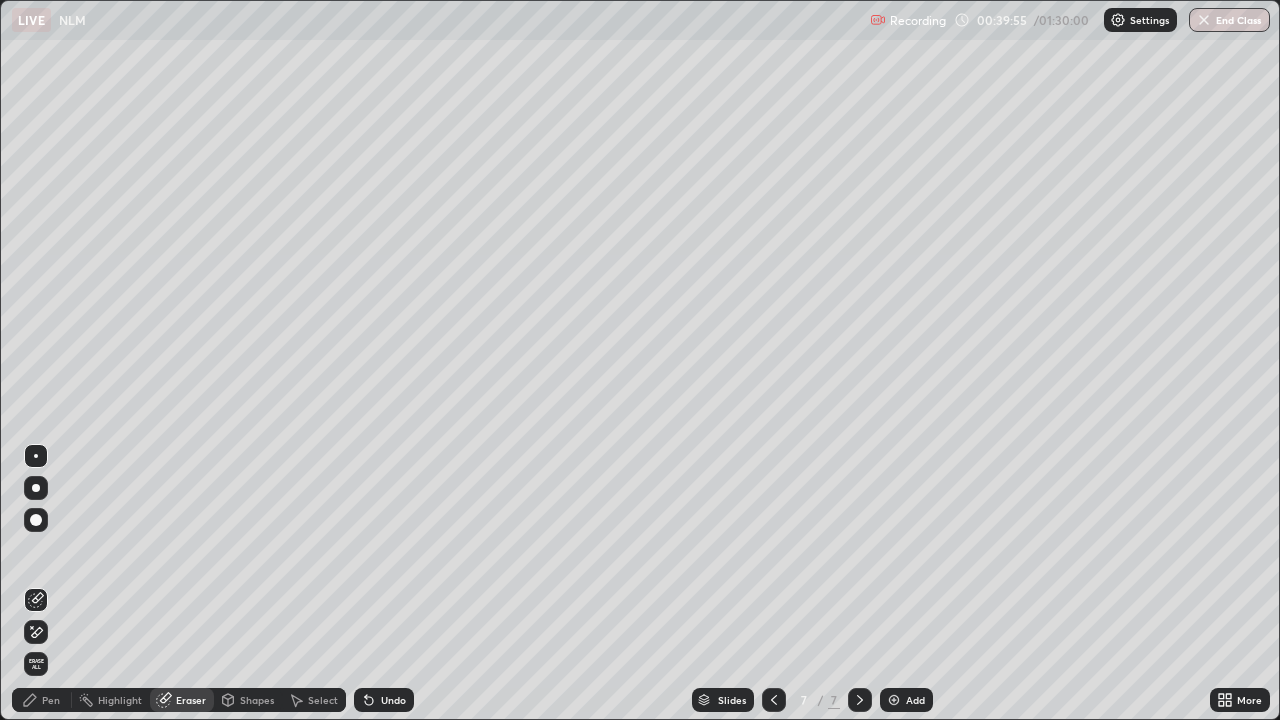 click on "Pen" at bounding box center (42, 700) 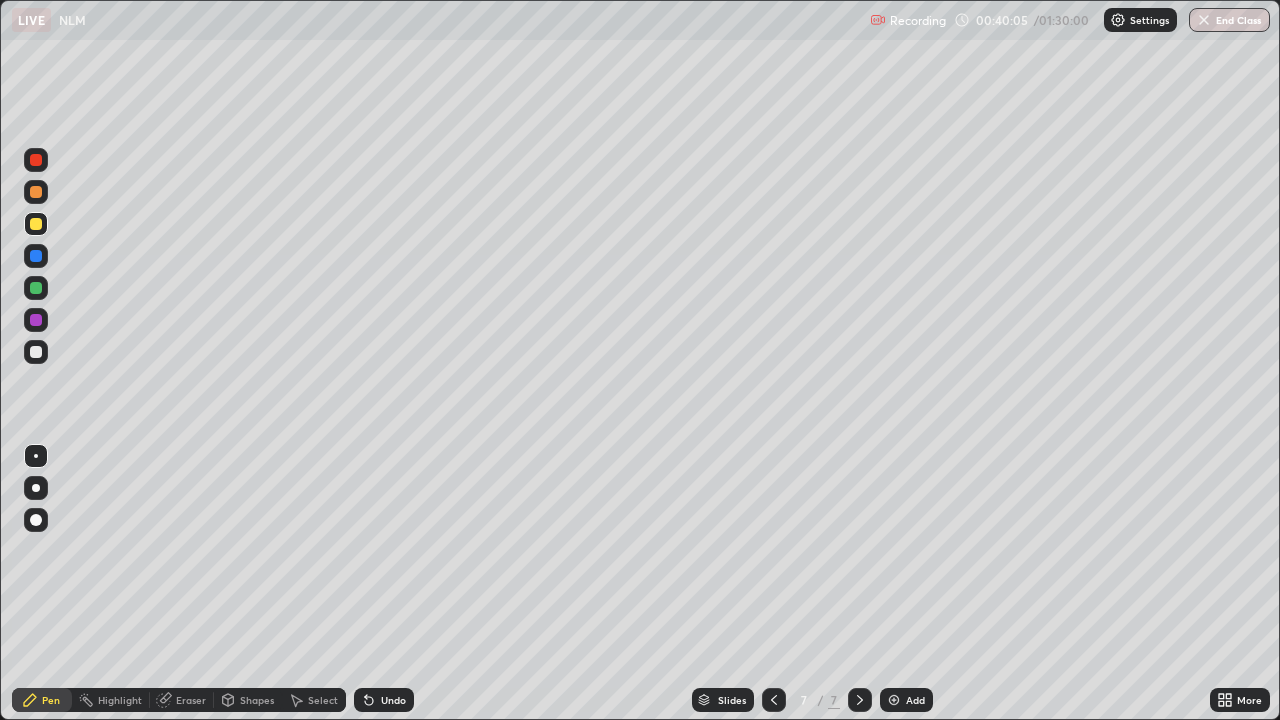 click at bounding box center (36, 288) 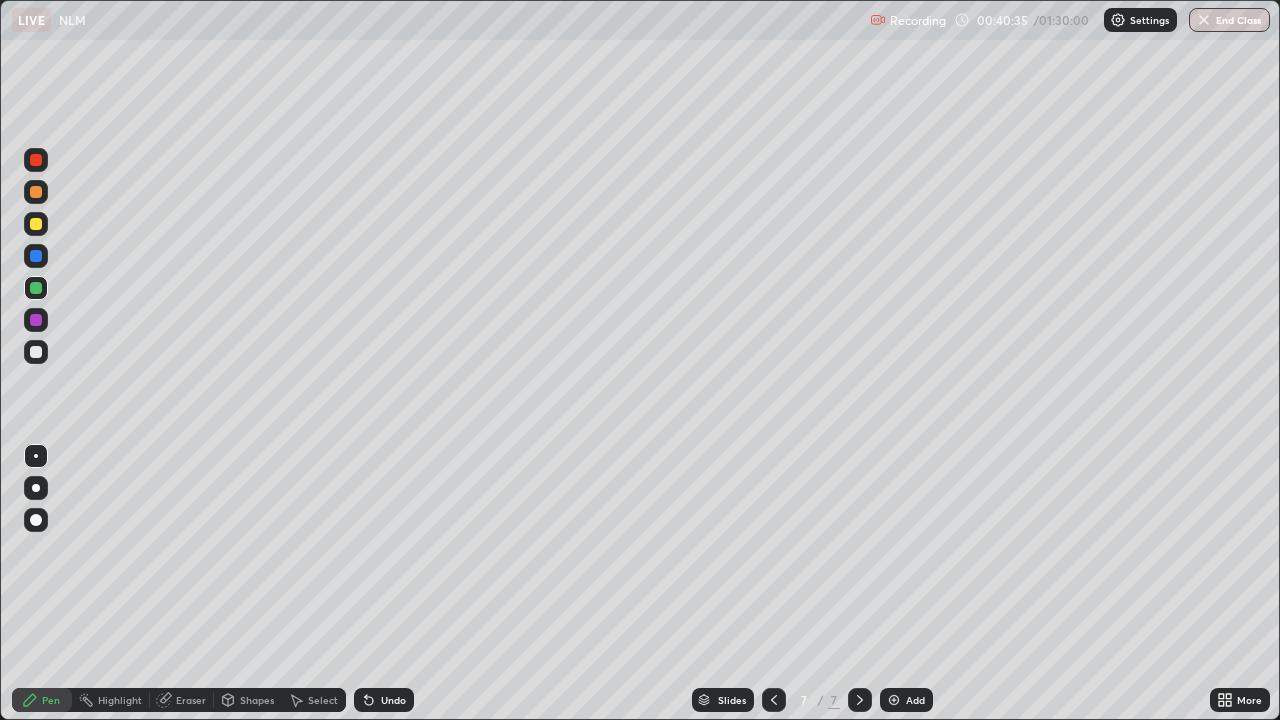 click at bounding box center [36, 224] 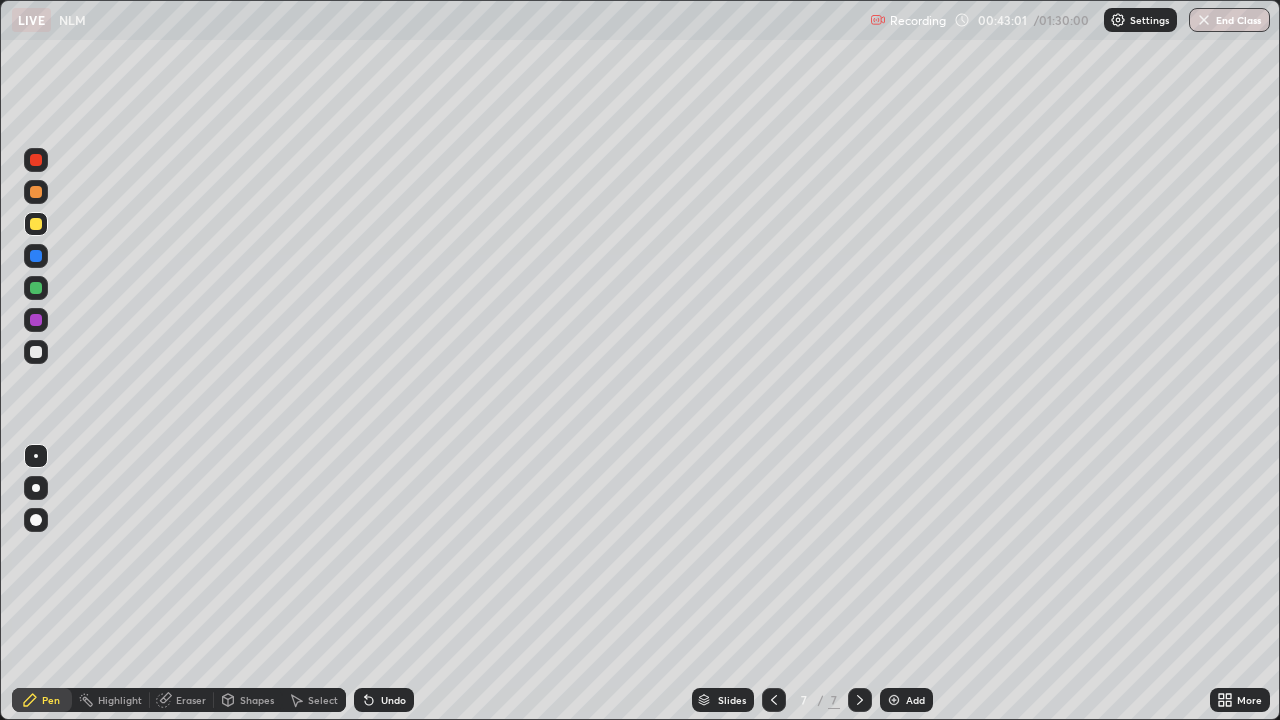 click at bounding box center (894, 700) 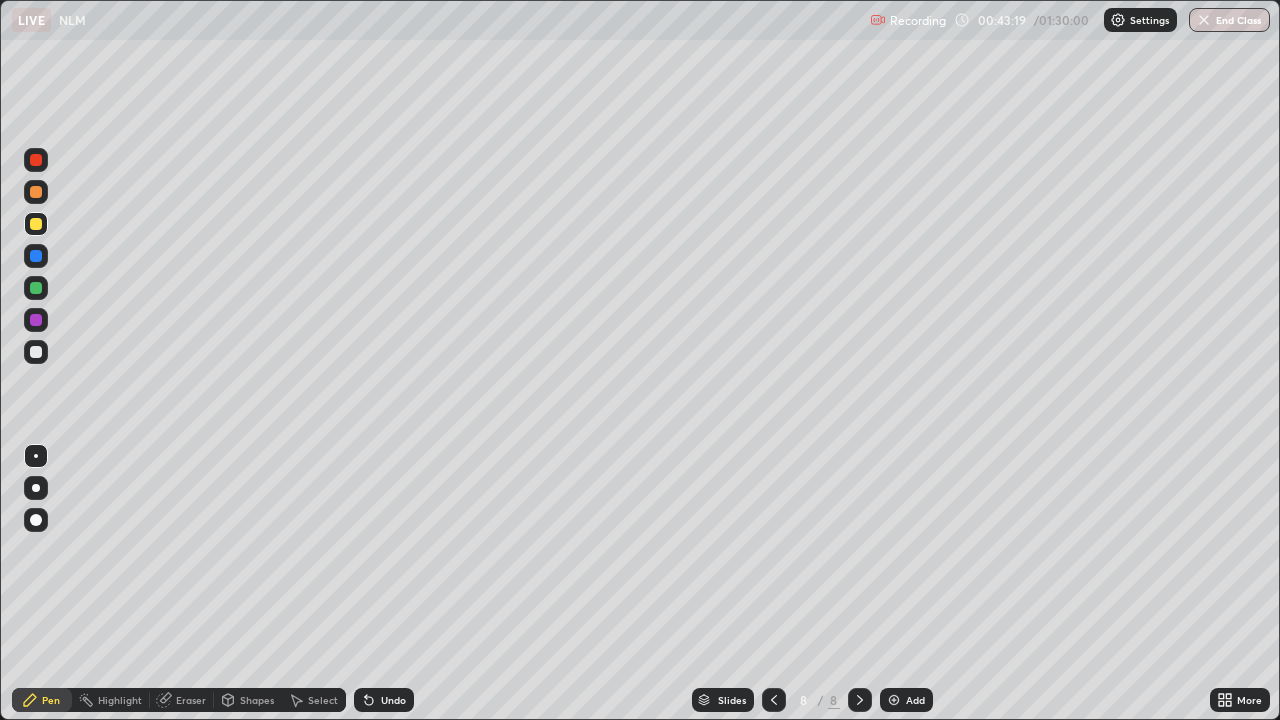 click on "Eraser" at bounding box center (191, 700) 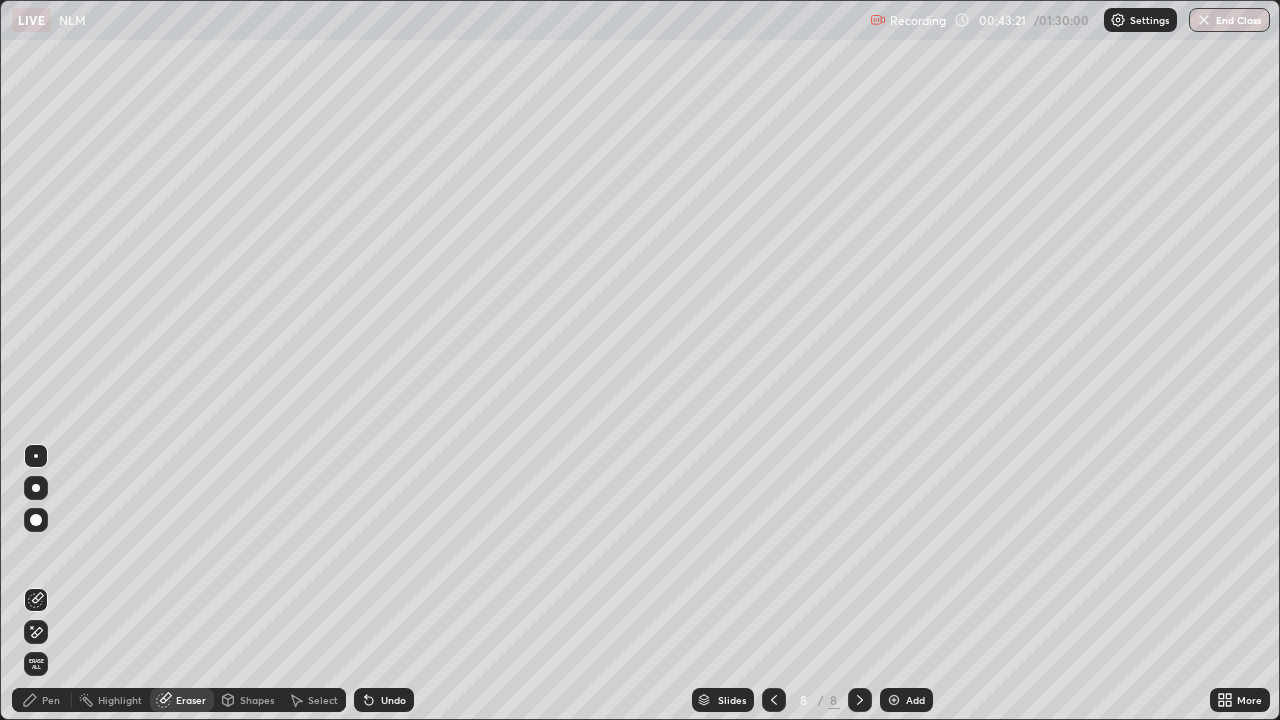 click on "Pen" at bounding box center (42, 700) 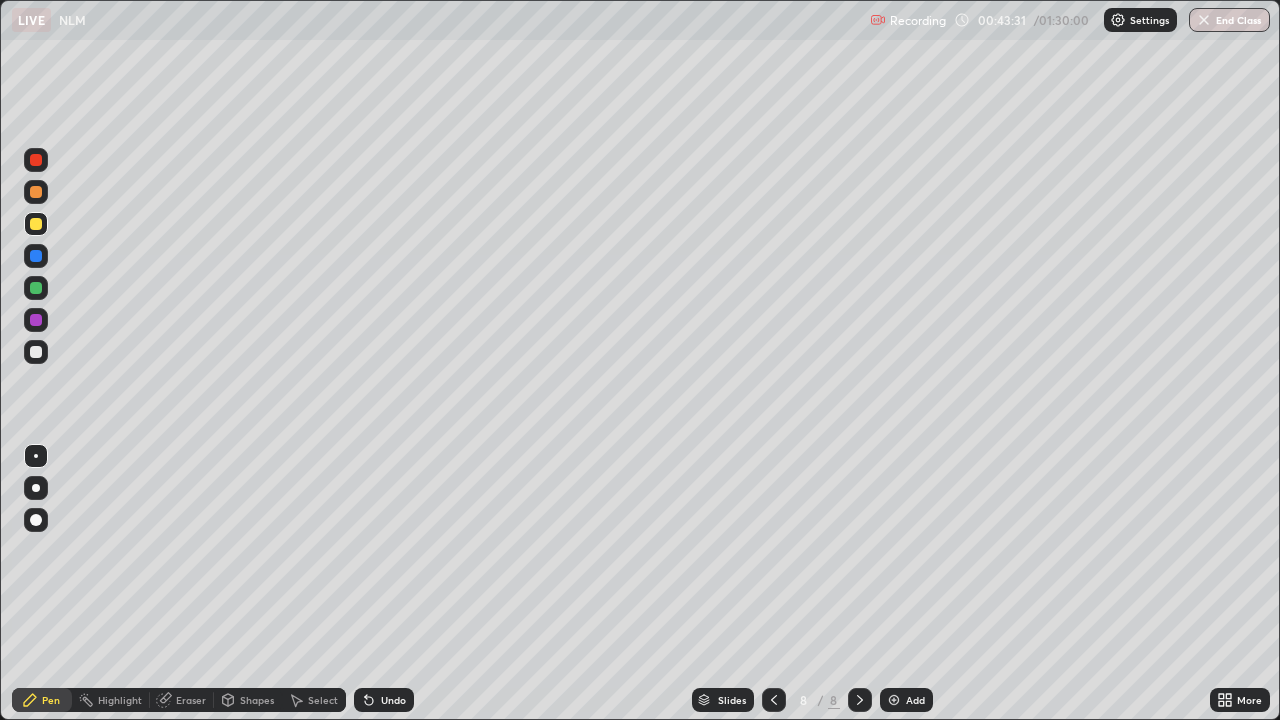 click at bounding box center (36, 288) 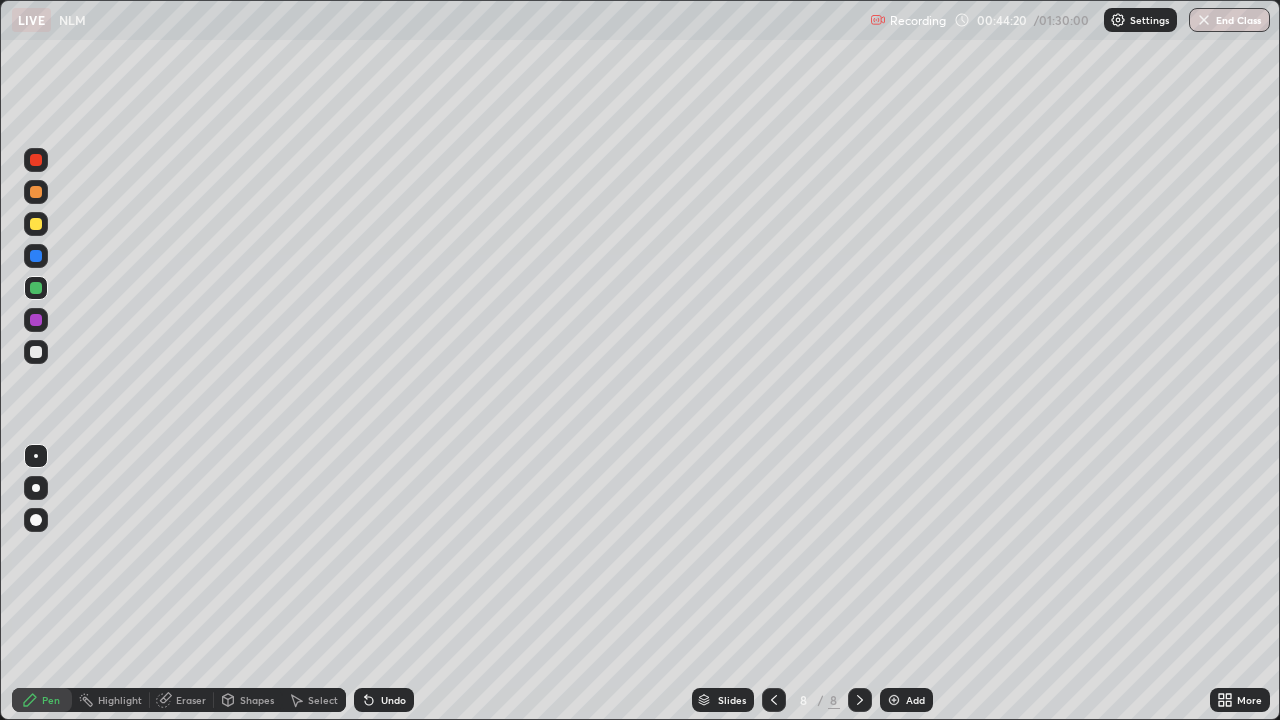 click at bounding box center (36, 352) 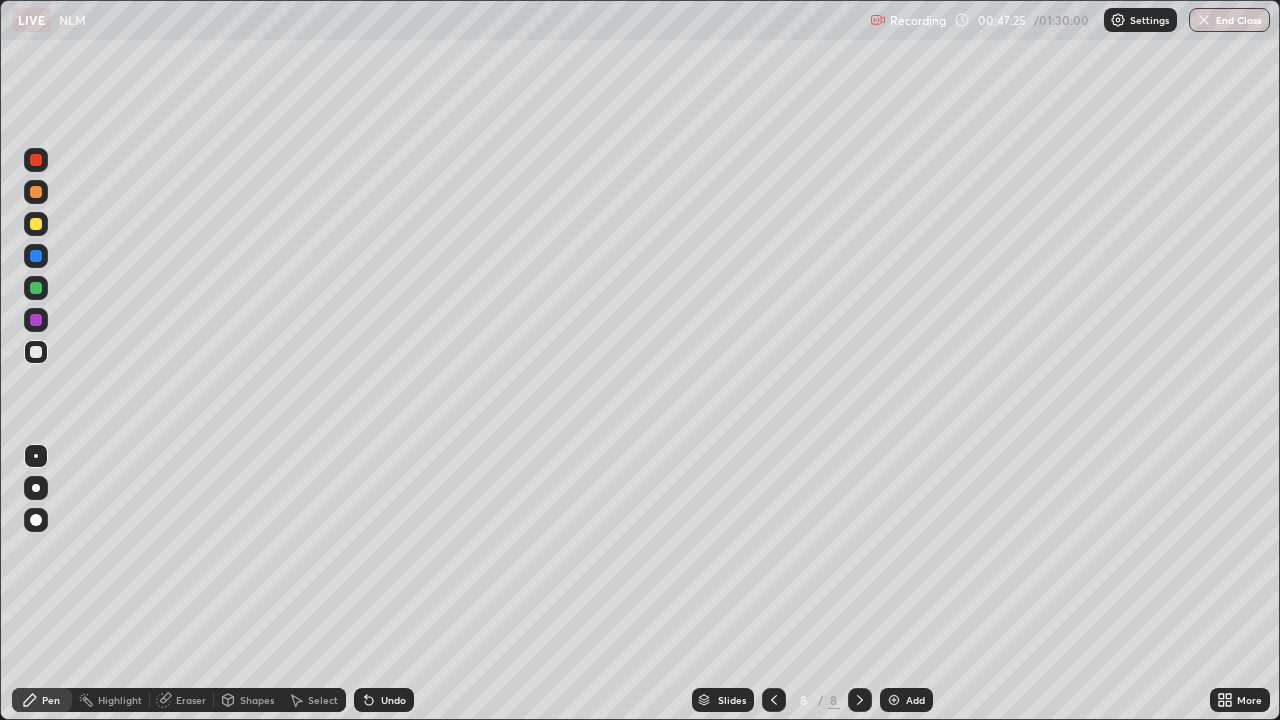 click at bounding box center (36, 320) 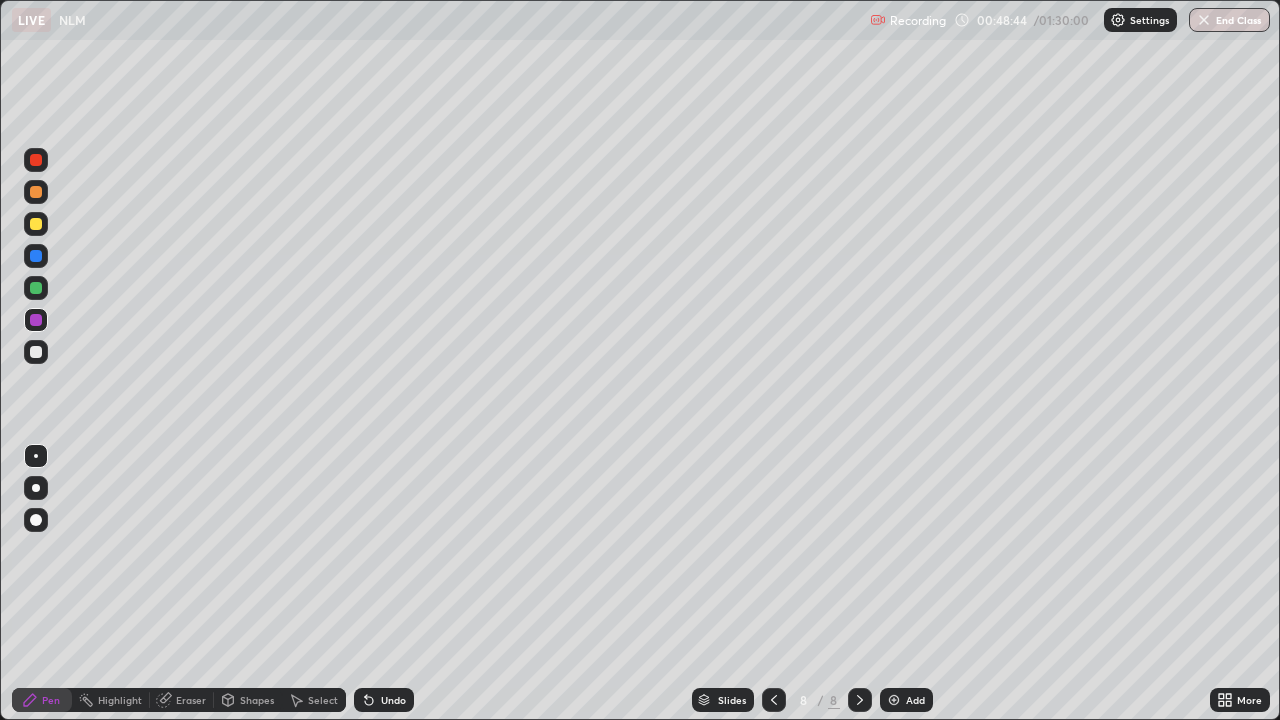 click on "Select" at bounding box center [323, 700] 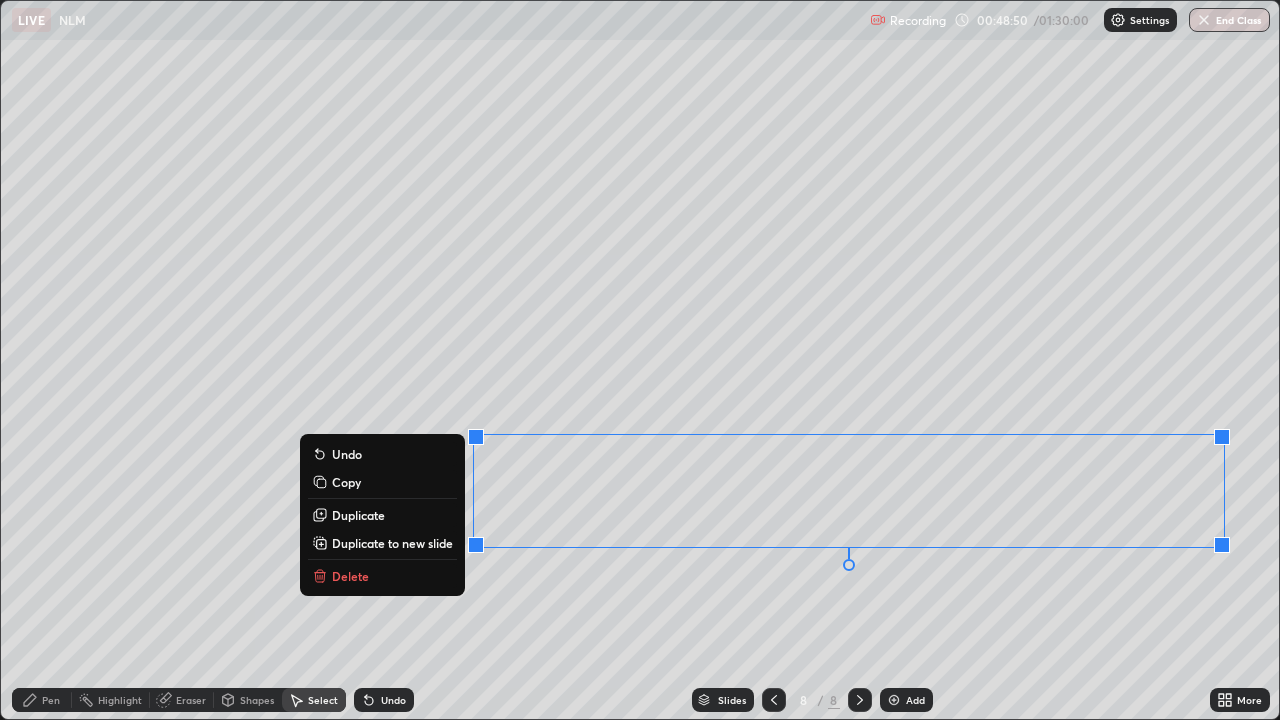 click on "Duplicate to new slide" at bounding box center [392, 543] 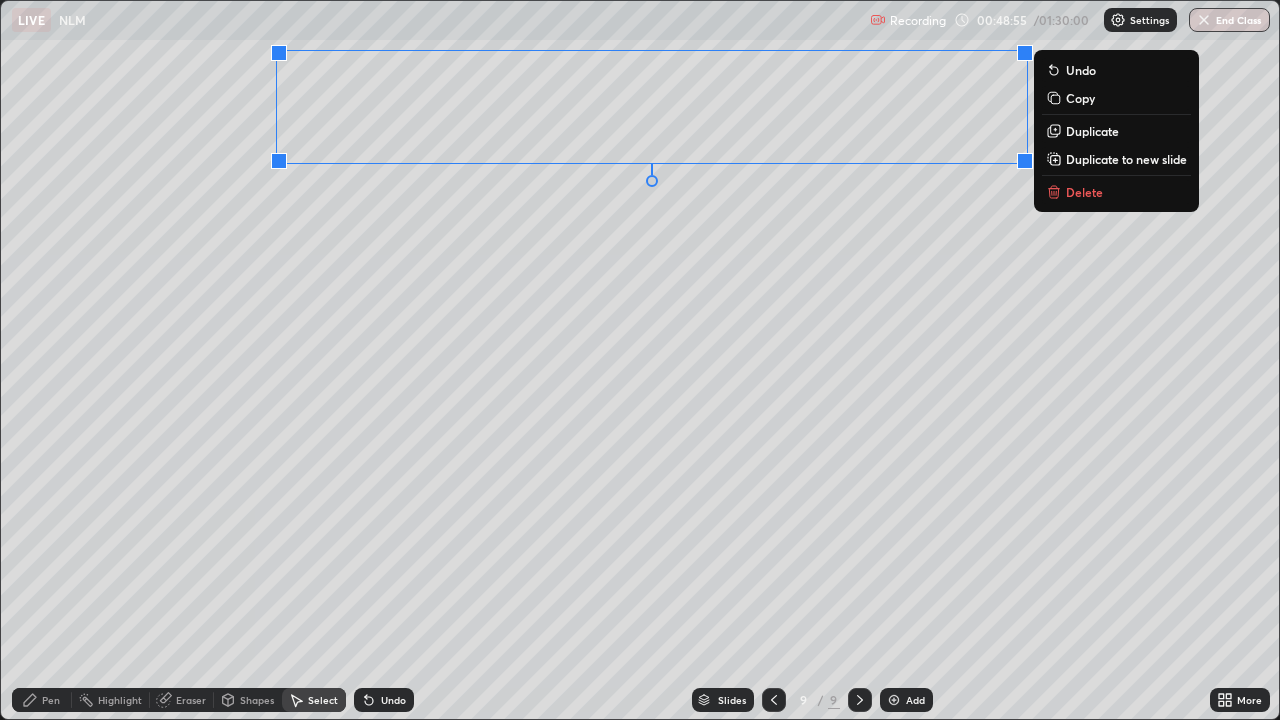 click on "Pen" at bounding box center [51, 700] 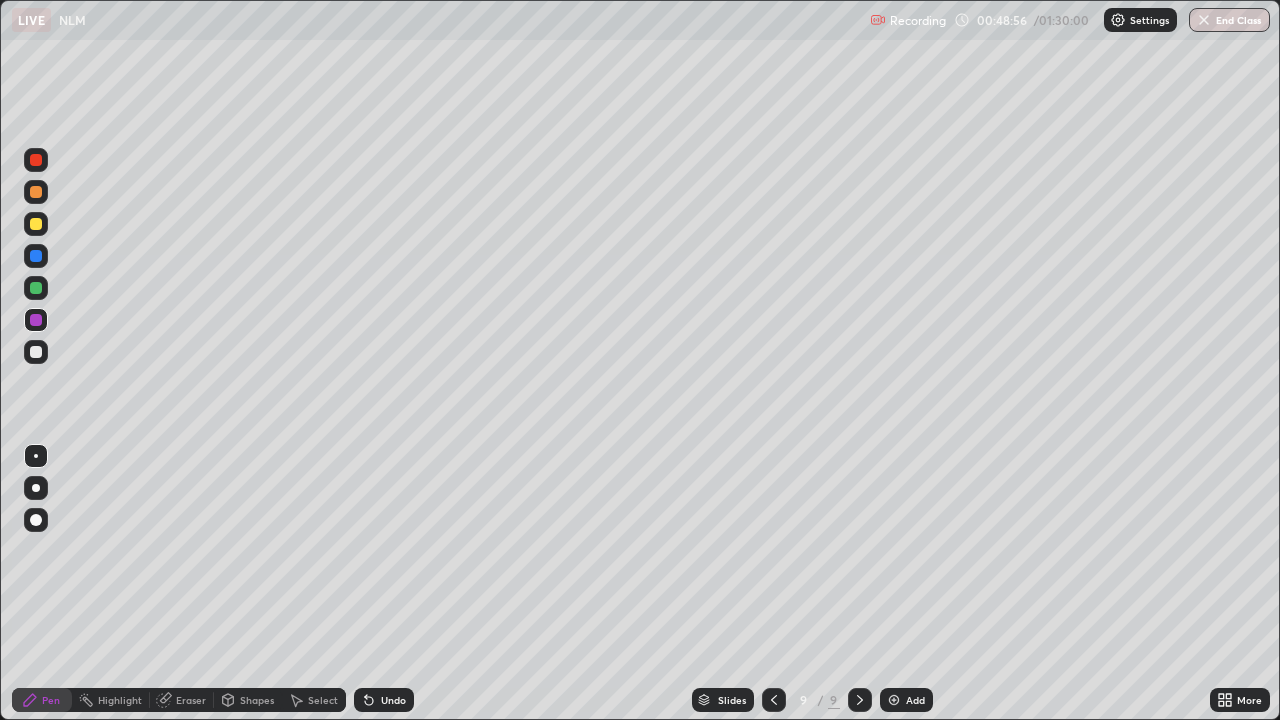 click at bounding box center [36, 288] 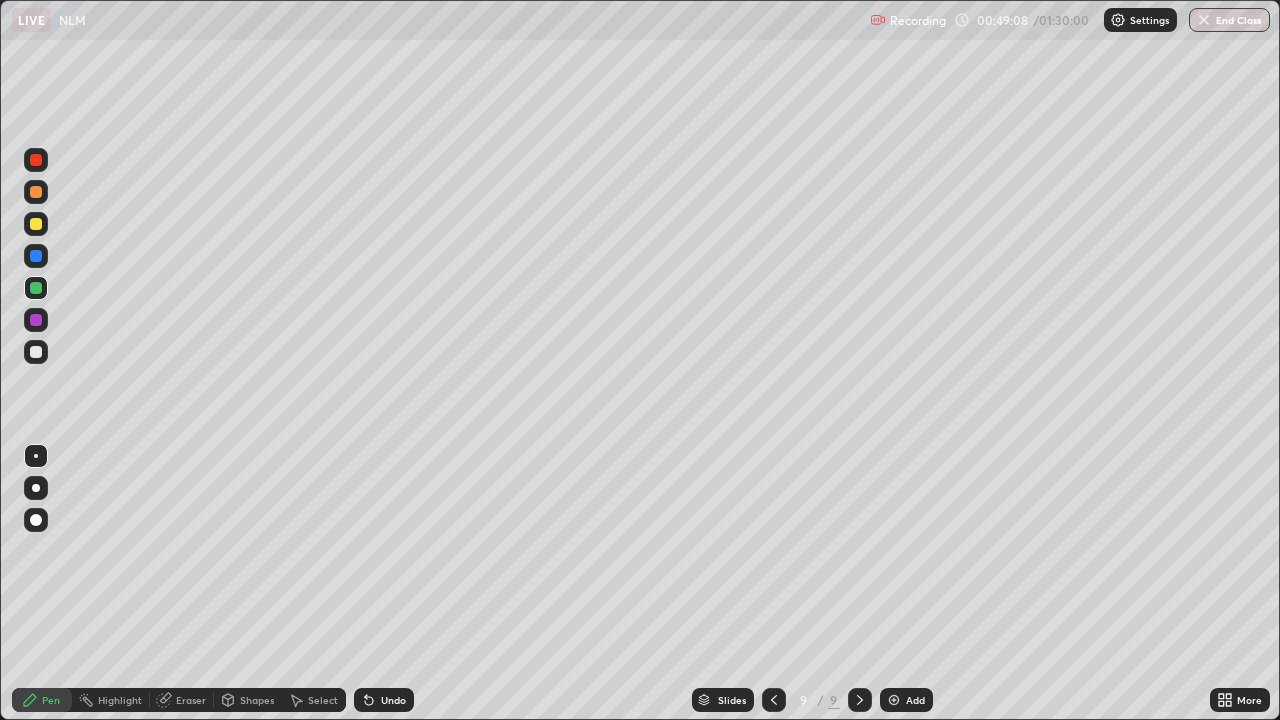 click 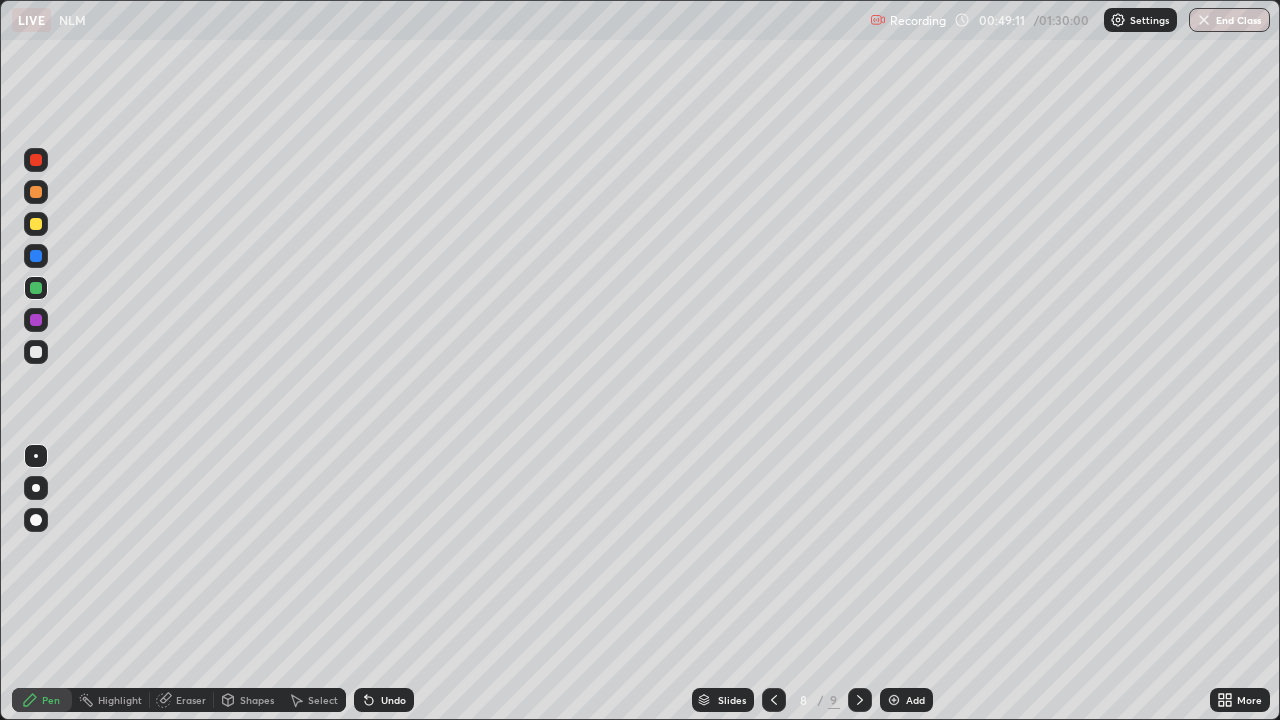 click 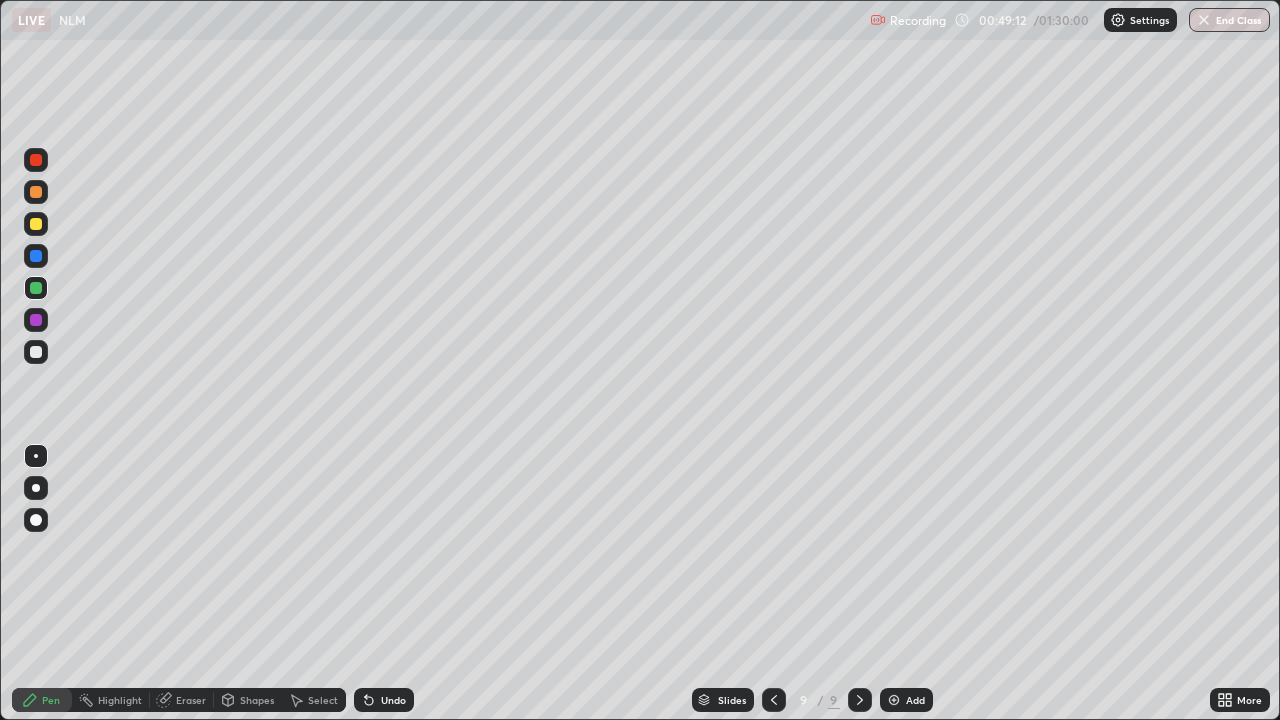click on "Eraser" at bounding box center (191, 700) 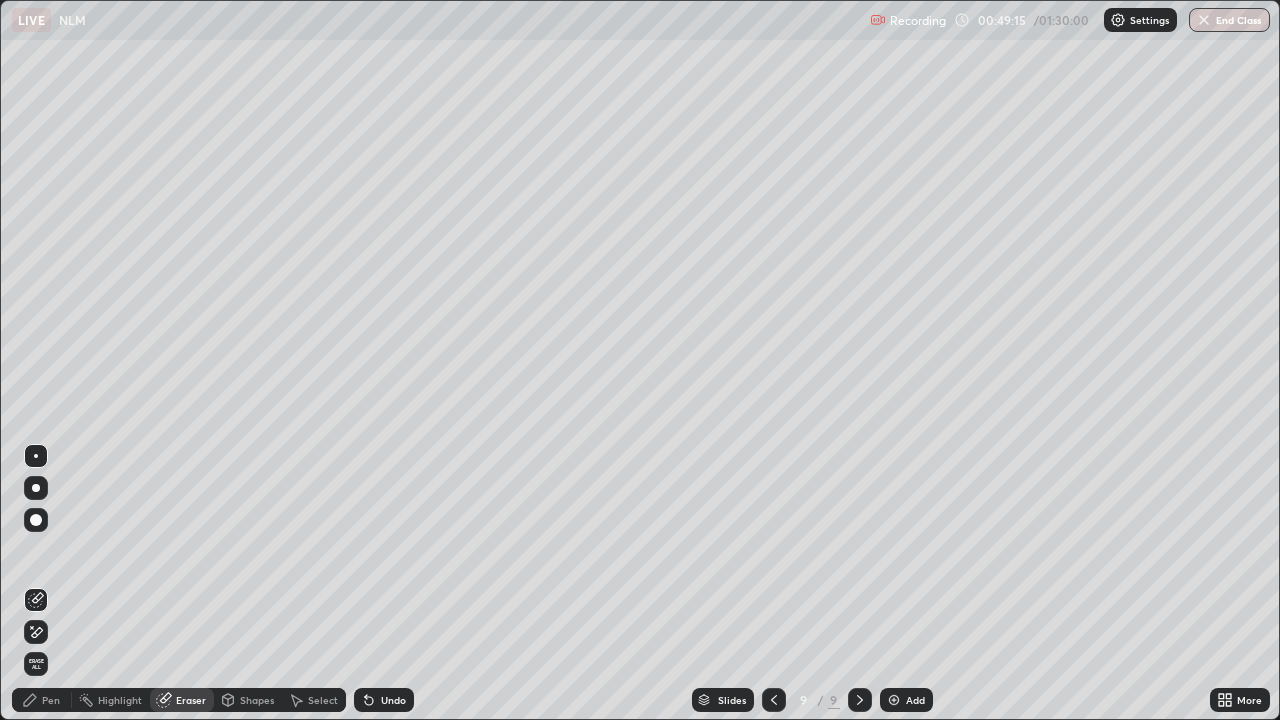 click on "Pen" at bounding box center [42, 700] 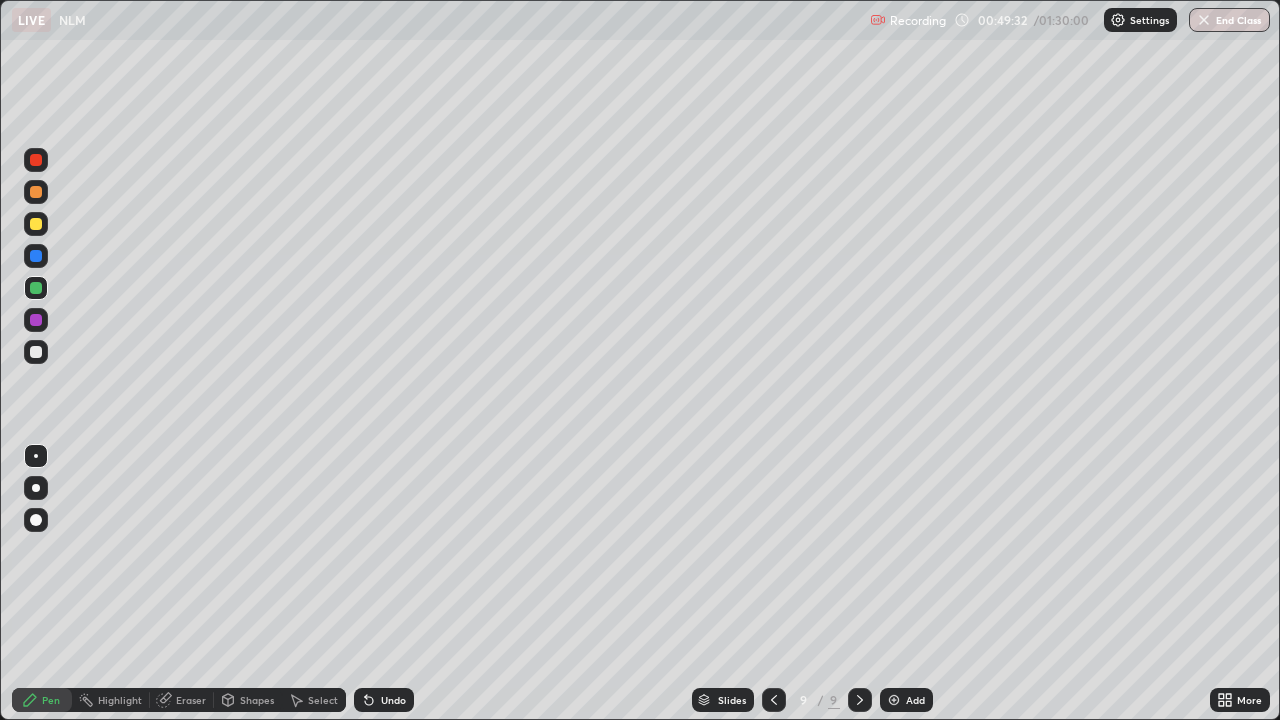 click at bounding box center [36, 320] 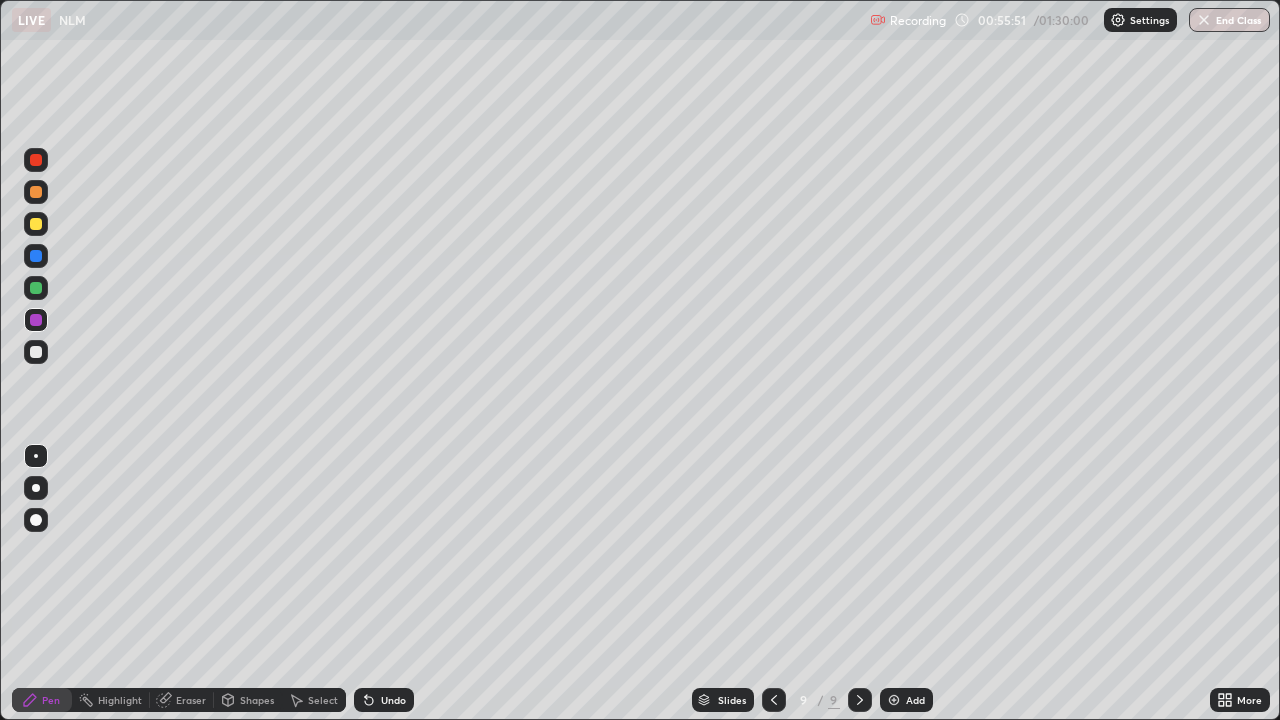 click at bounding box center (894, 700) 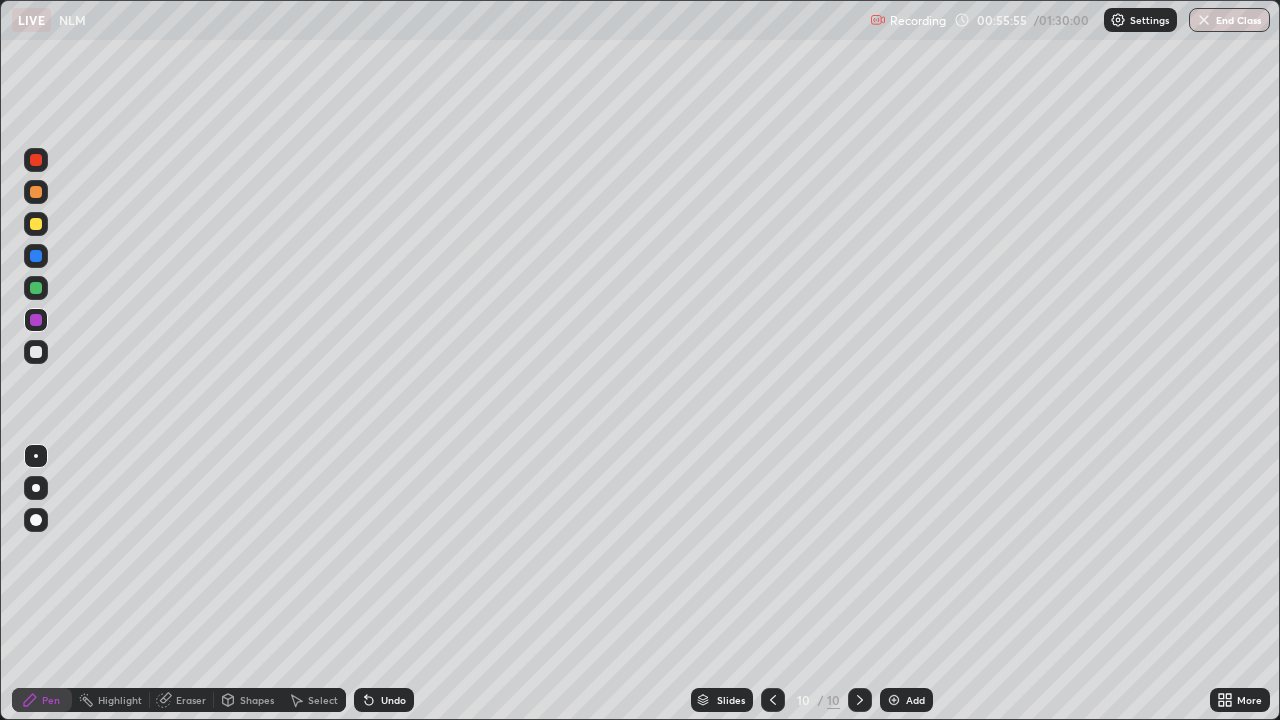 click at bounding box center [36, 352] 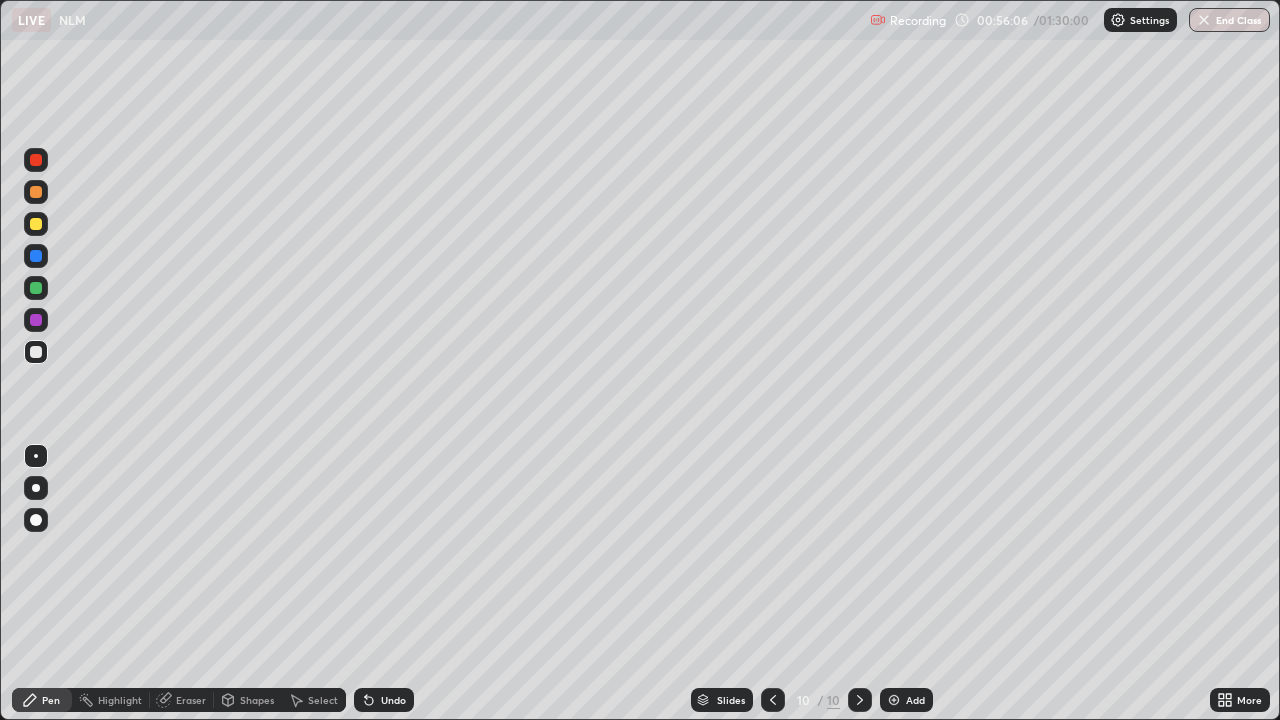 click at bounding box center (36, 288) 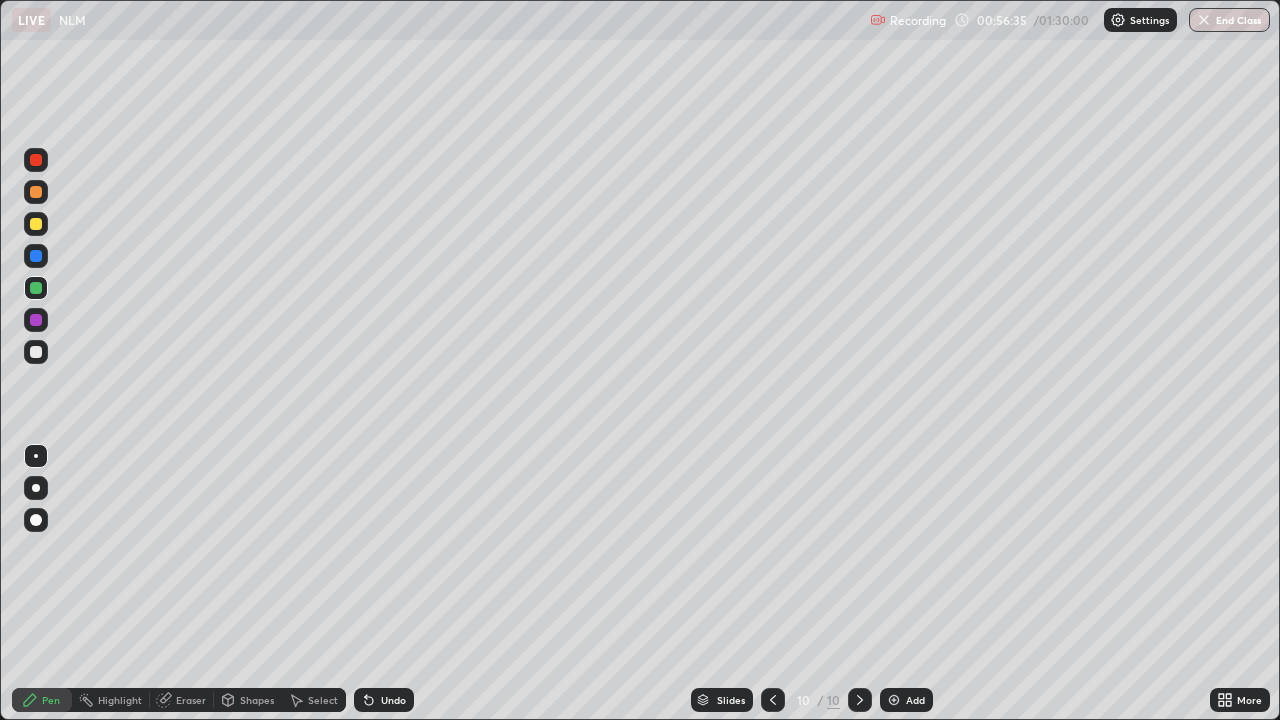 click on "Shapes" at bounding box center (257, 700) 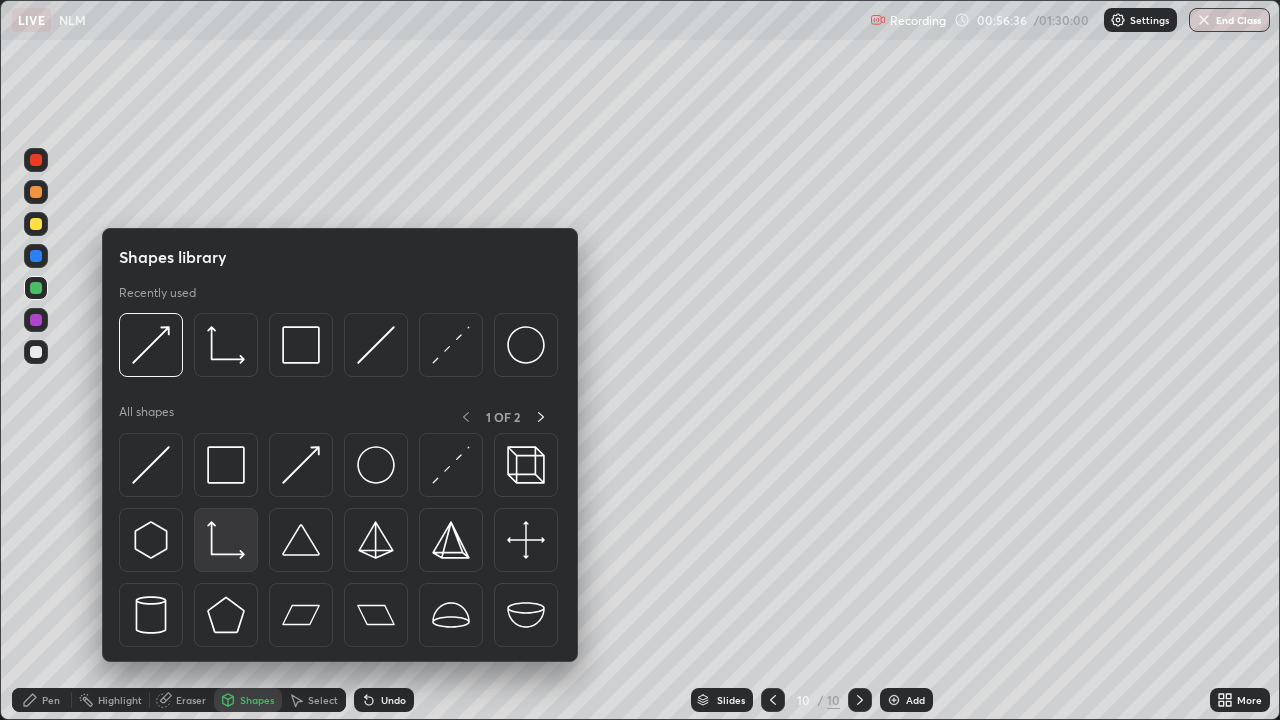click at bounding box center [226, 540] 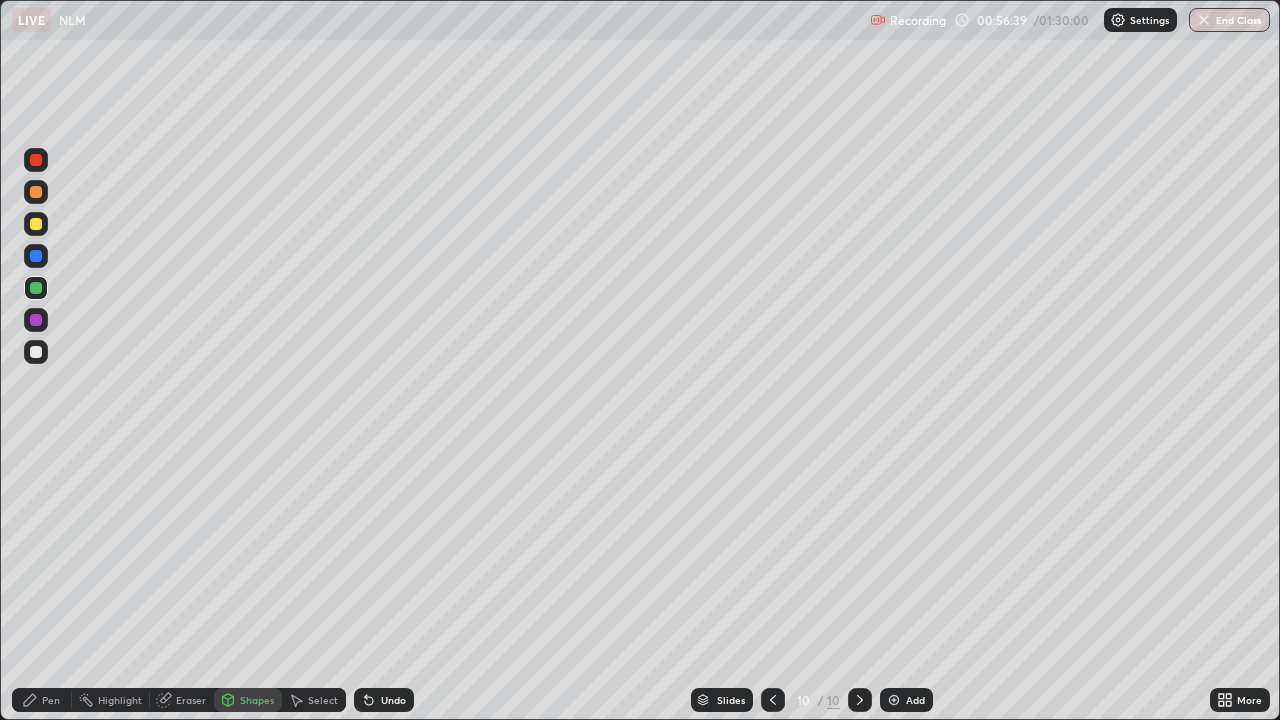 click on "Pen" at bounding box center (42, 700) 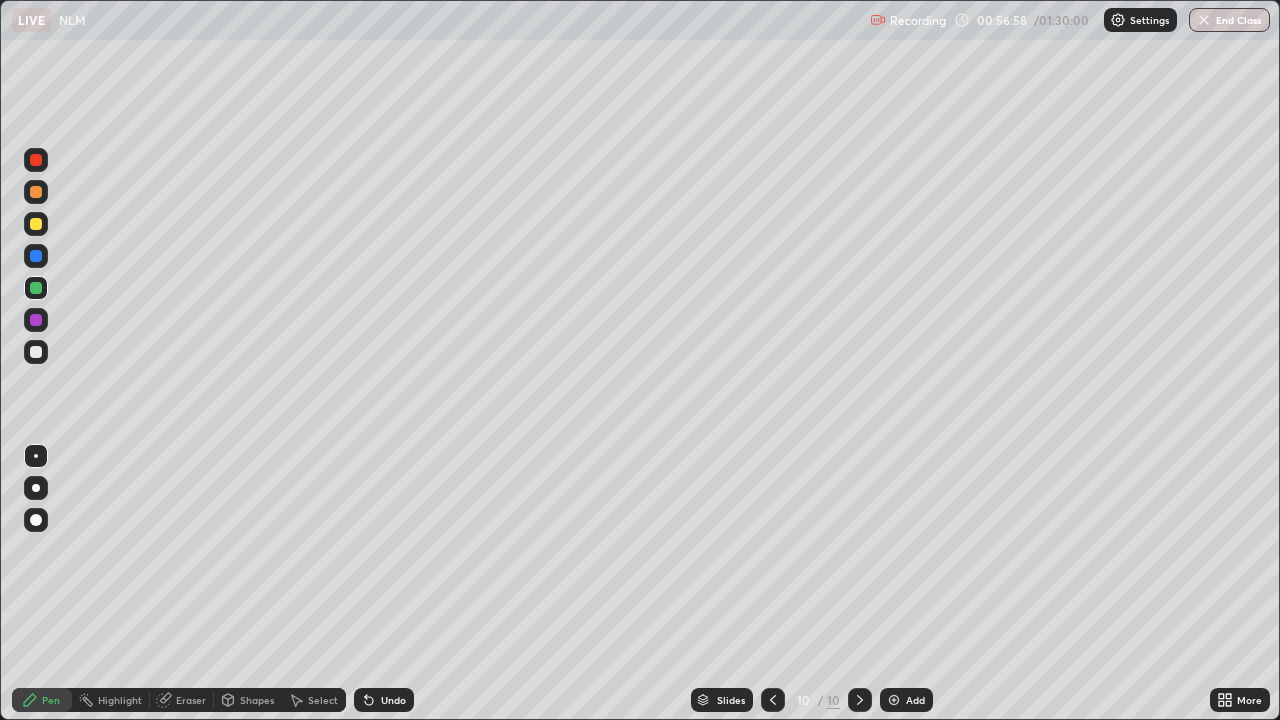 click on "Eraser" at bounding box center [191, 700] 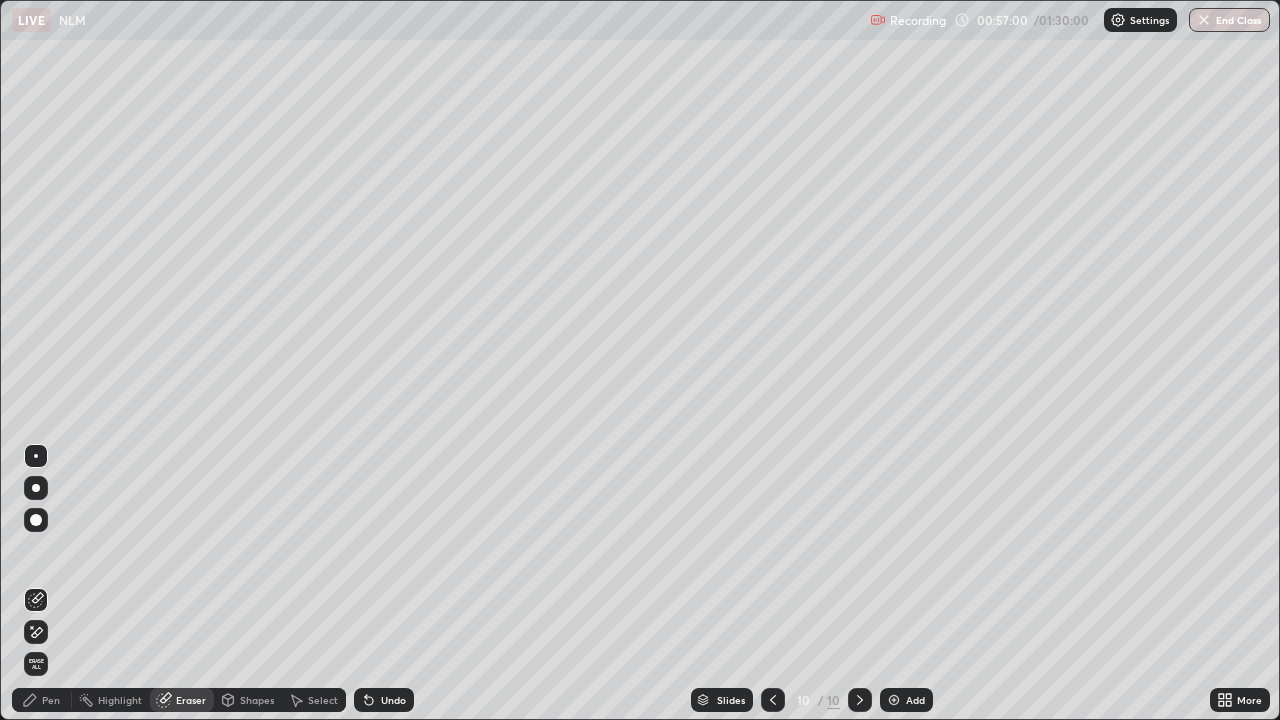 click on "Pen" at bounding box center (42, 700) 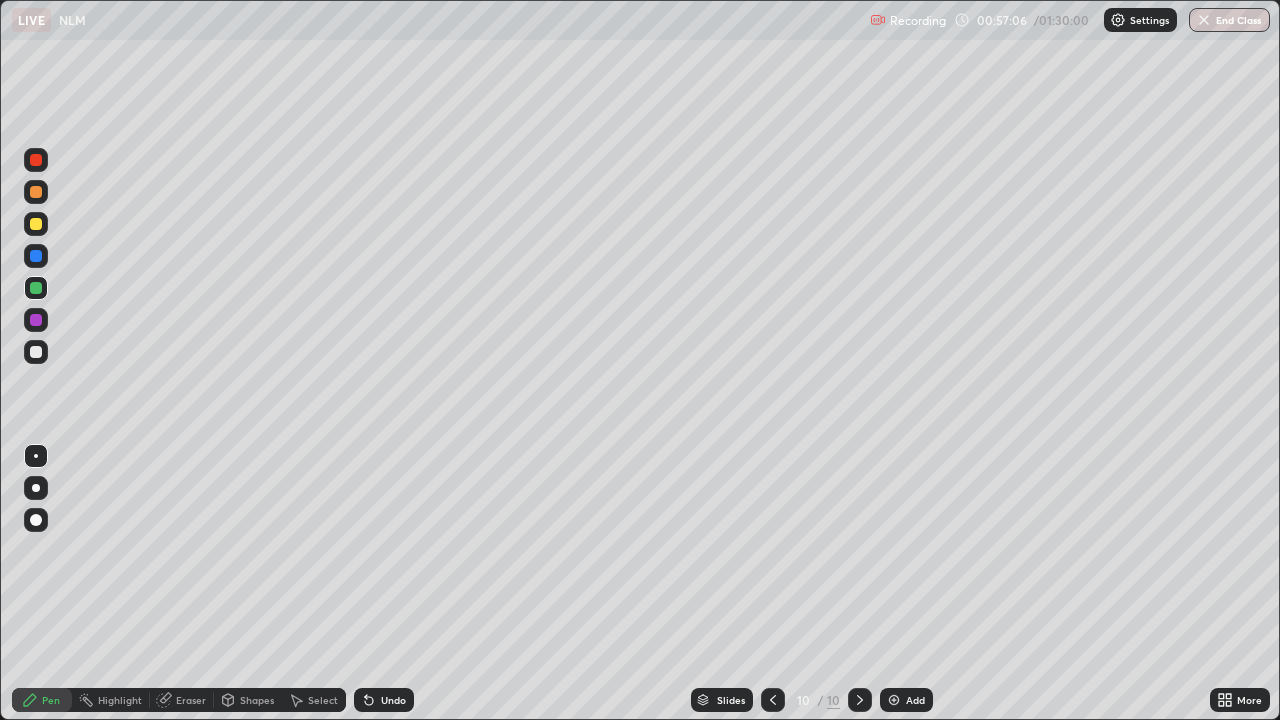 click 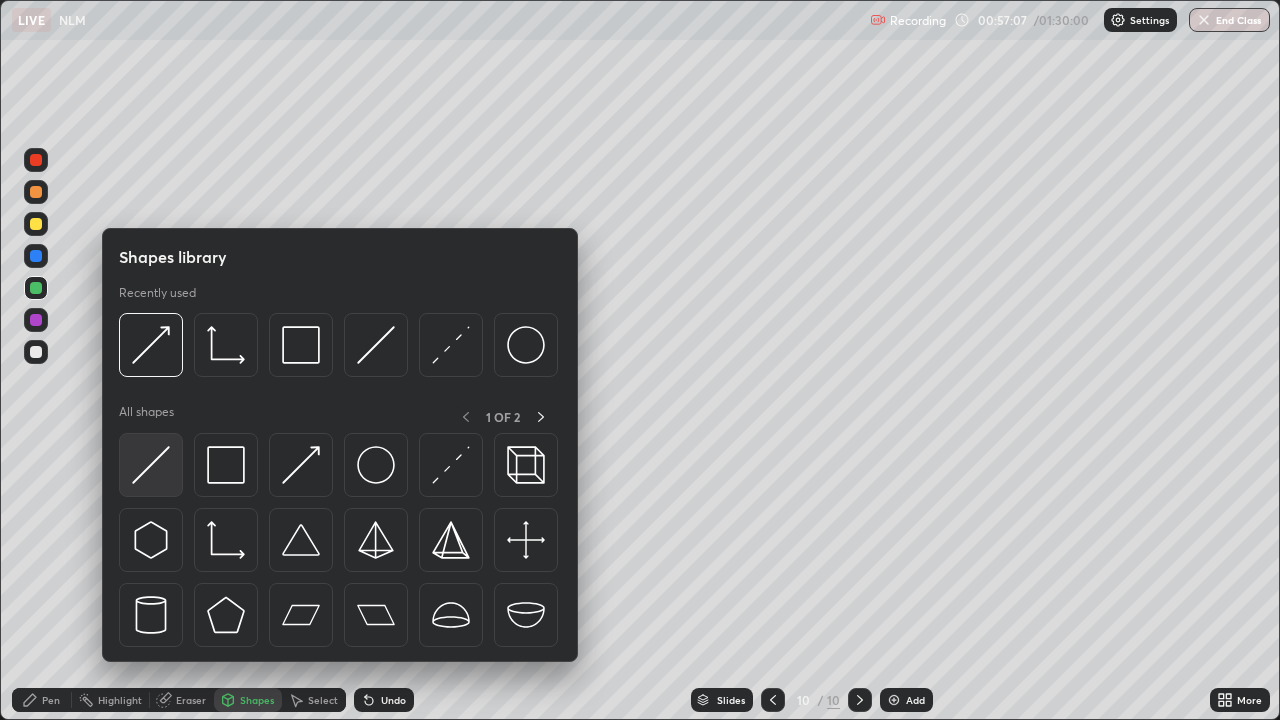 click at bounding box center [151, 465] 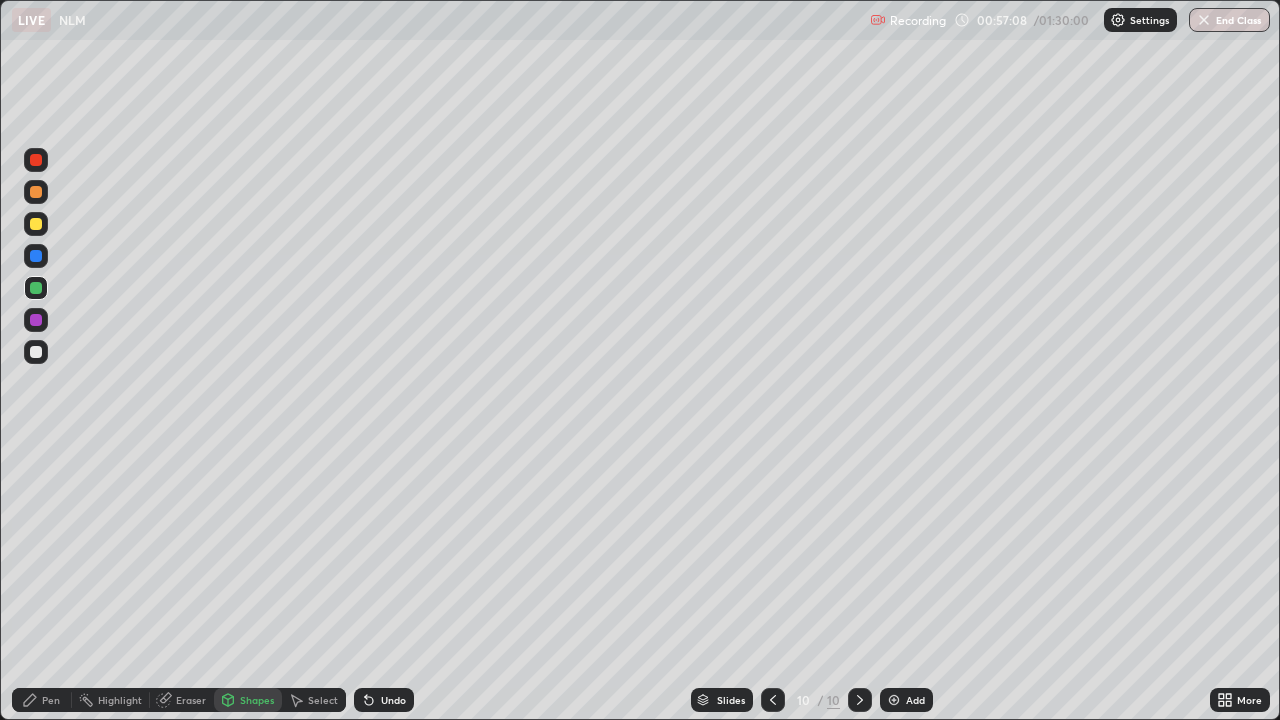click at bounding box center [36, 352] 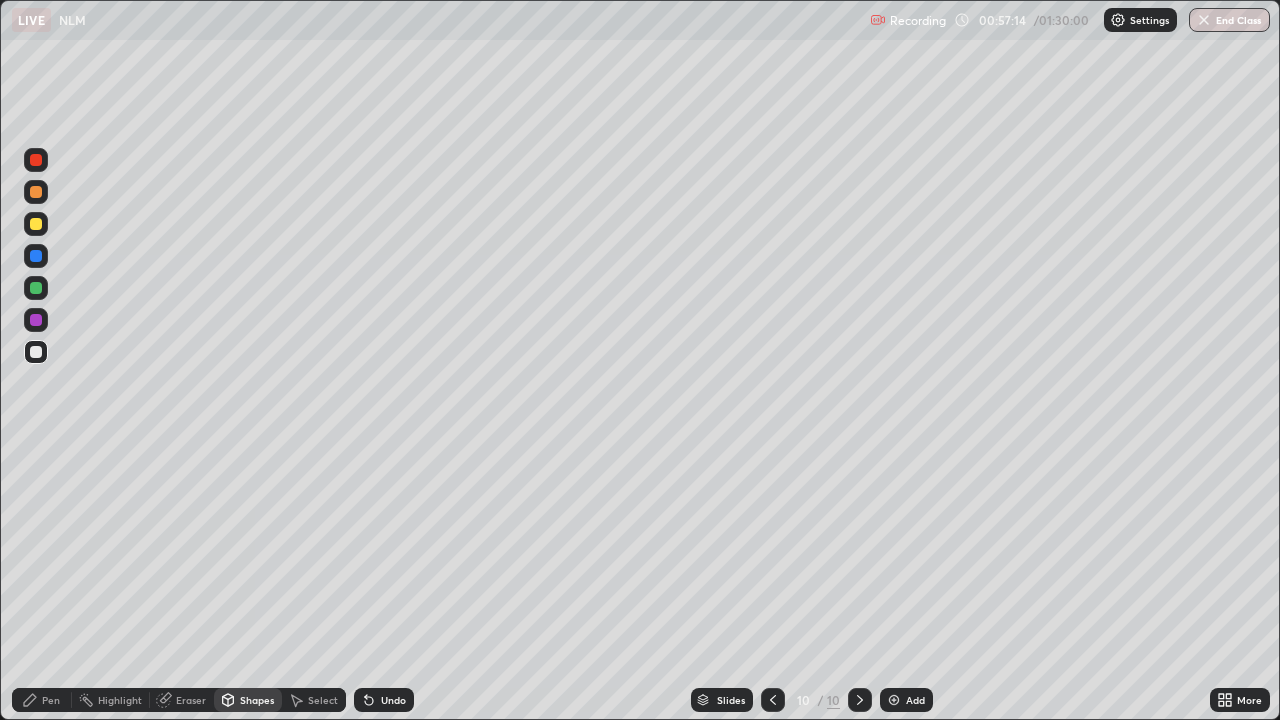 click on "Pen" at bounding box center [51, 700] 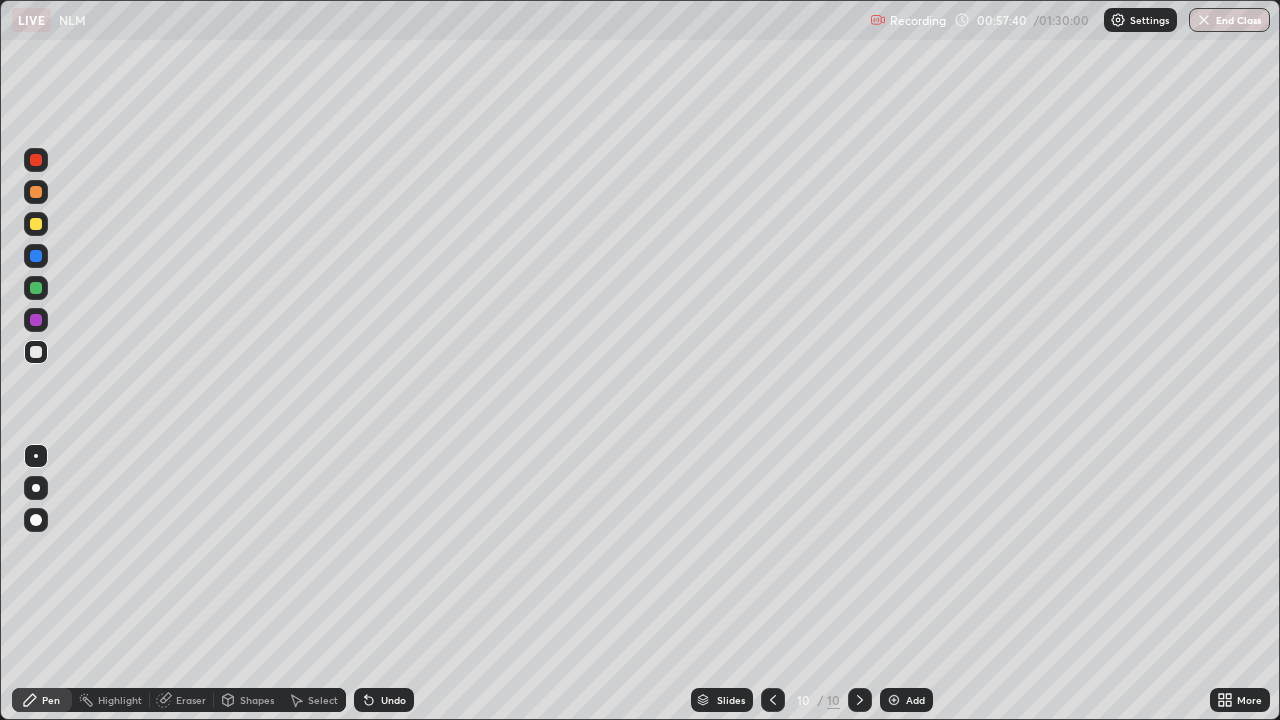click on "Undo" at bounding box center (393, 700) 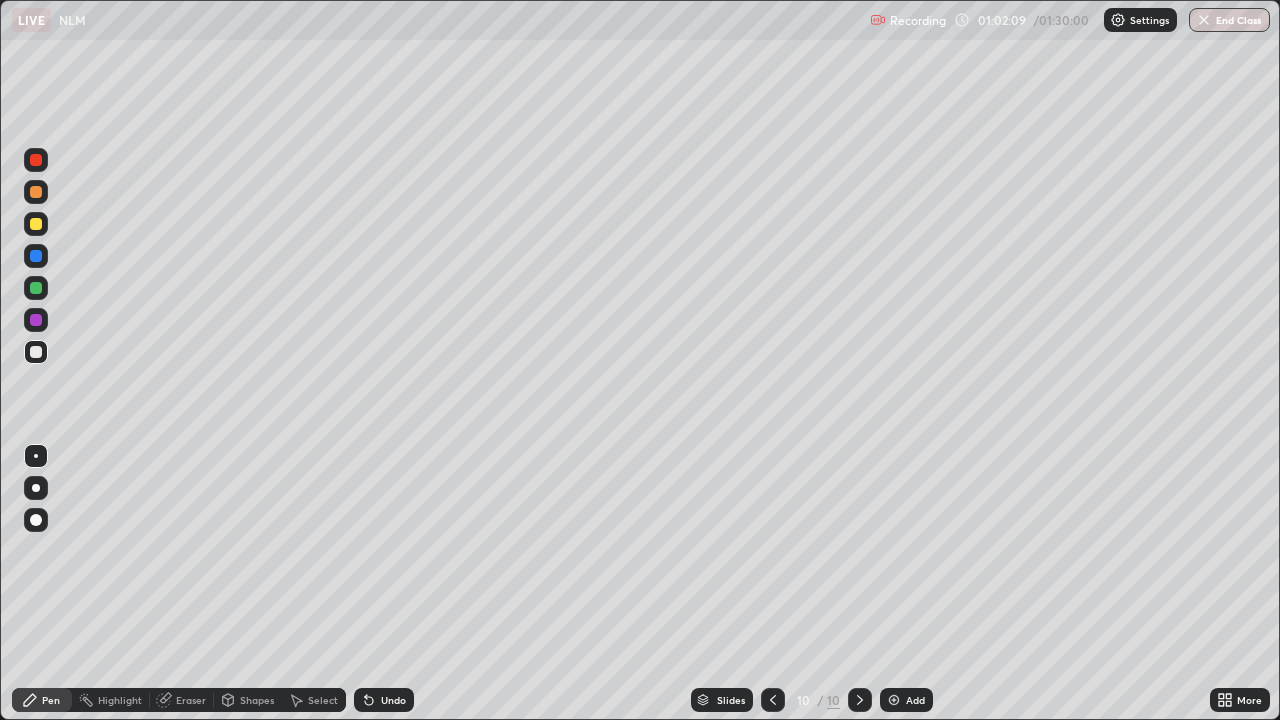 click at bounding box center (894, 700) 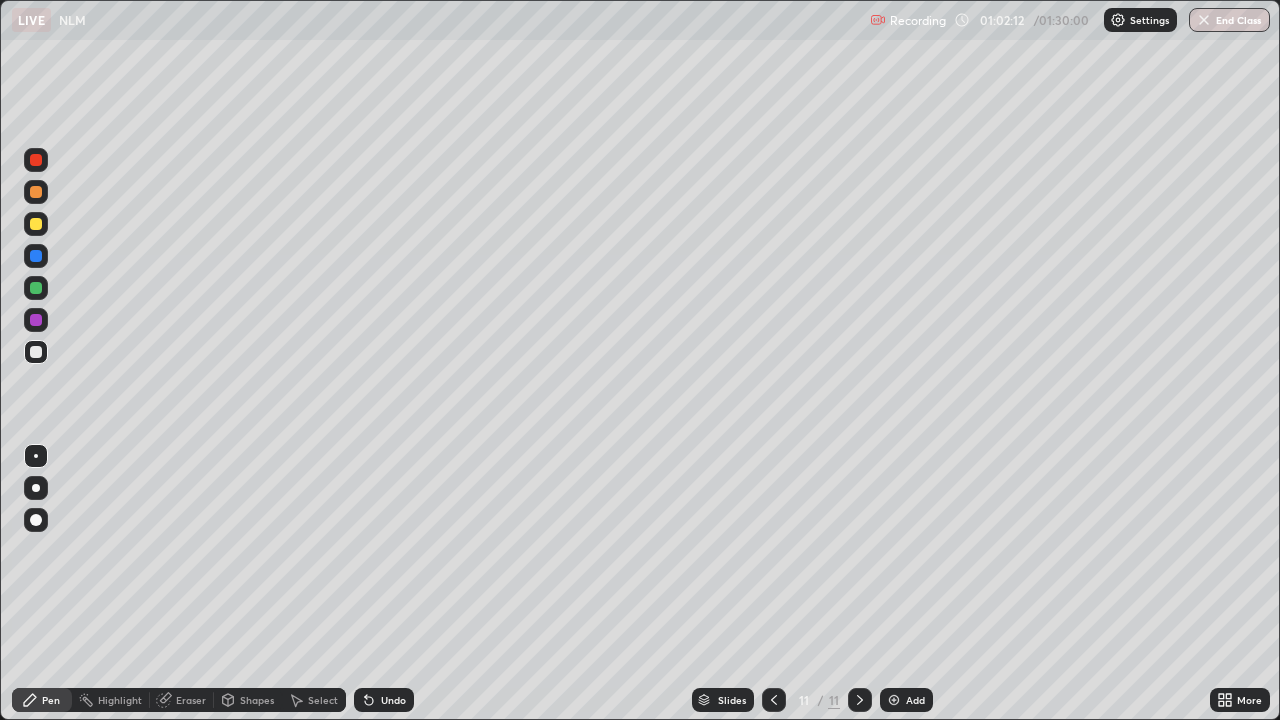 click at bounding box center [36, 288] 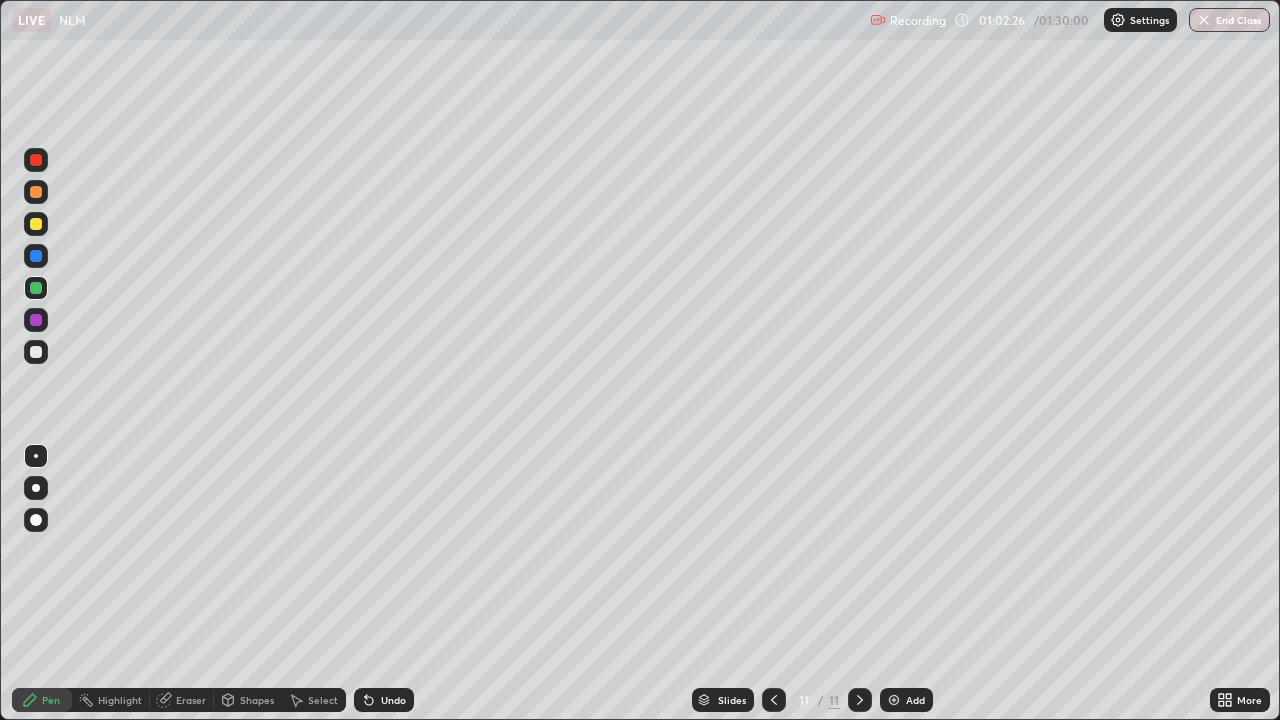 click on "Undo" at bounding box center (393, 700) 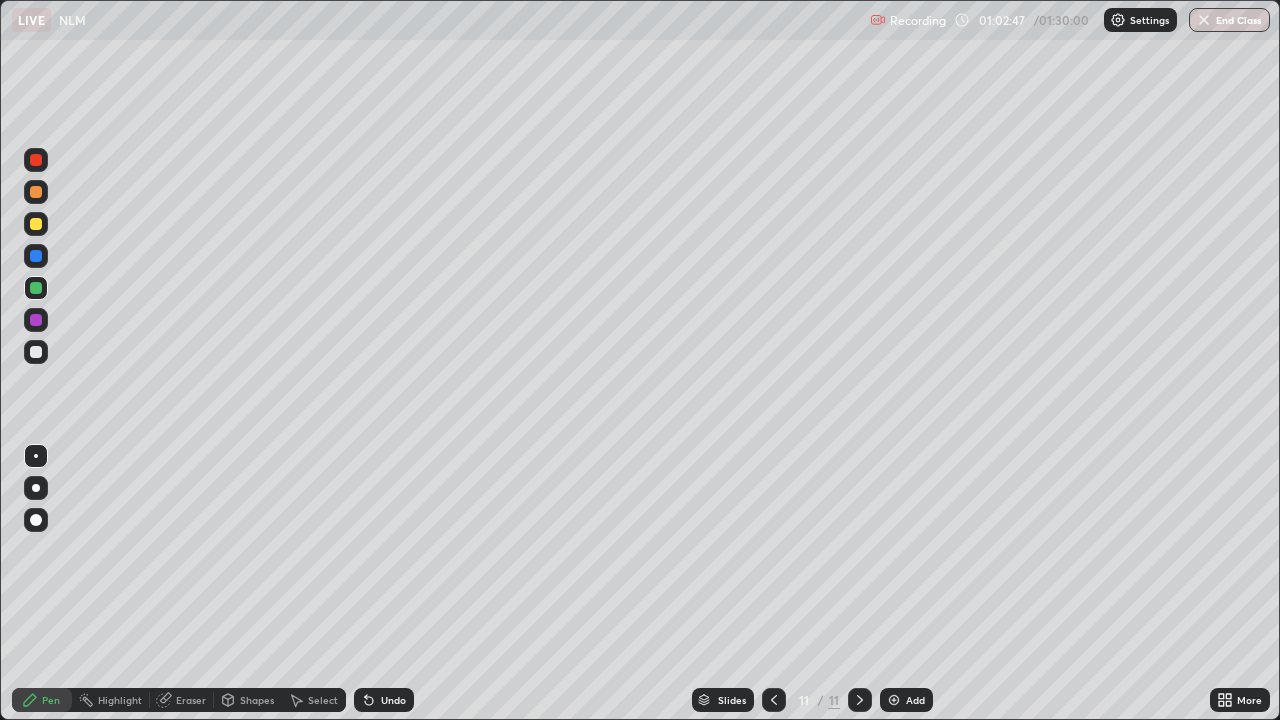 click at bounding box center (36, 224) 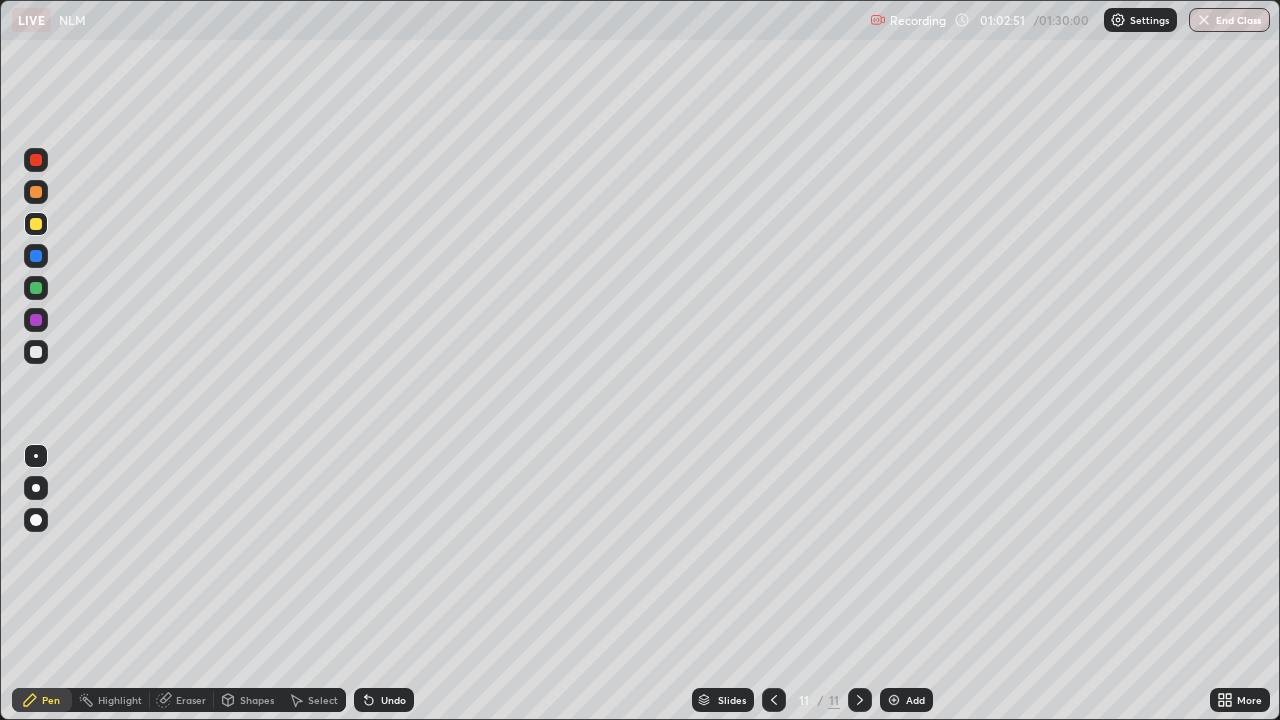 click at bounding box center [36, 352] 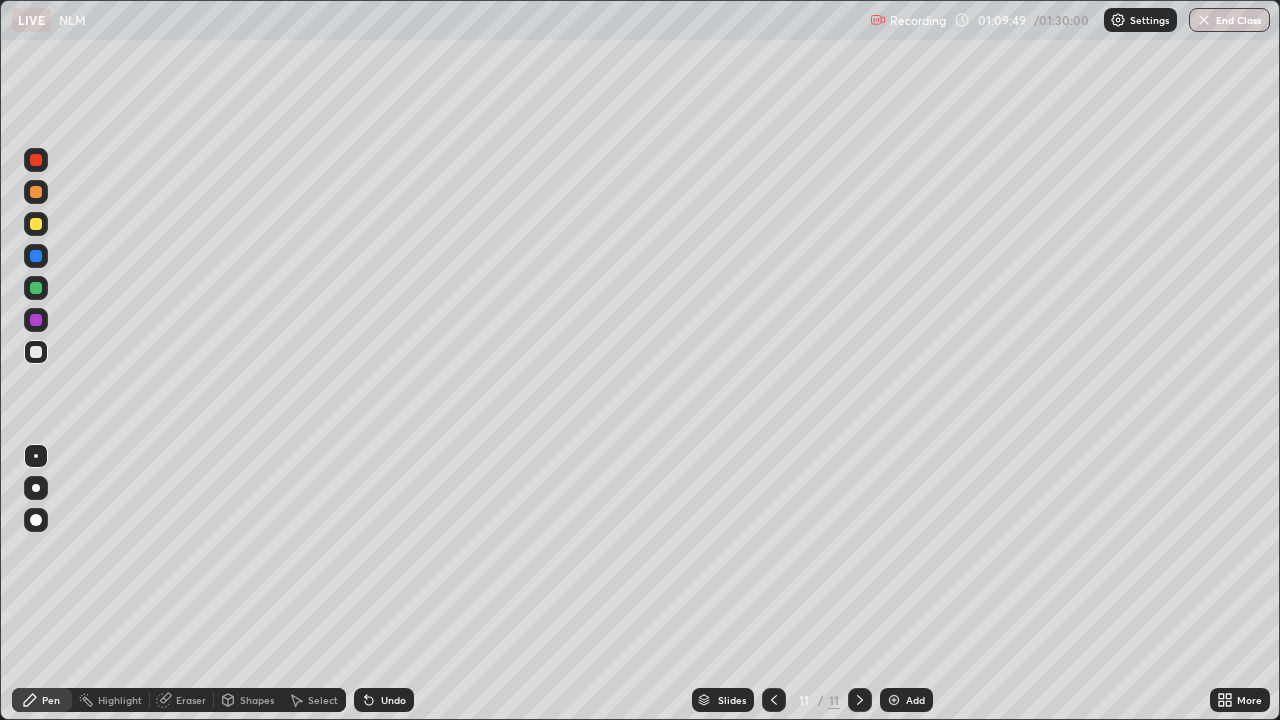 click on "Undo" at bounding box center [393, 700] 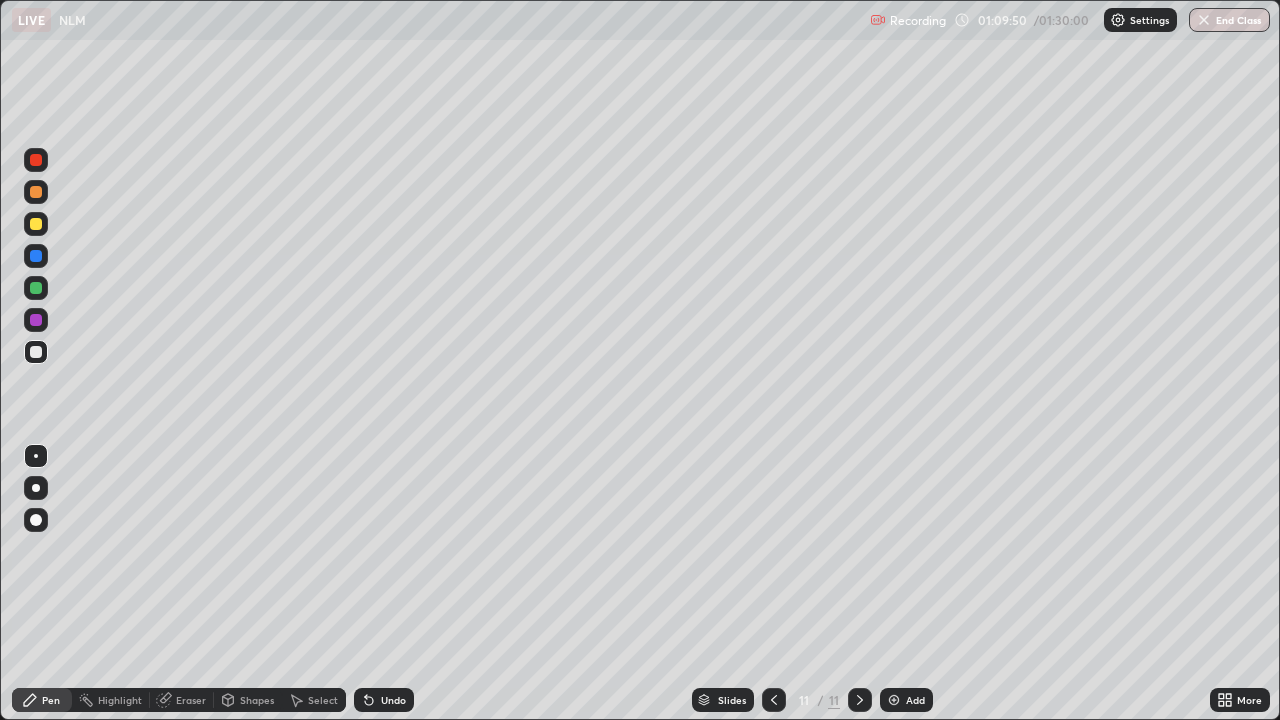 click on "Undo" at bounding box center [393, 700] 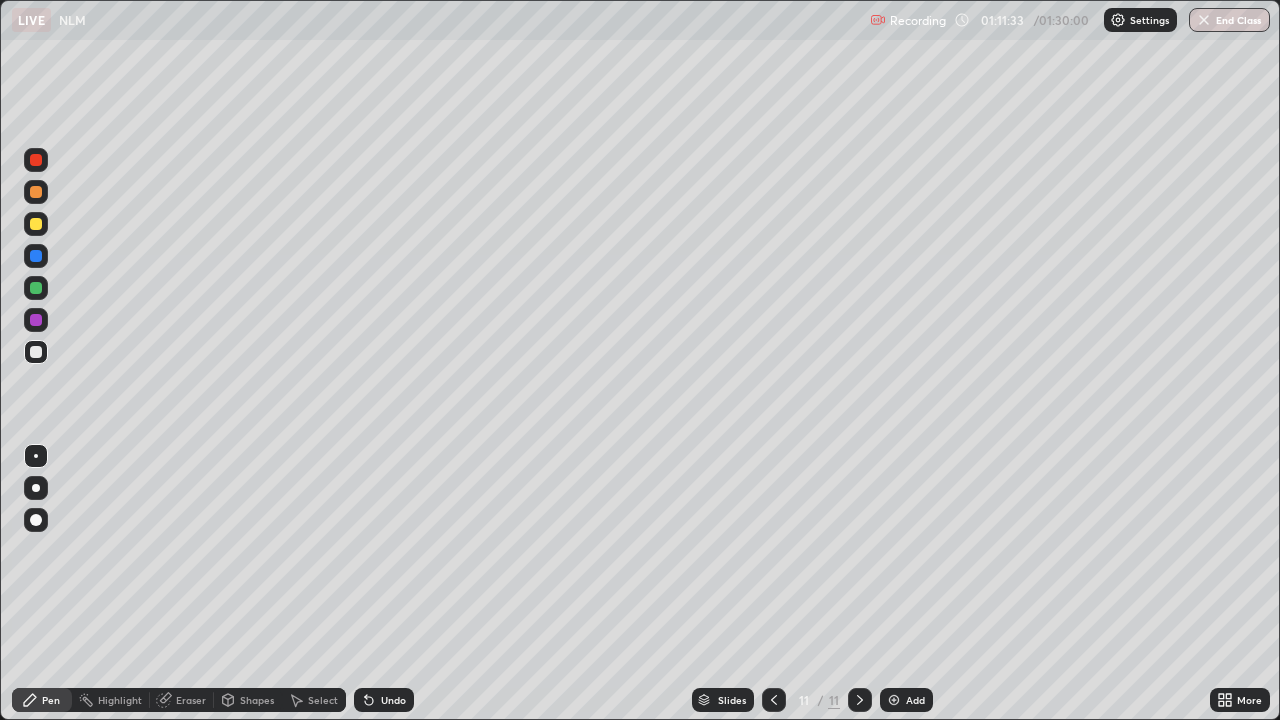 click on "Add" at bounding box center [915, 700] 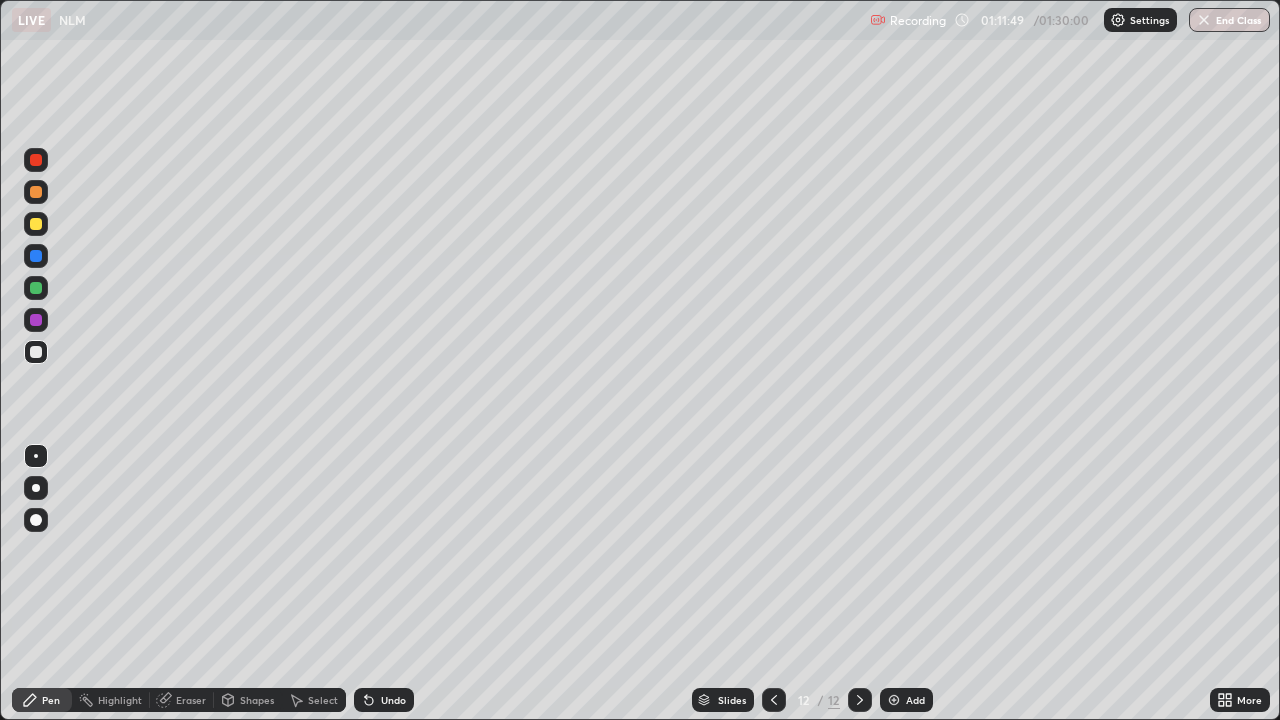 click at bounding box center [774, 700] 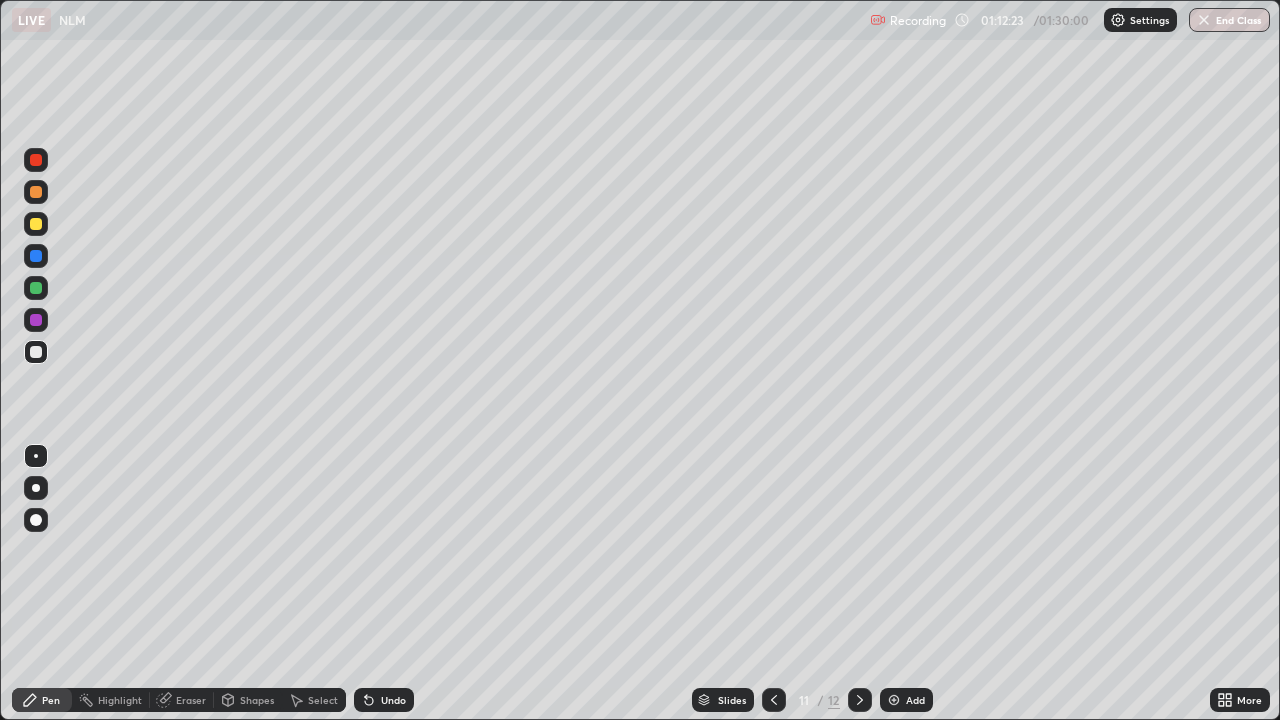 click at bounding box center [894, 700] 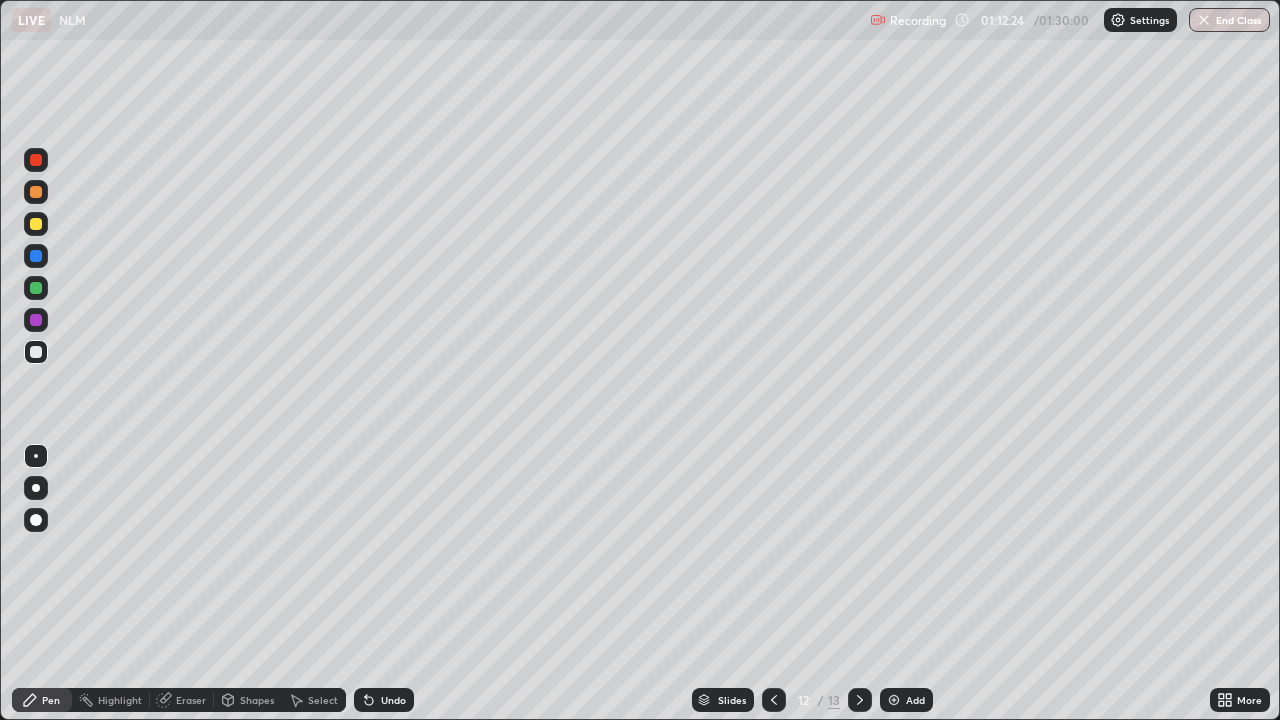 click on "Shapes" at bounding box center (248, 700) 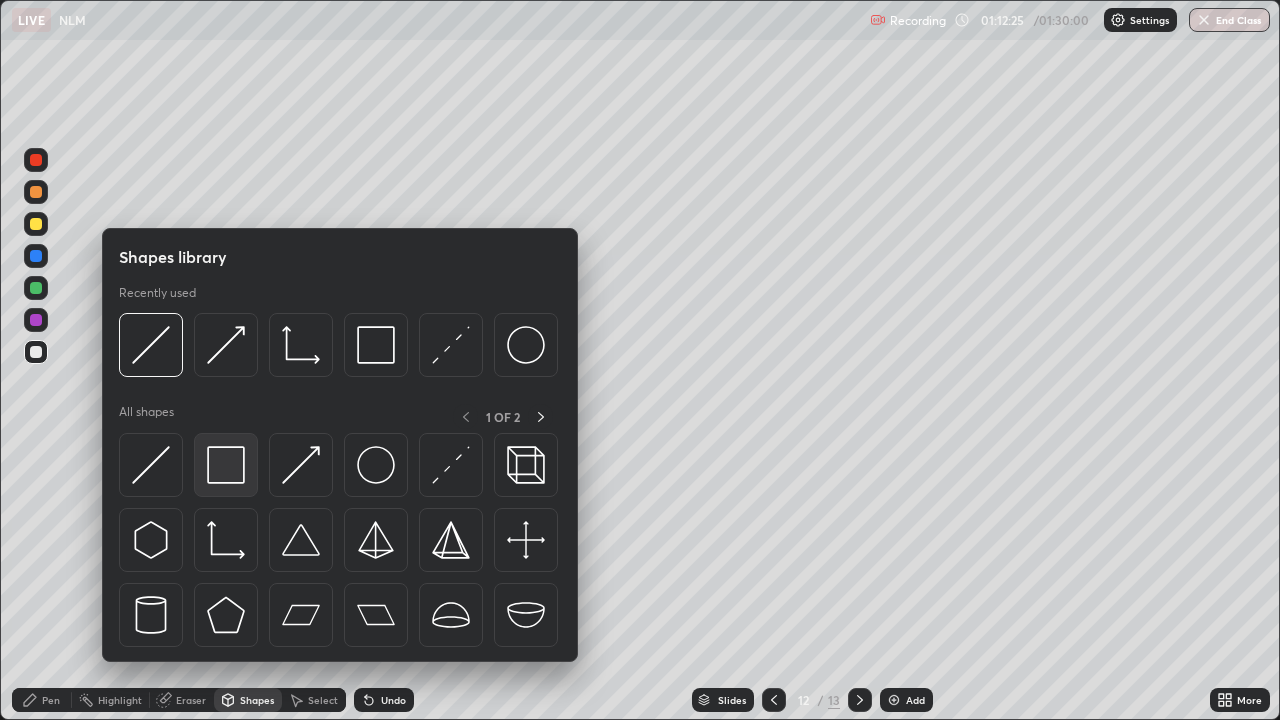 click at bounding box center (226, 465) 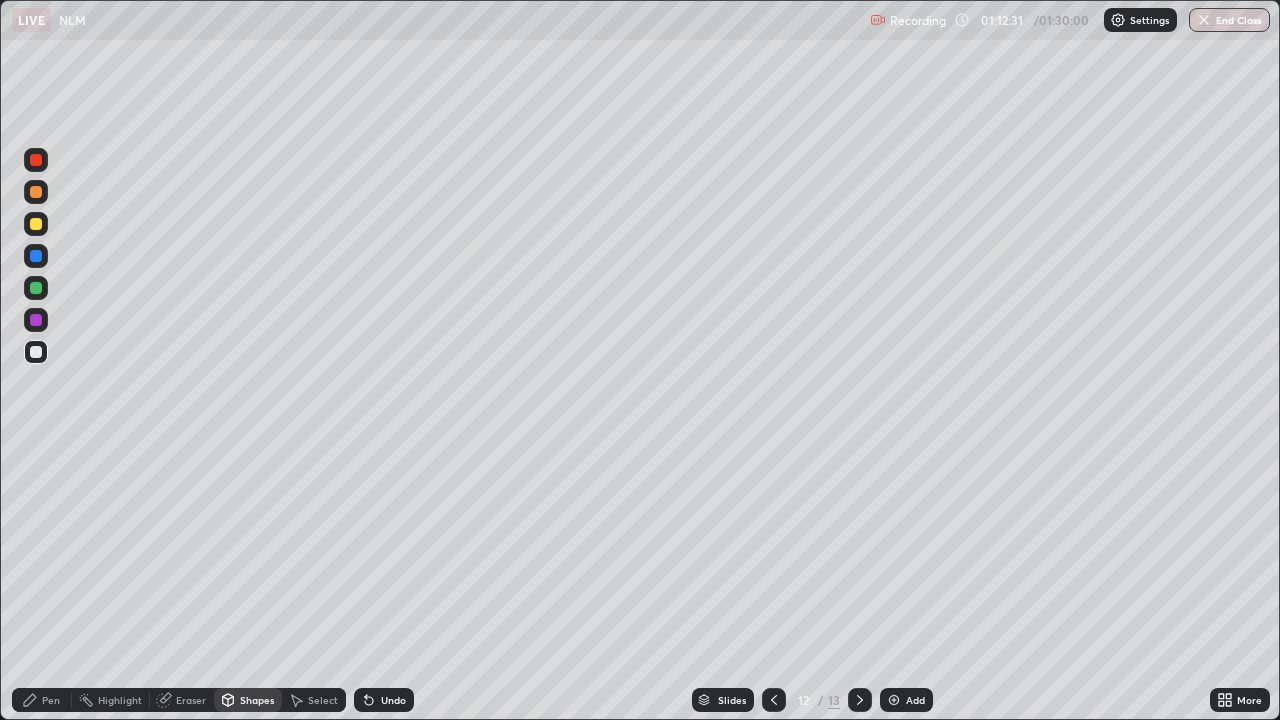 click on "Pen" at bounding box center [51, 700] 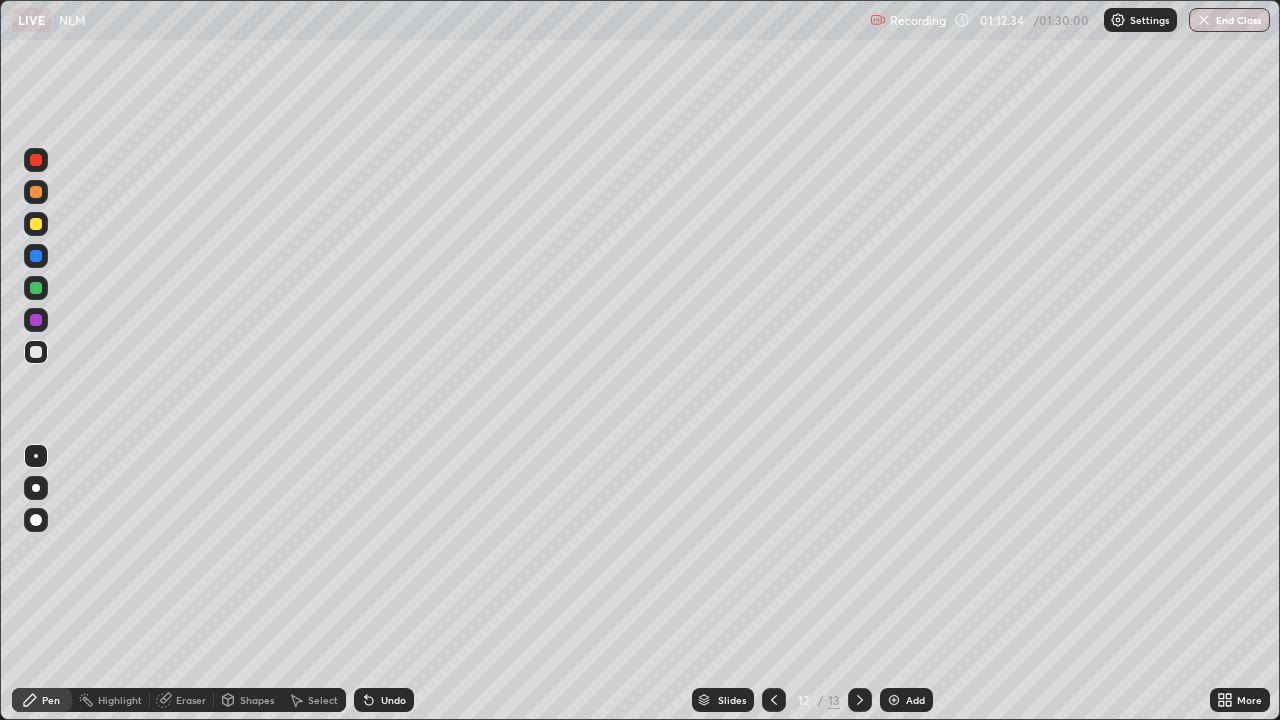 click at bounding box center (36, 288) 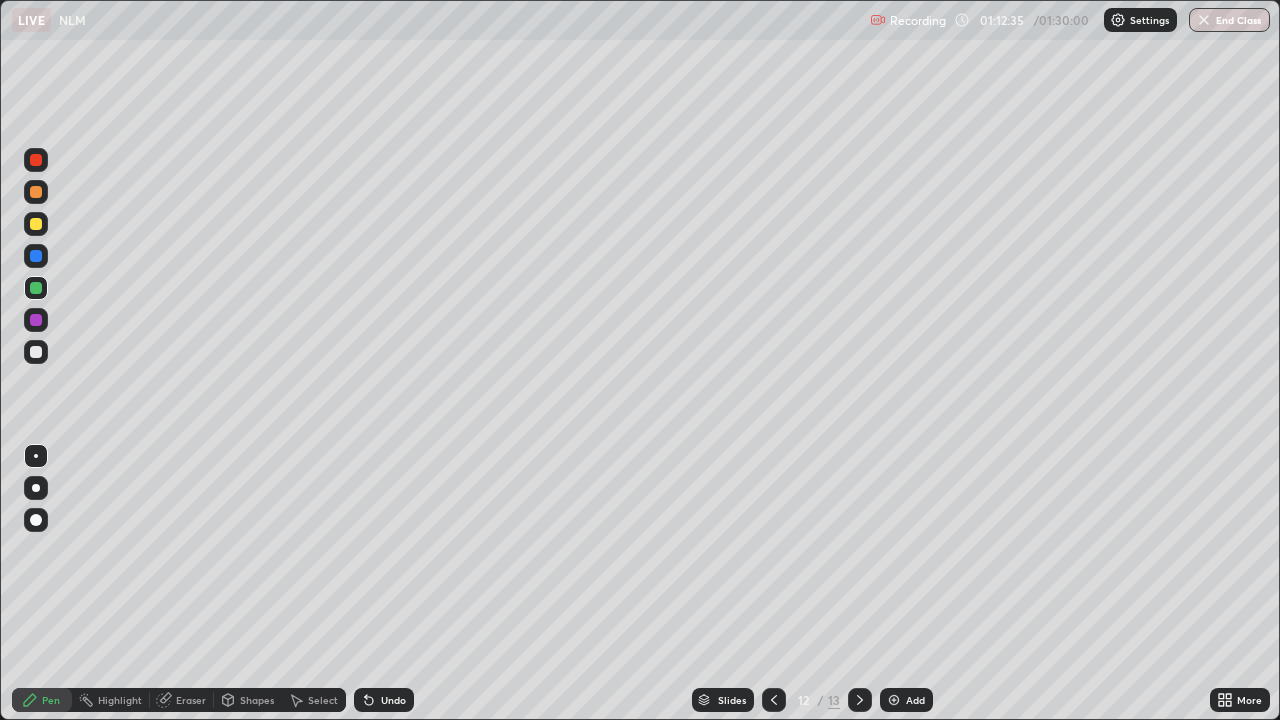click on "Shapes" at bounding box center [248, 700] 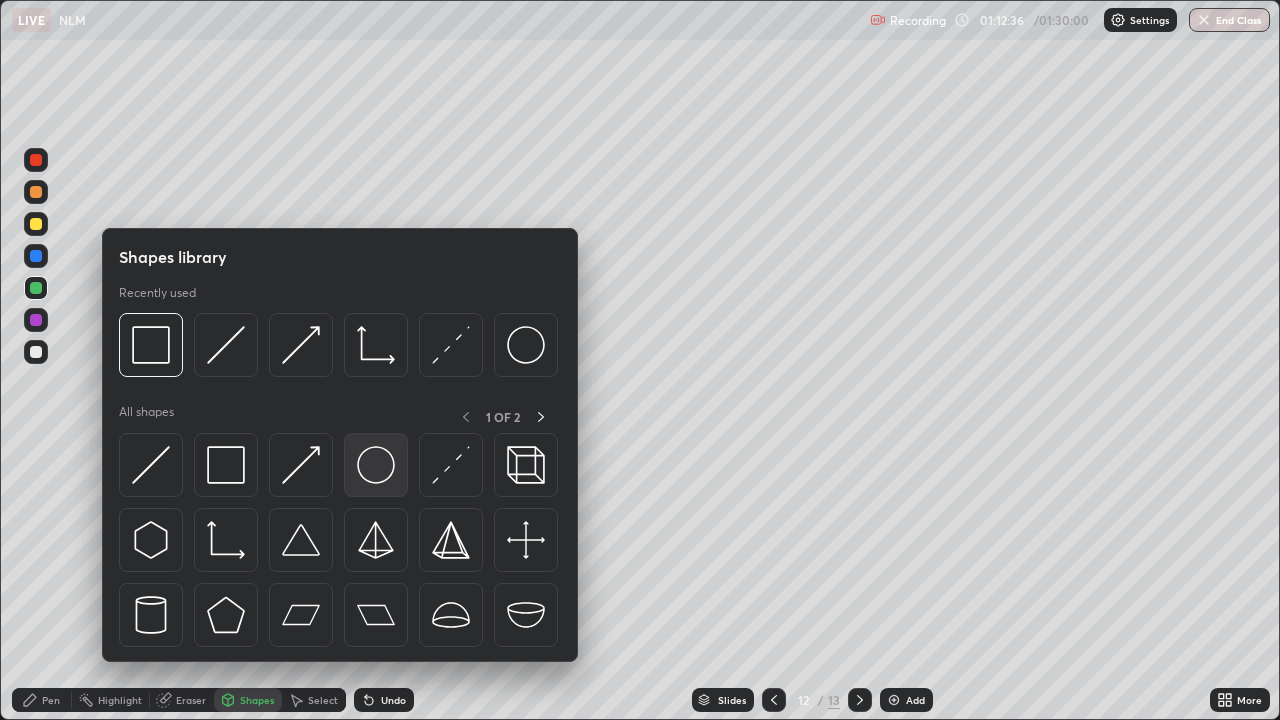 click at bounding box center (376, 465) 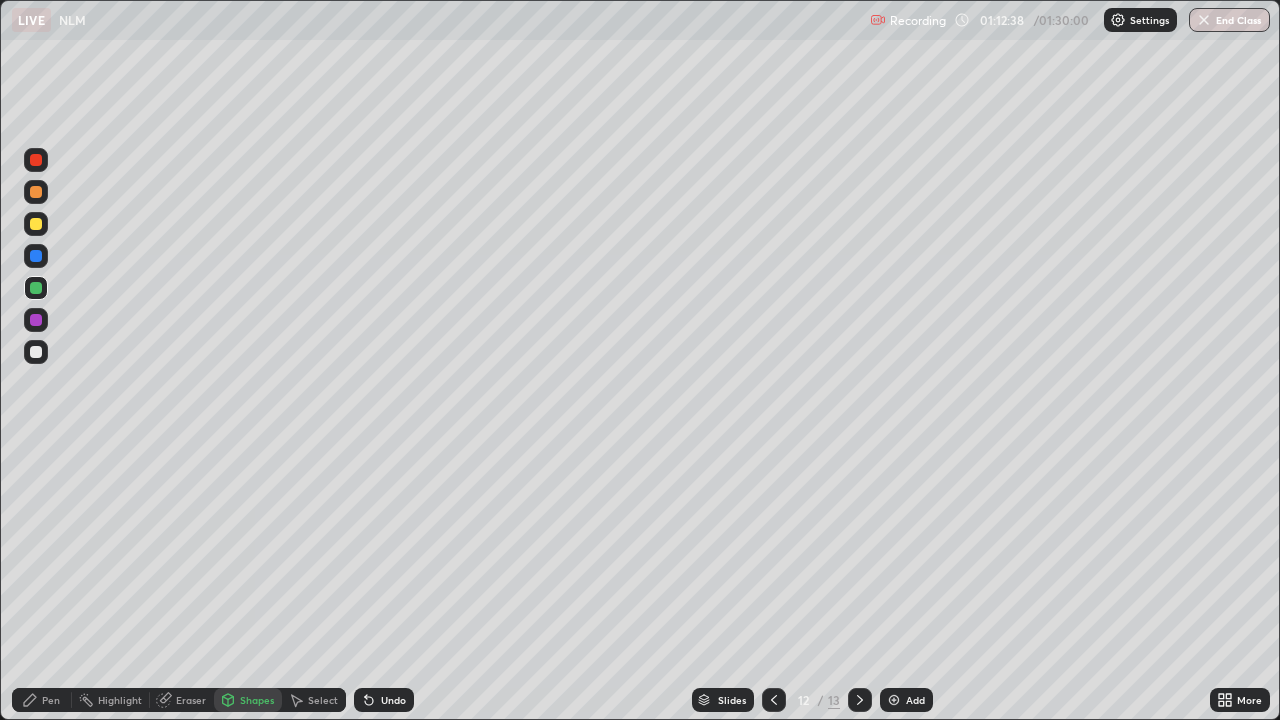 click on "Pen" at bounding box center (51, 700) 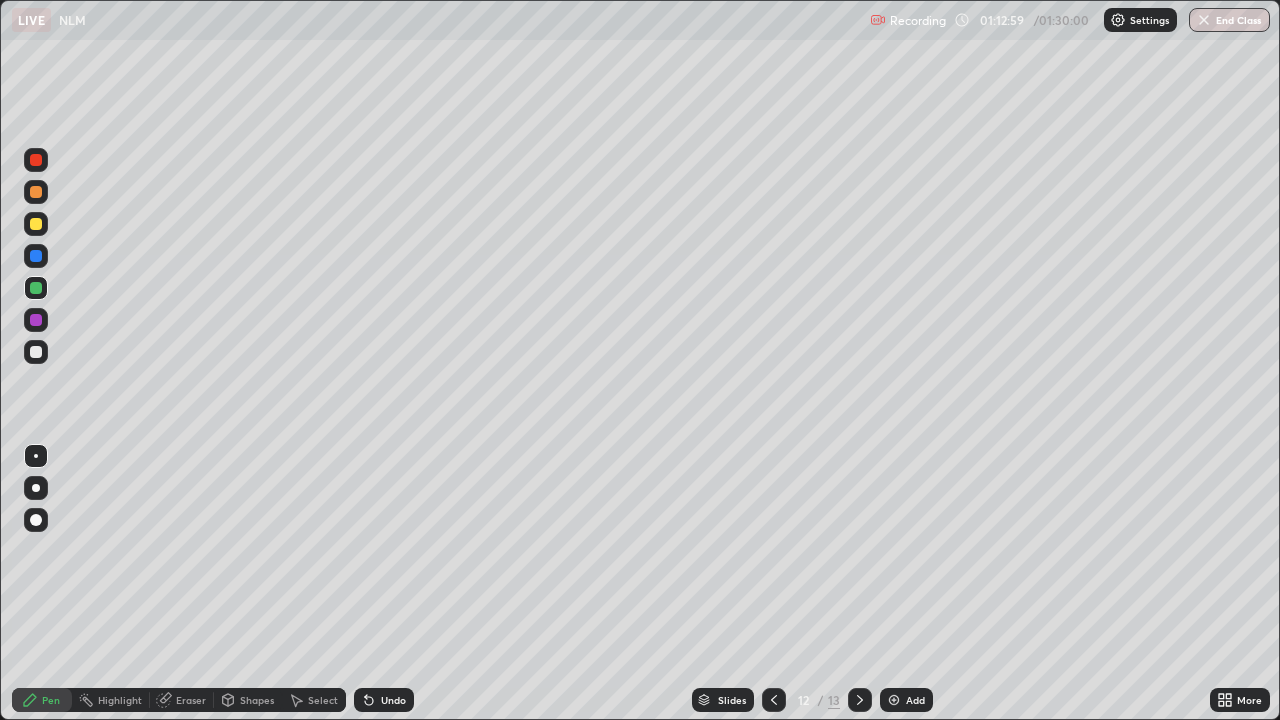 click at bounding box center [36, 288] 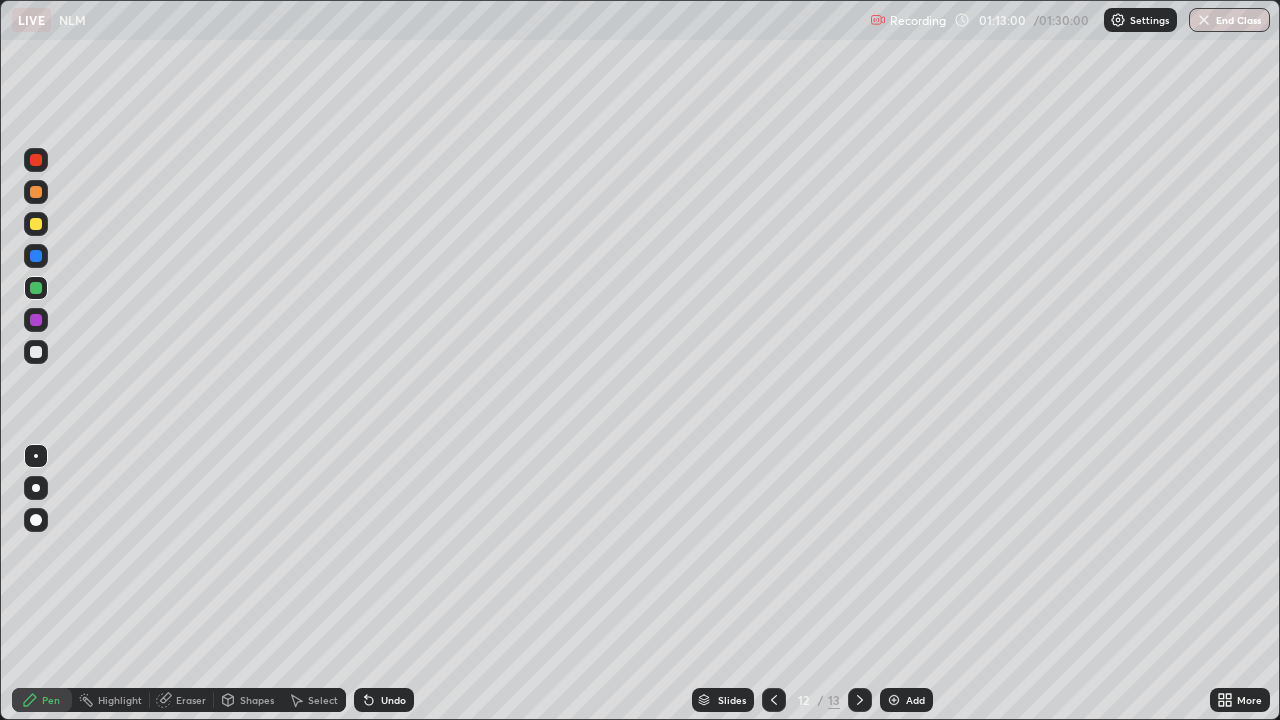 click at bounding box center [36, 320] 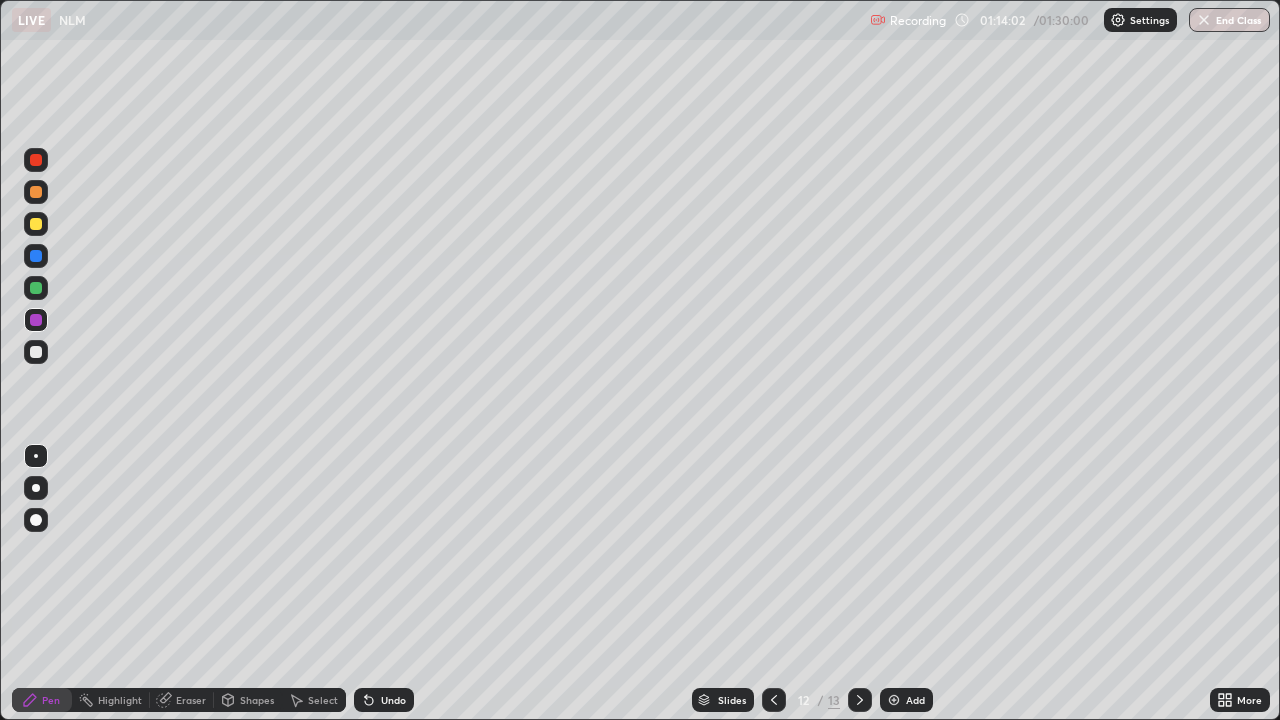 click at bounding box center [36, 352] 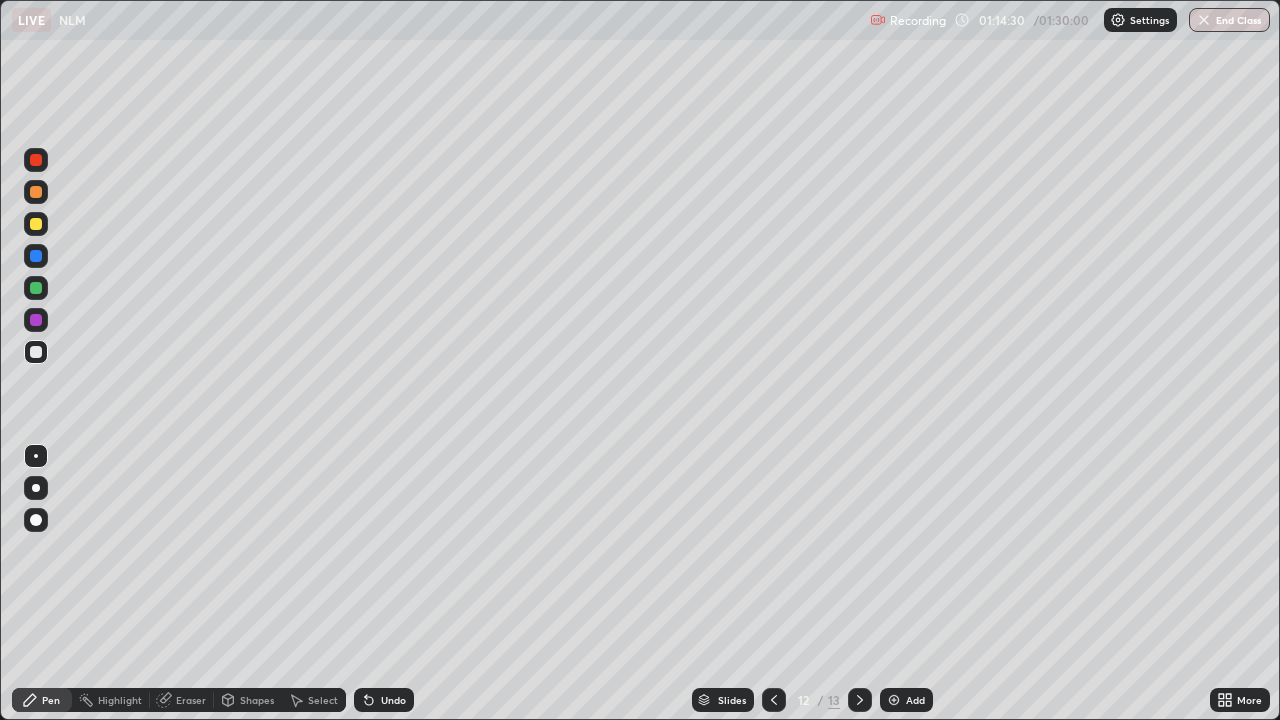 click on "Undo" at bounding box center [384, 700] 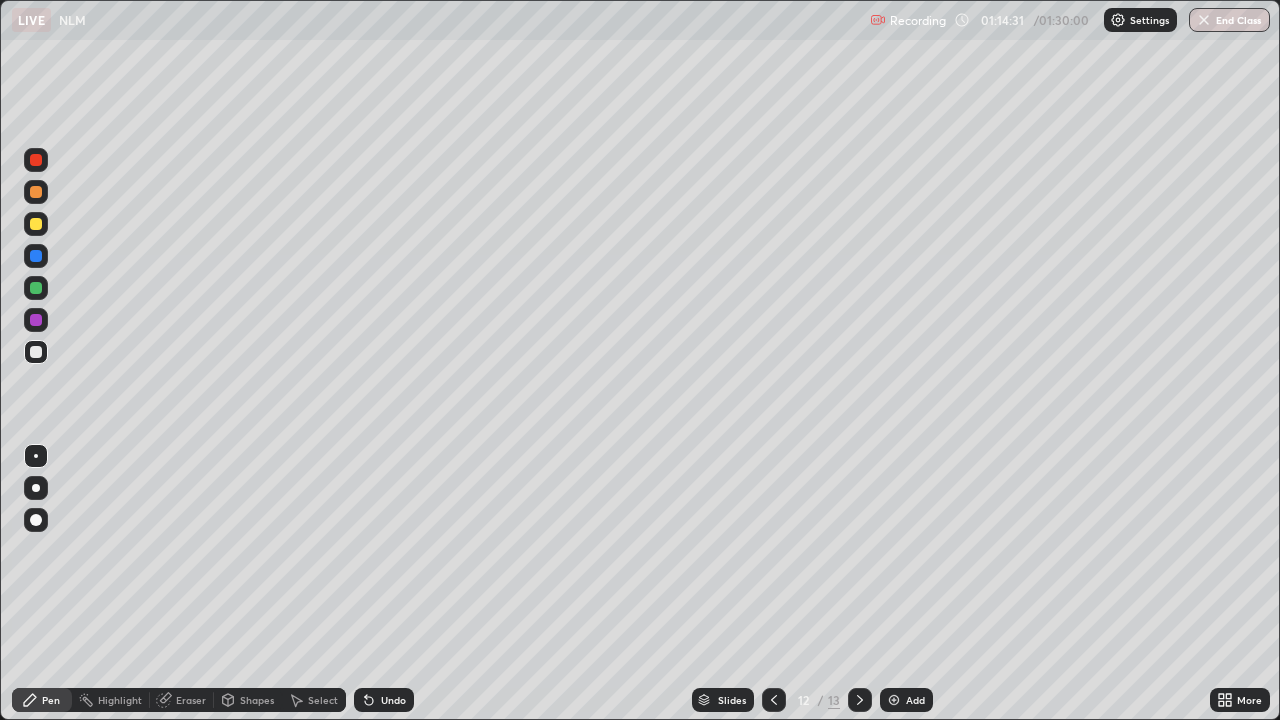 click on "Undo" at bounding box center [393, 700] 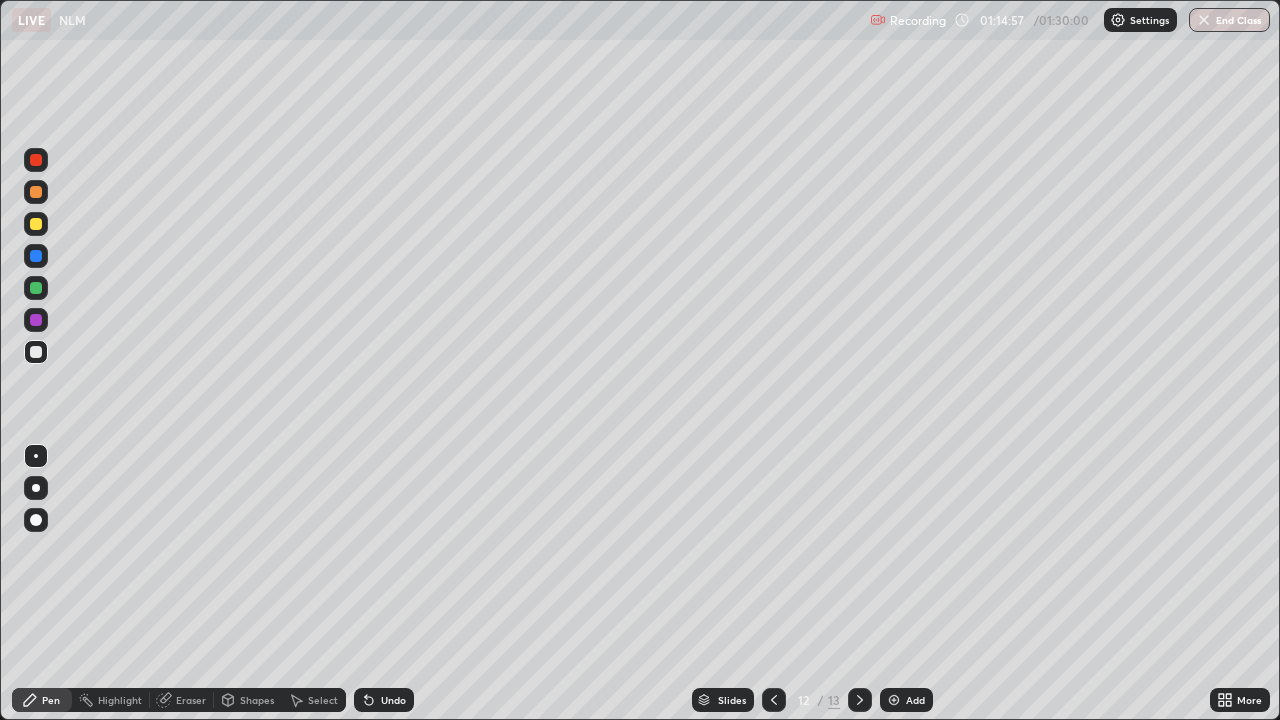 click at bounding box center (36, 320) 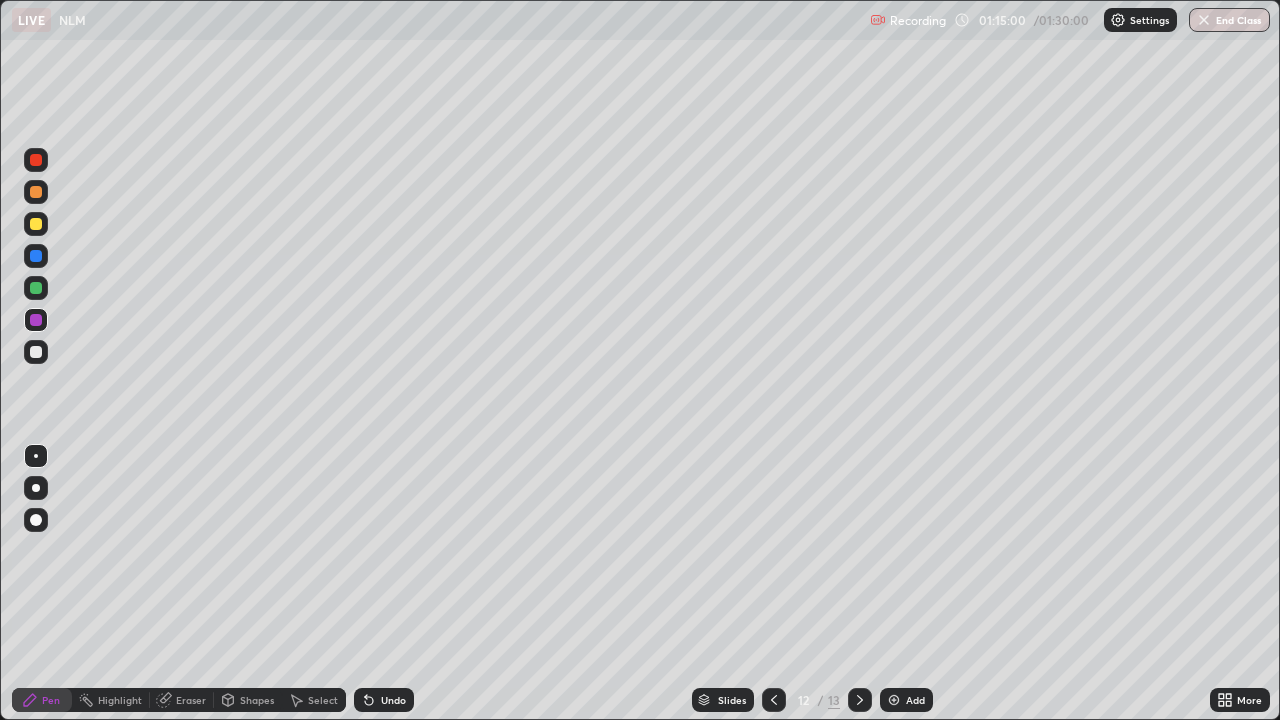 click on "Shapes" at bounding box center (257, 700) 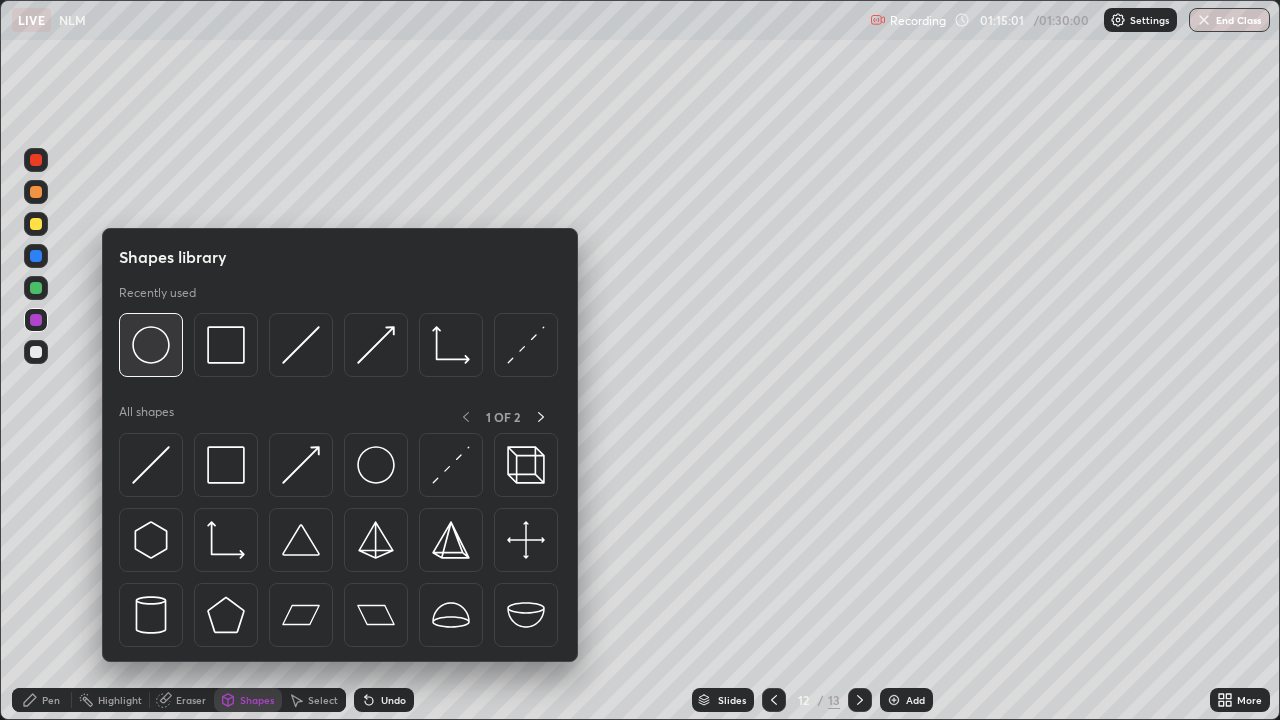 click at bounding box center (151, 345) 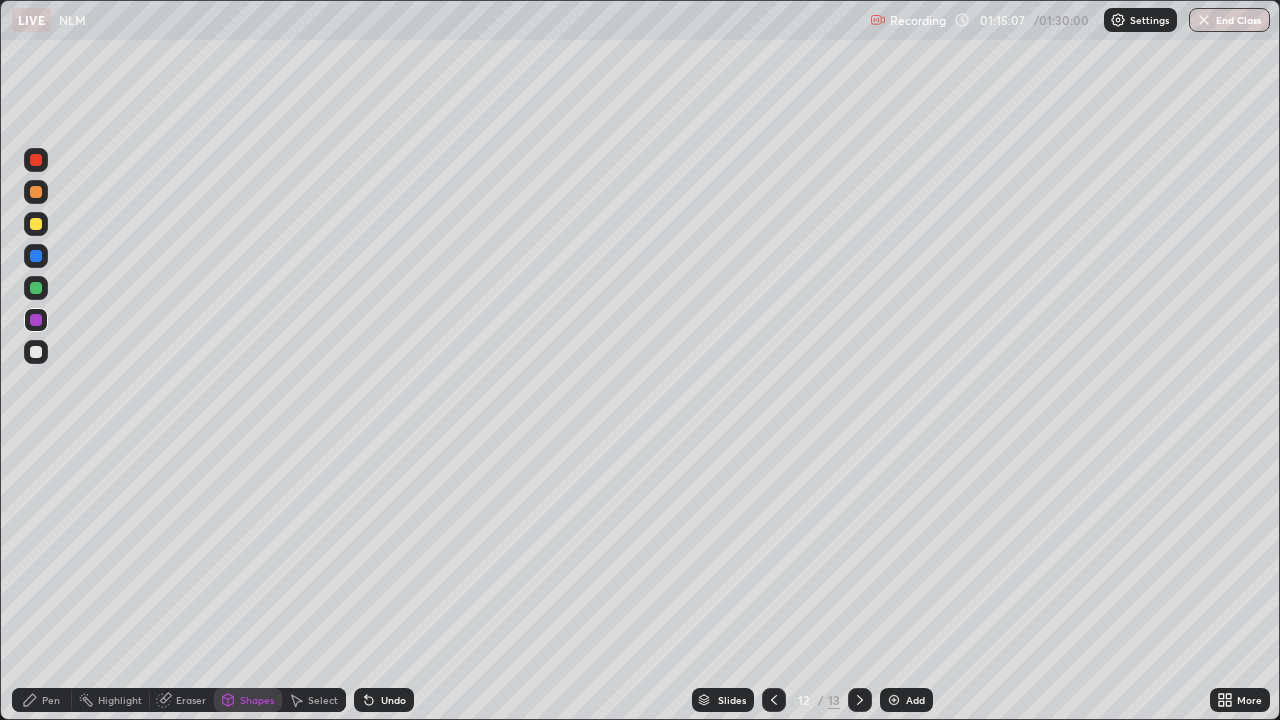click on "Pen" at bounding box center (51, 700) 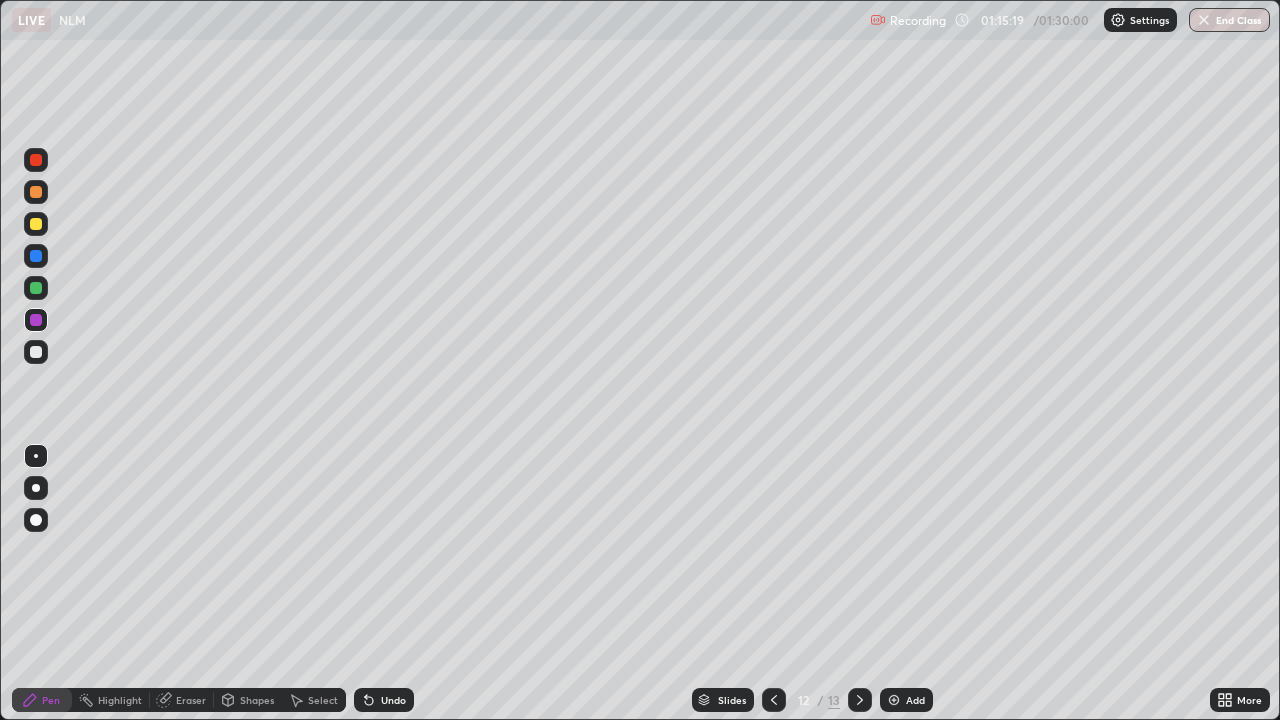 click at bounding box center [36, 288] 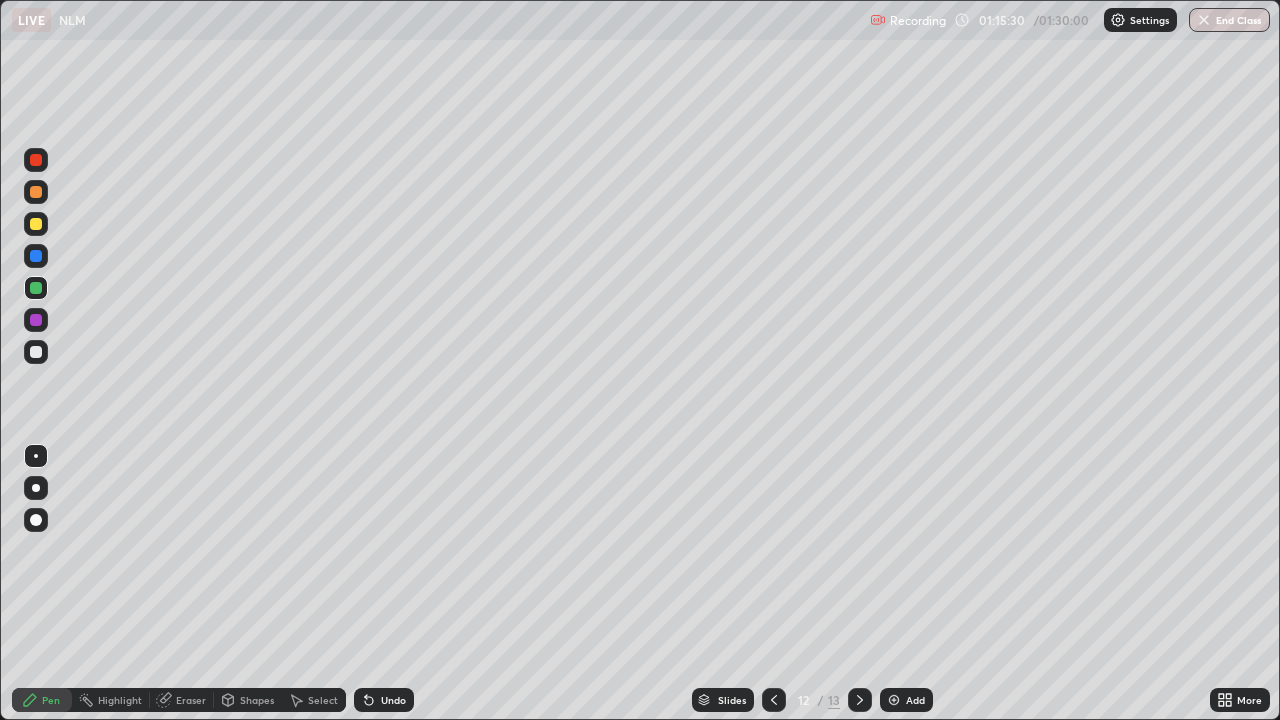 click at bounding box center [36, 320] 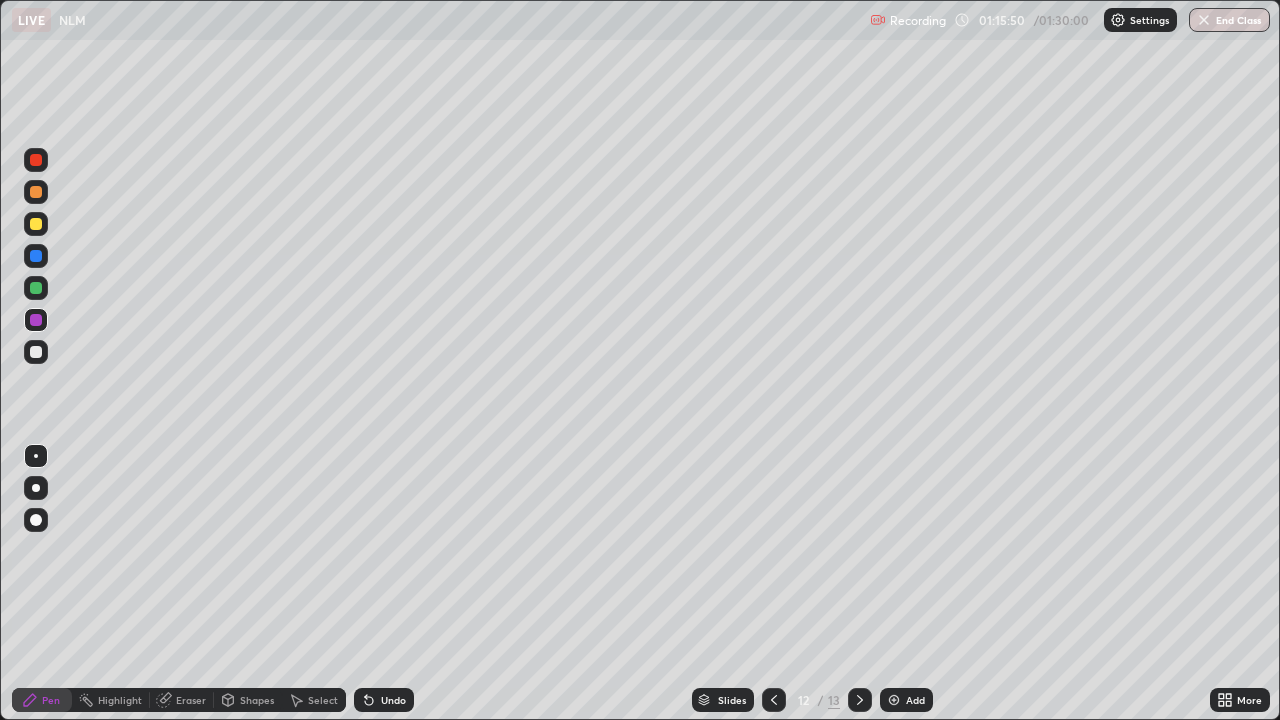 click at bounding box center [36, 352] 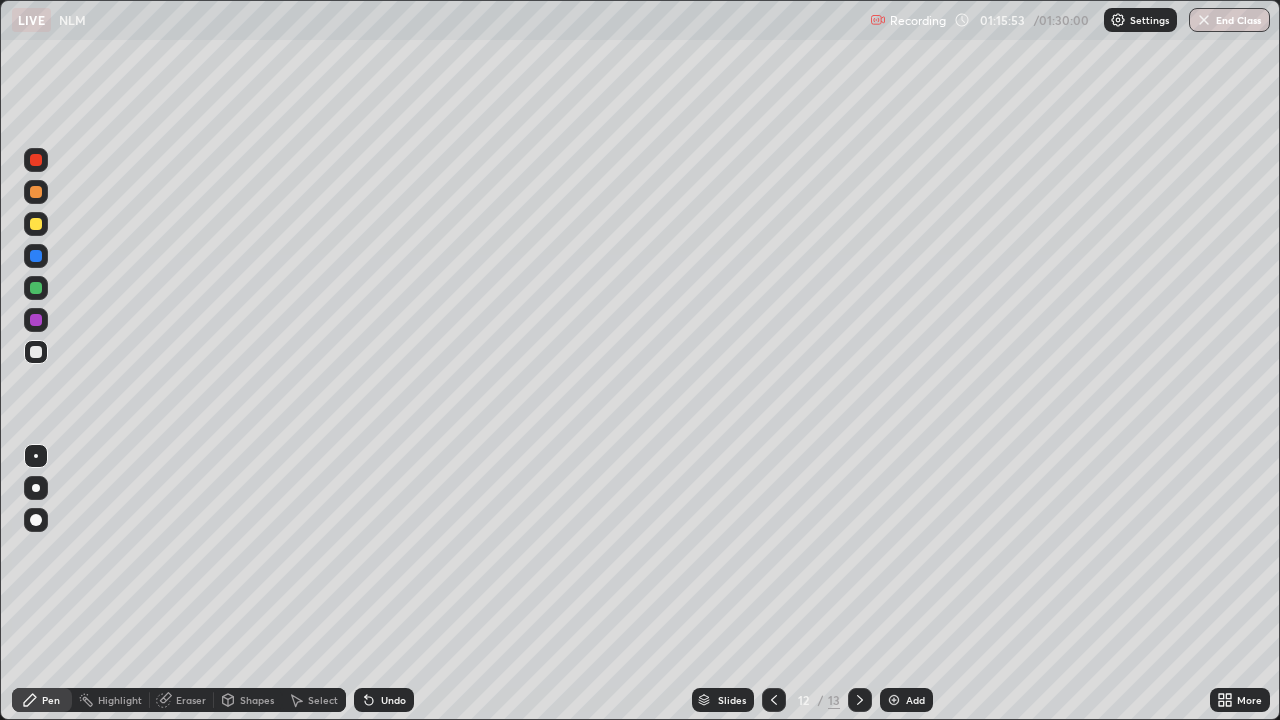 click on "Shapes" at bounding box center (257, 700) 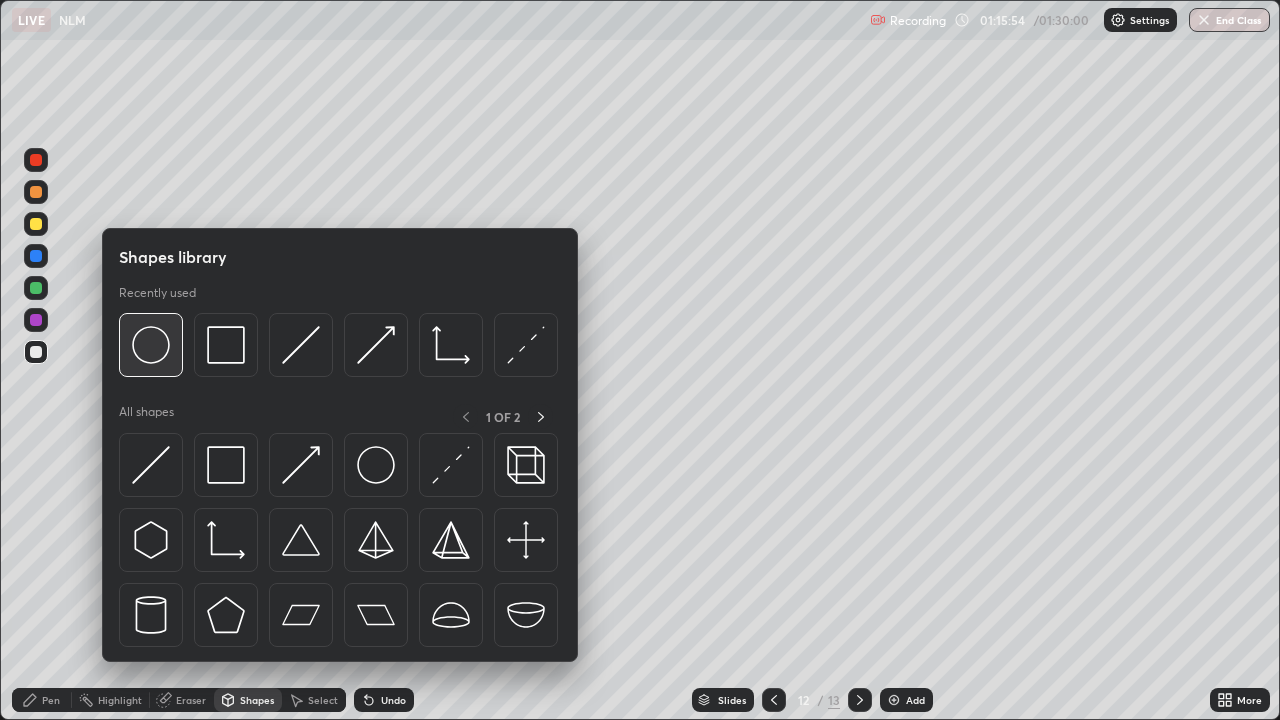 click at bounding box center [151, 345] 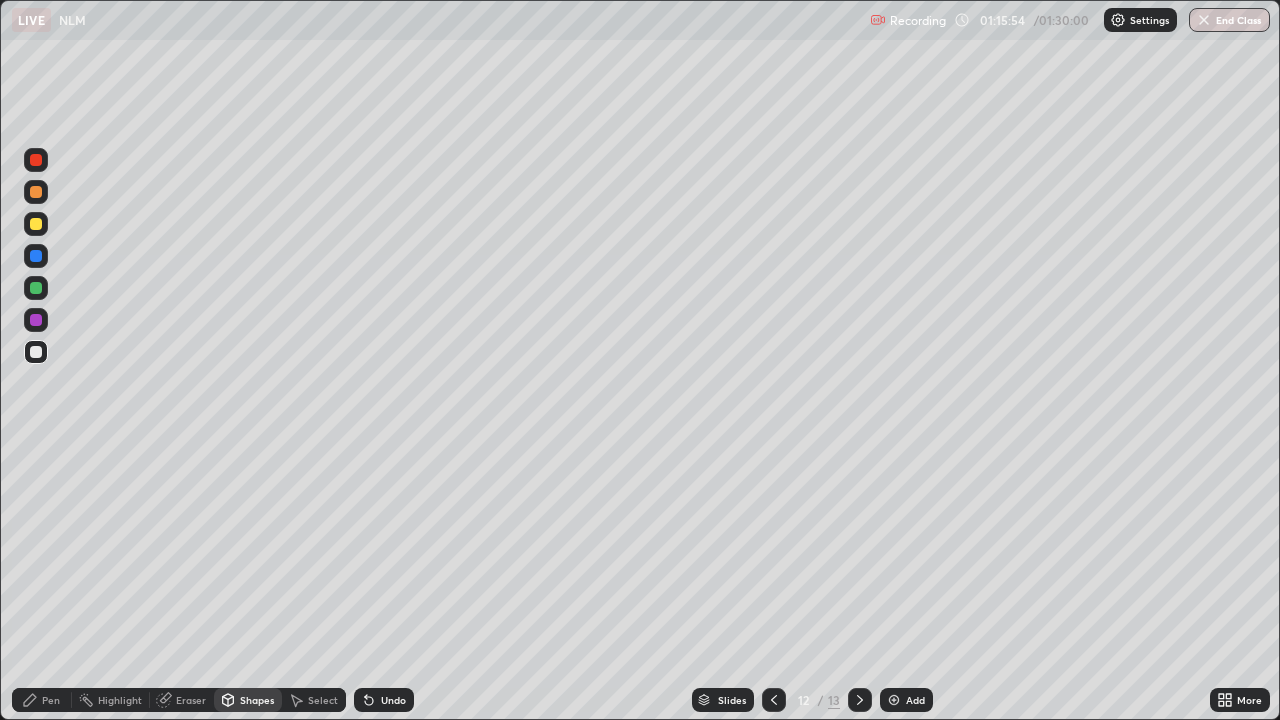 click at bounding box center [36, 320] 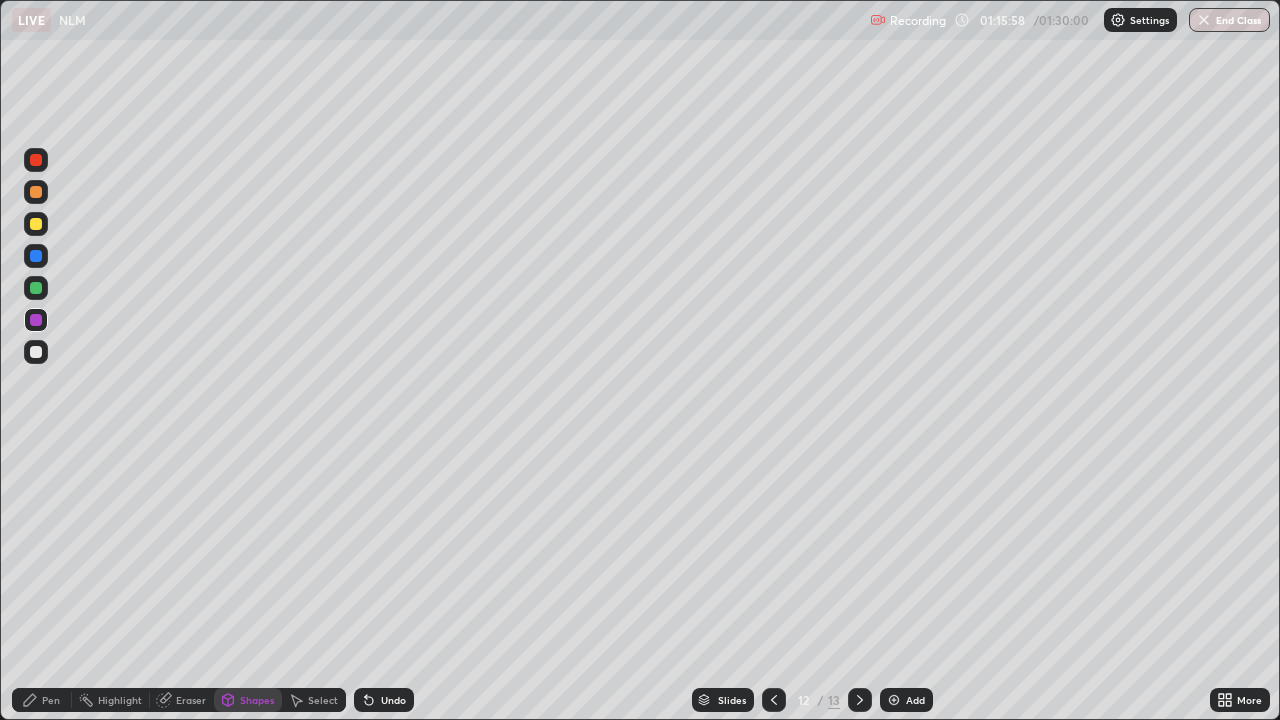 click on "Pen" at bounding box center [42, 700] 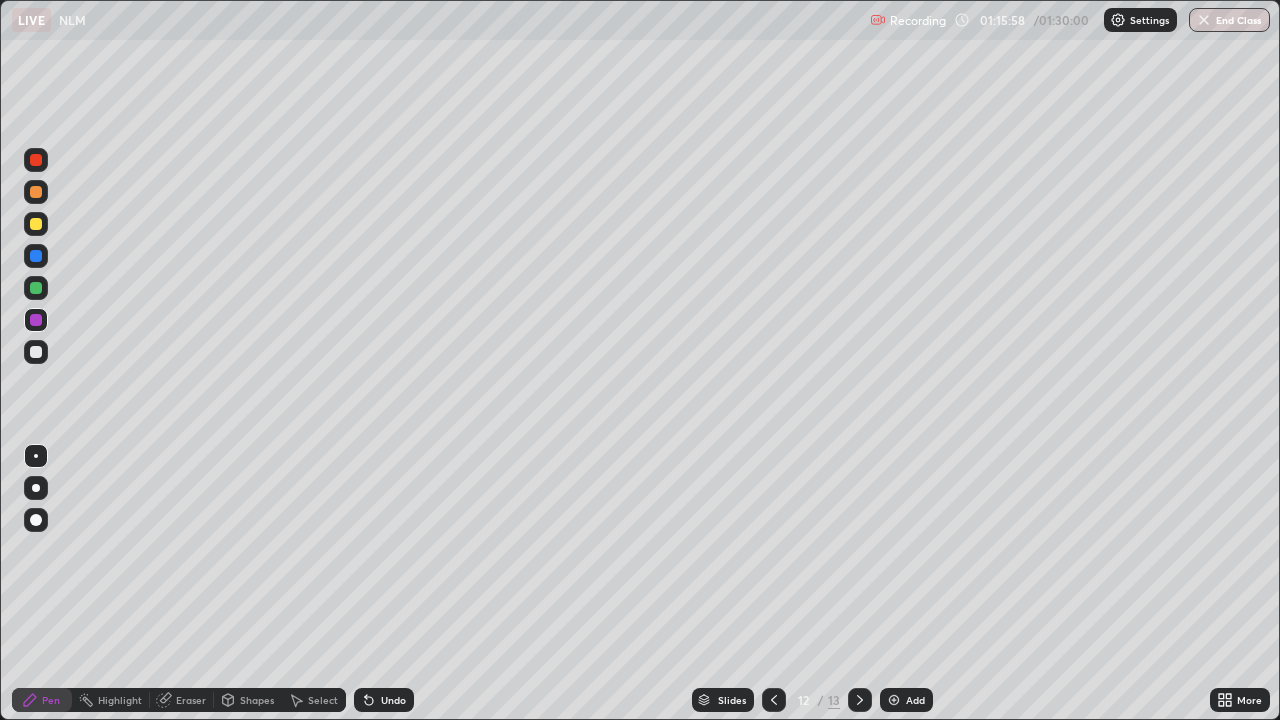 click on "Pen" at bounding box center [51, 700] 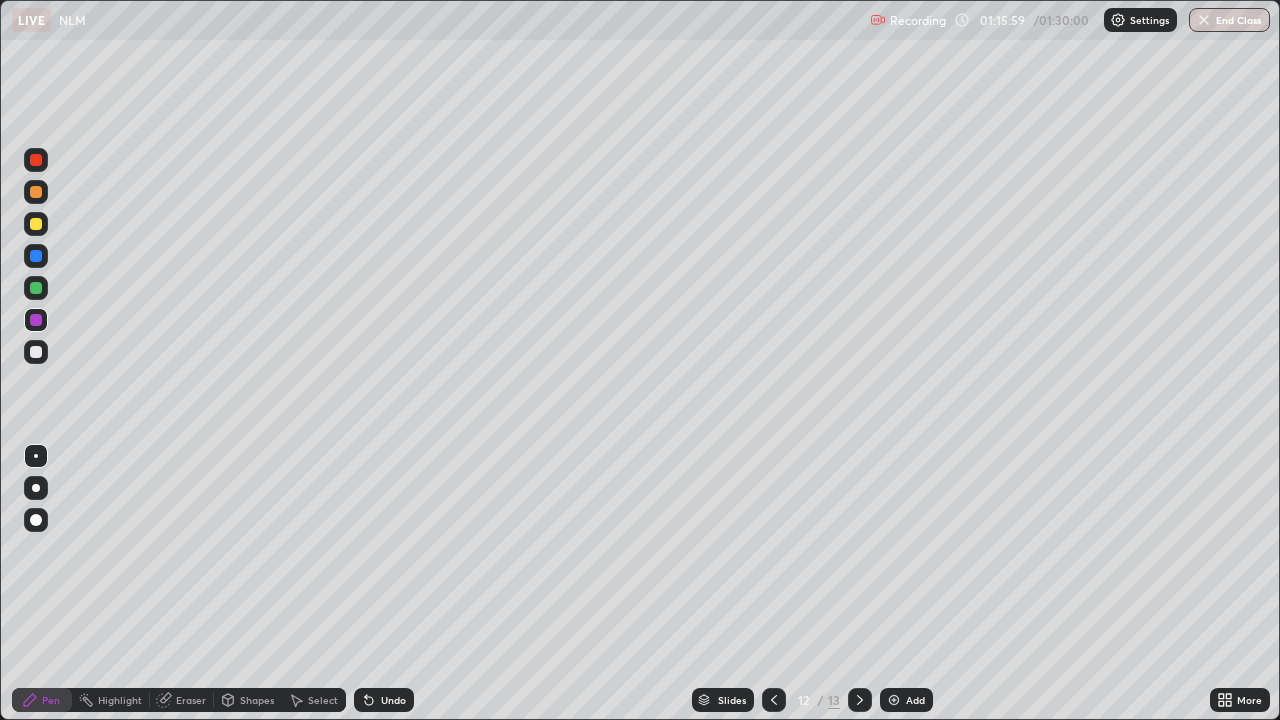 click on "Eraser" at bounding box center (191, 700) 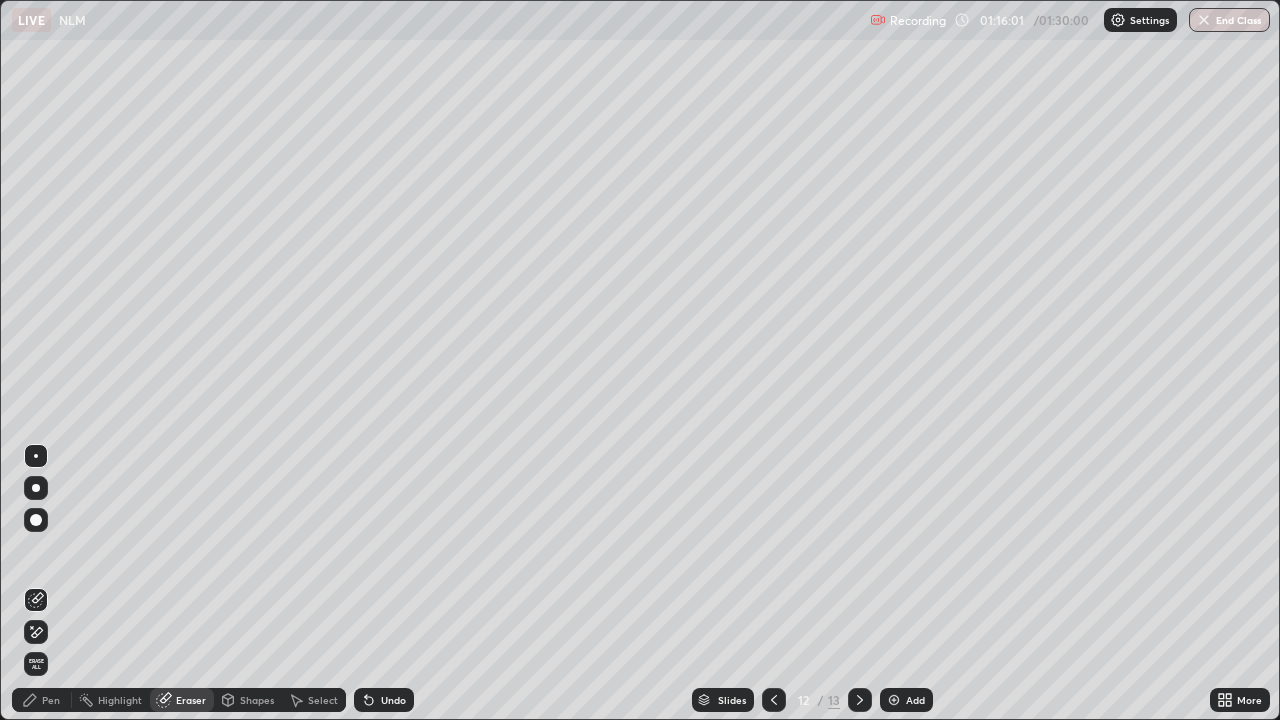 click 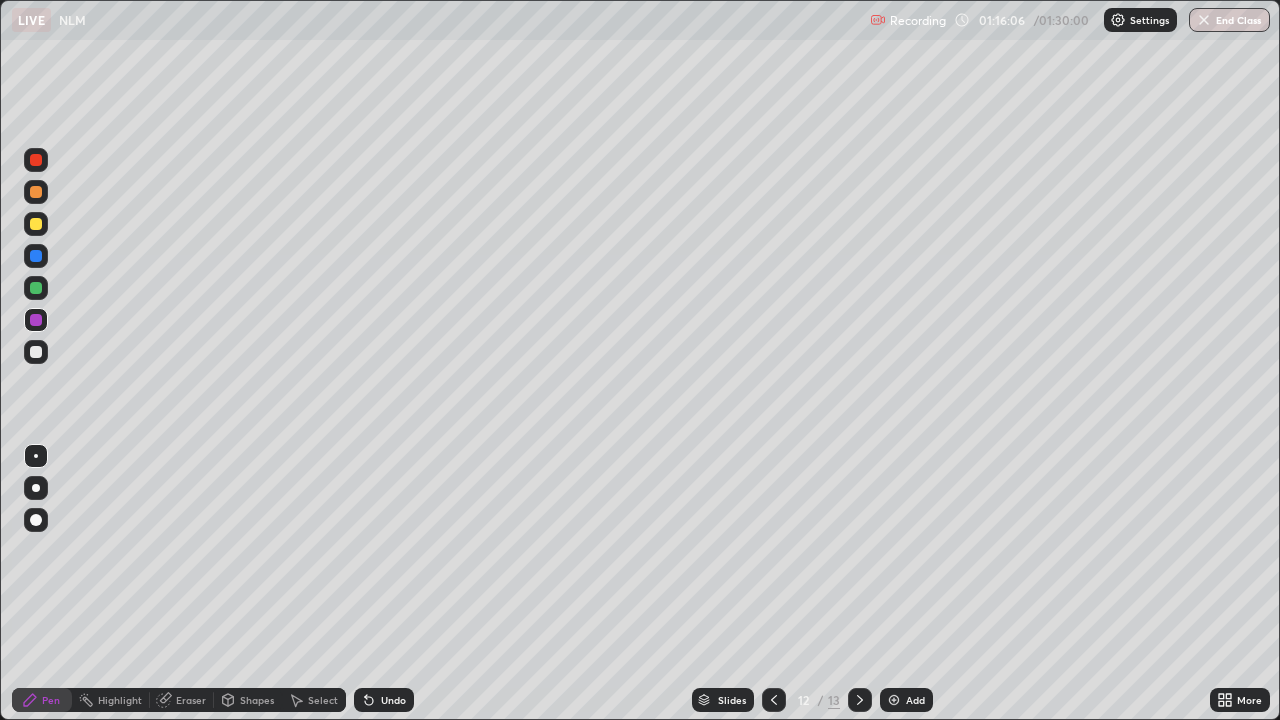 click at bounding box center [36, 352] 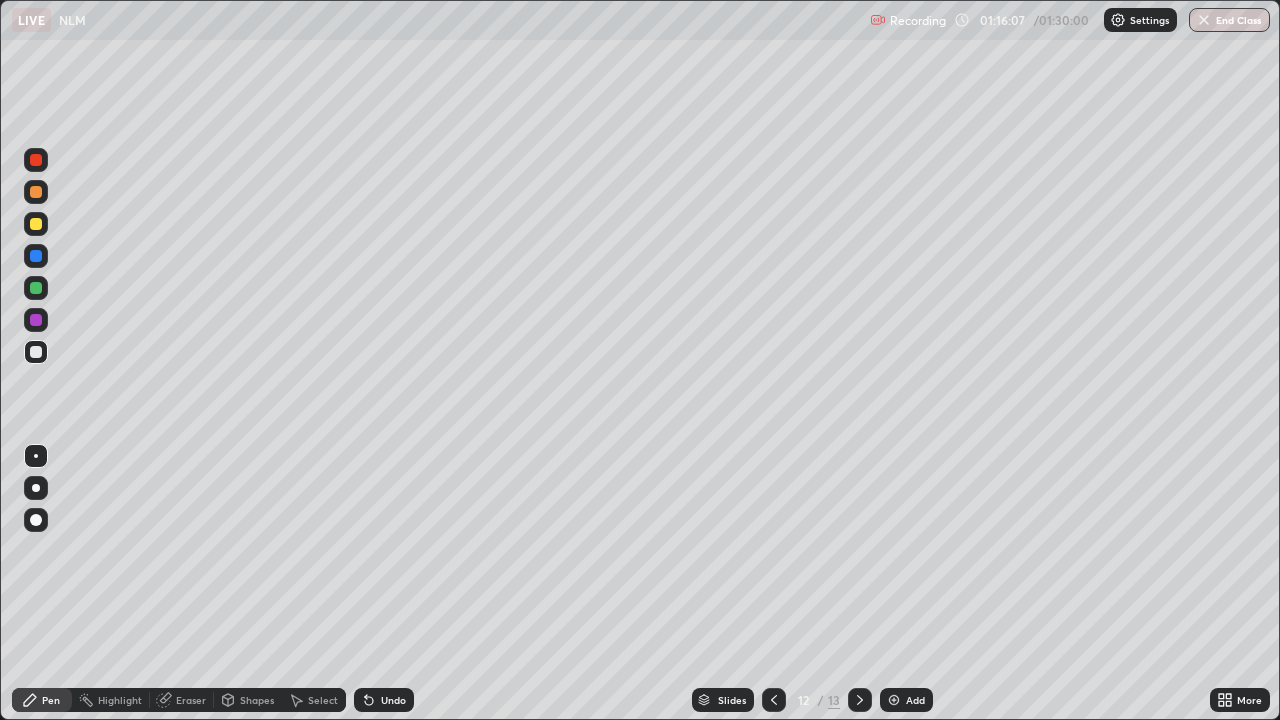 click at bounding box center [36, 288] 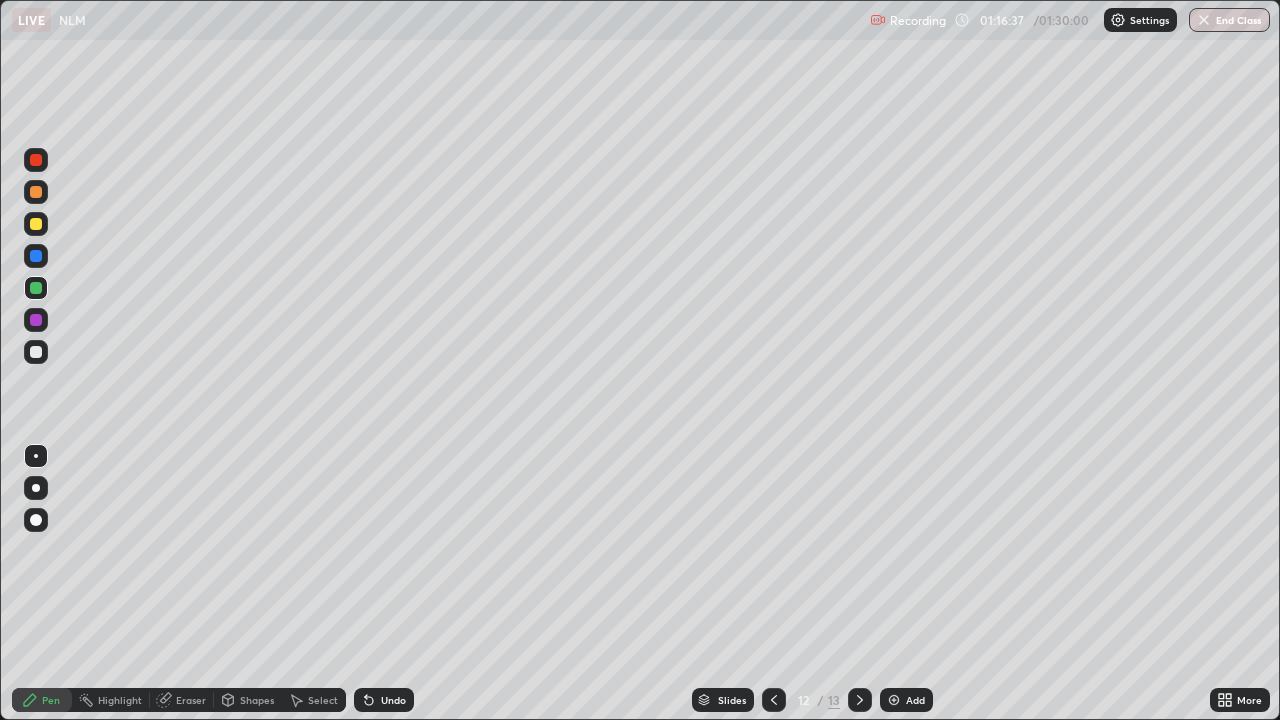 click on "Shapes" at bounding box center [257, 700] 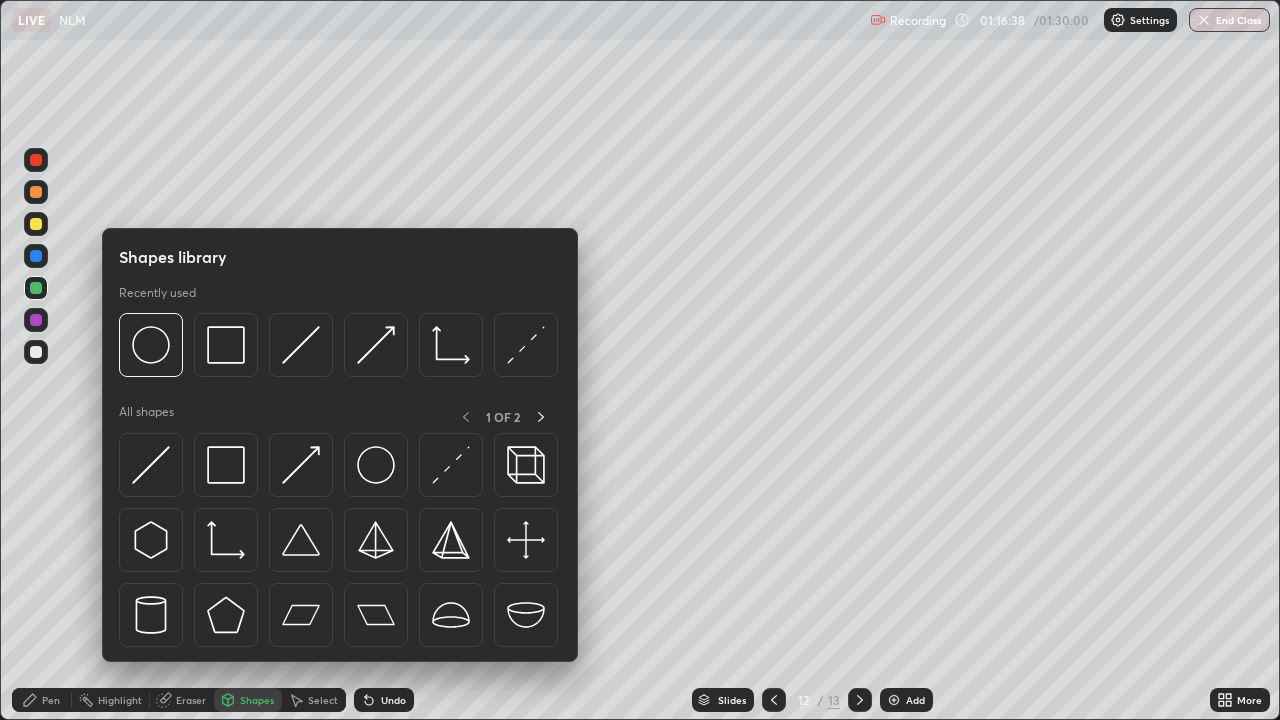 click on "Eraser" at bounding box center (191, 700) 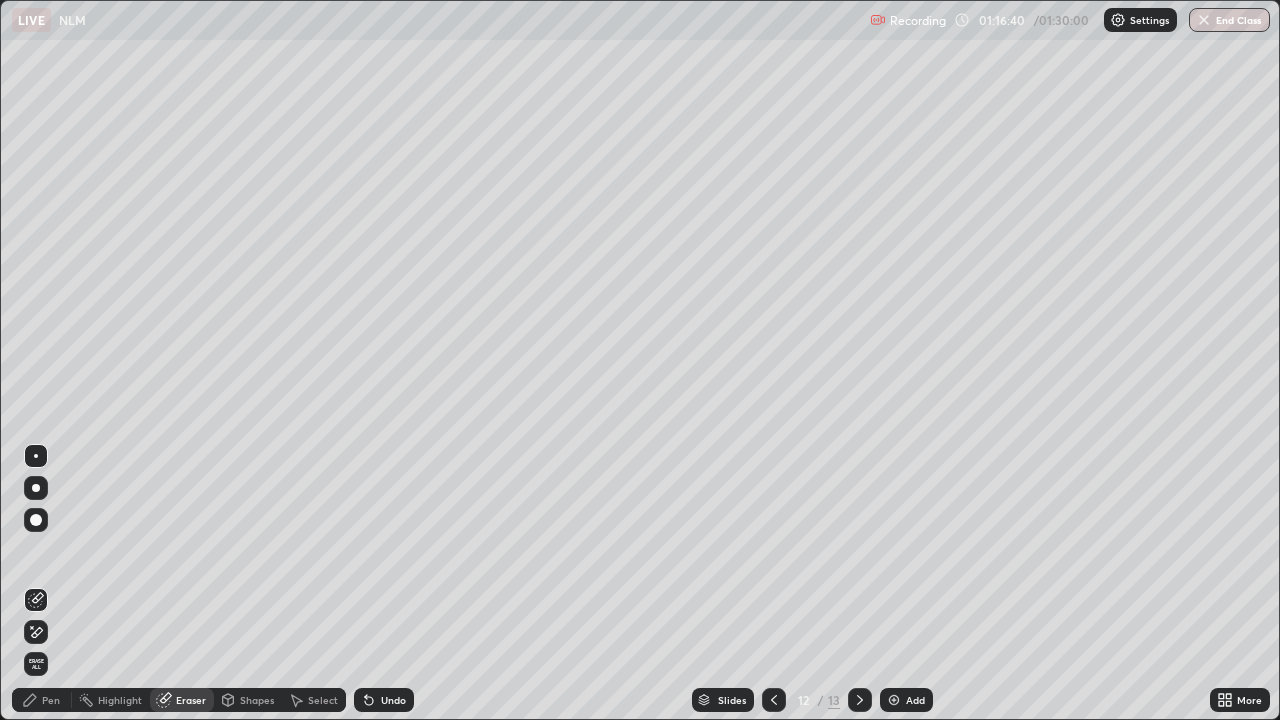 click on "Pen" at bounding box center [51, 700] 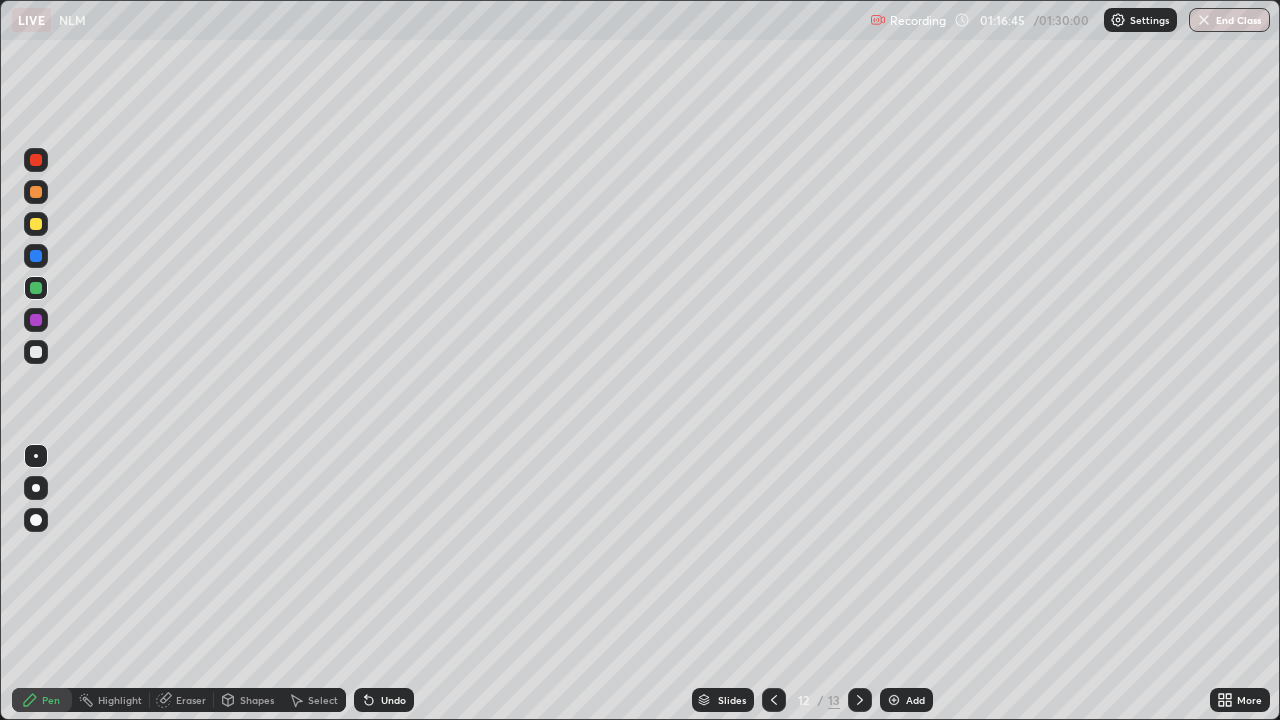 click on "Shapes" at bounding box center [257, 700] 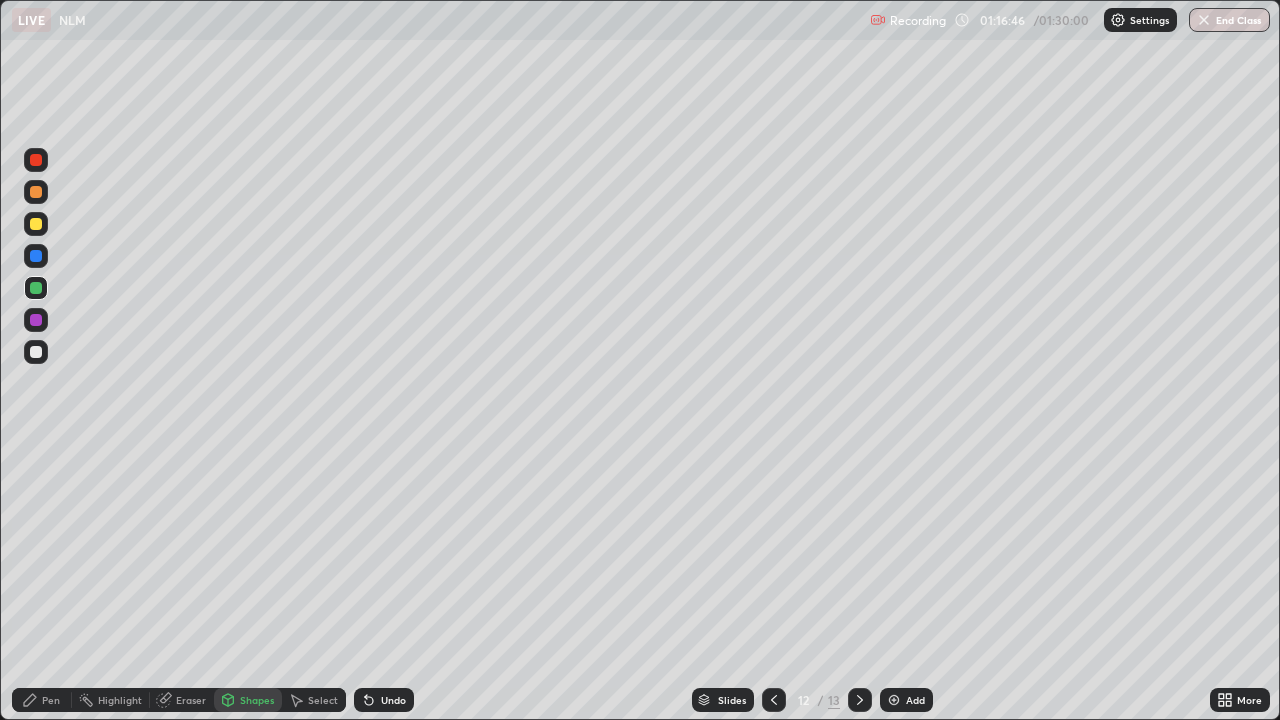 click on "Eraser" at bounding box center (191, 700) 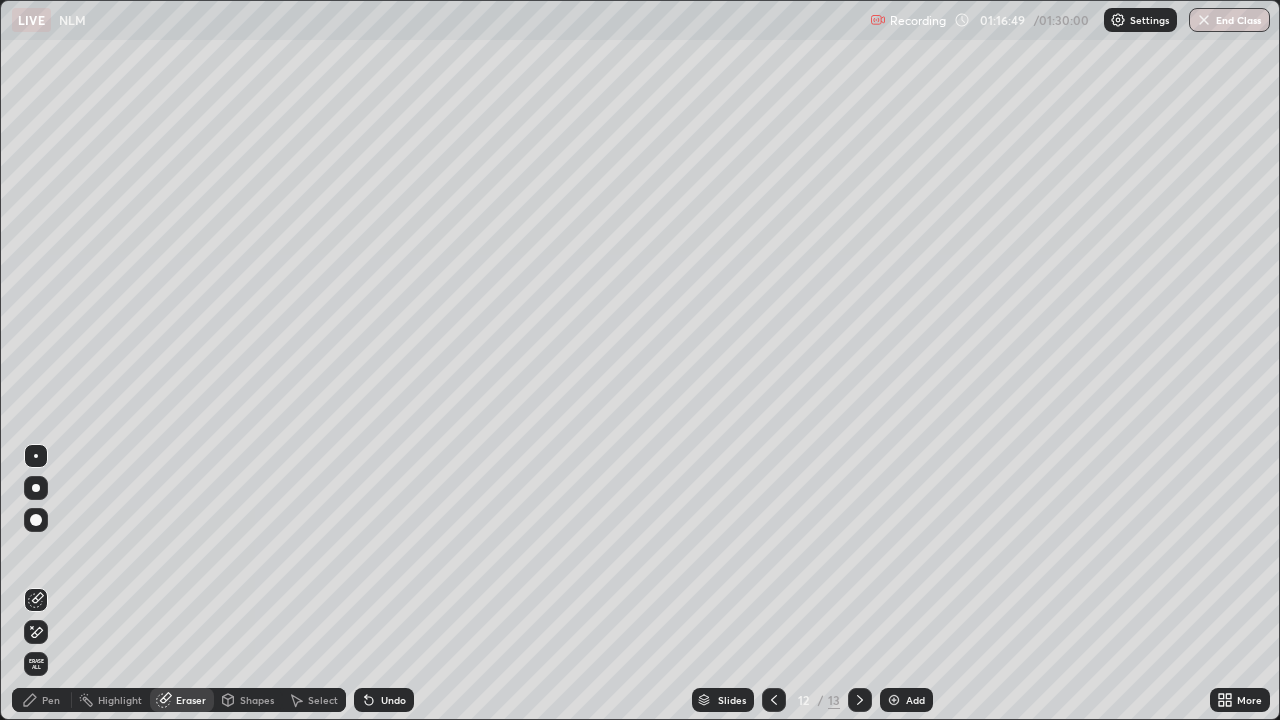 click on "Pen" at bounding box center [42, 700] 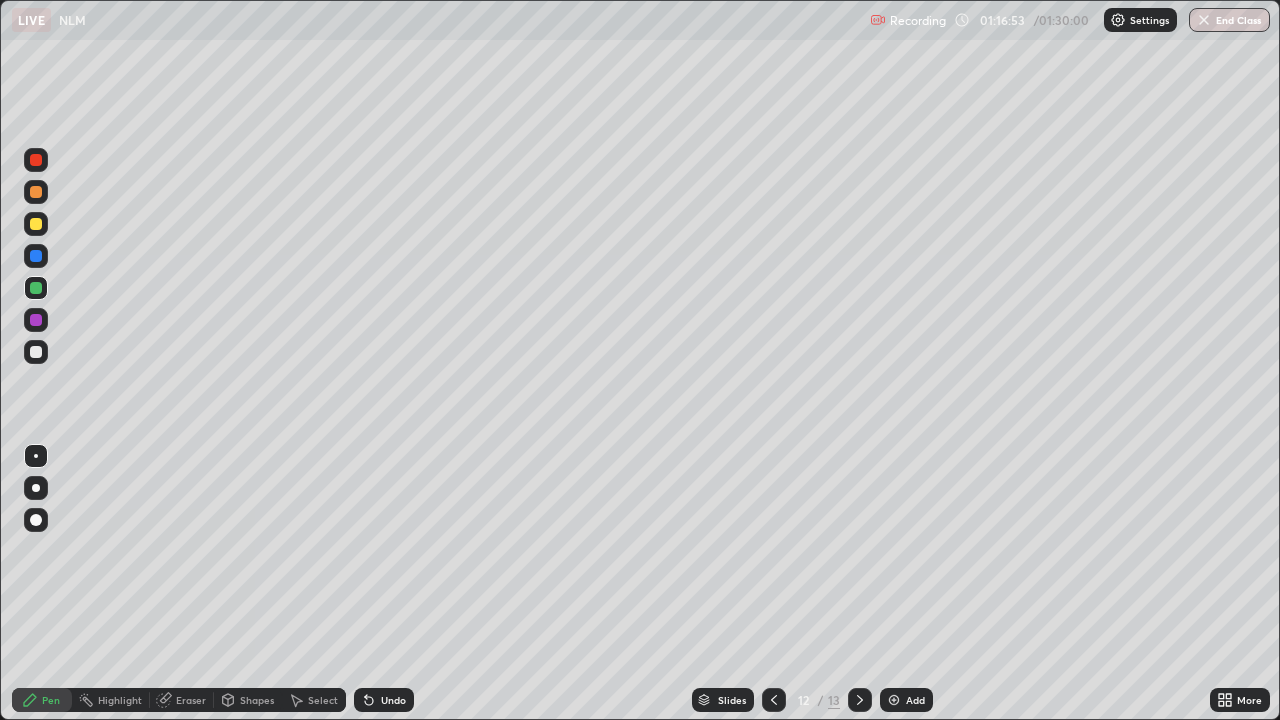 click 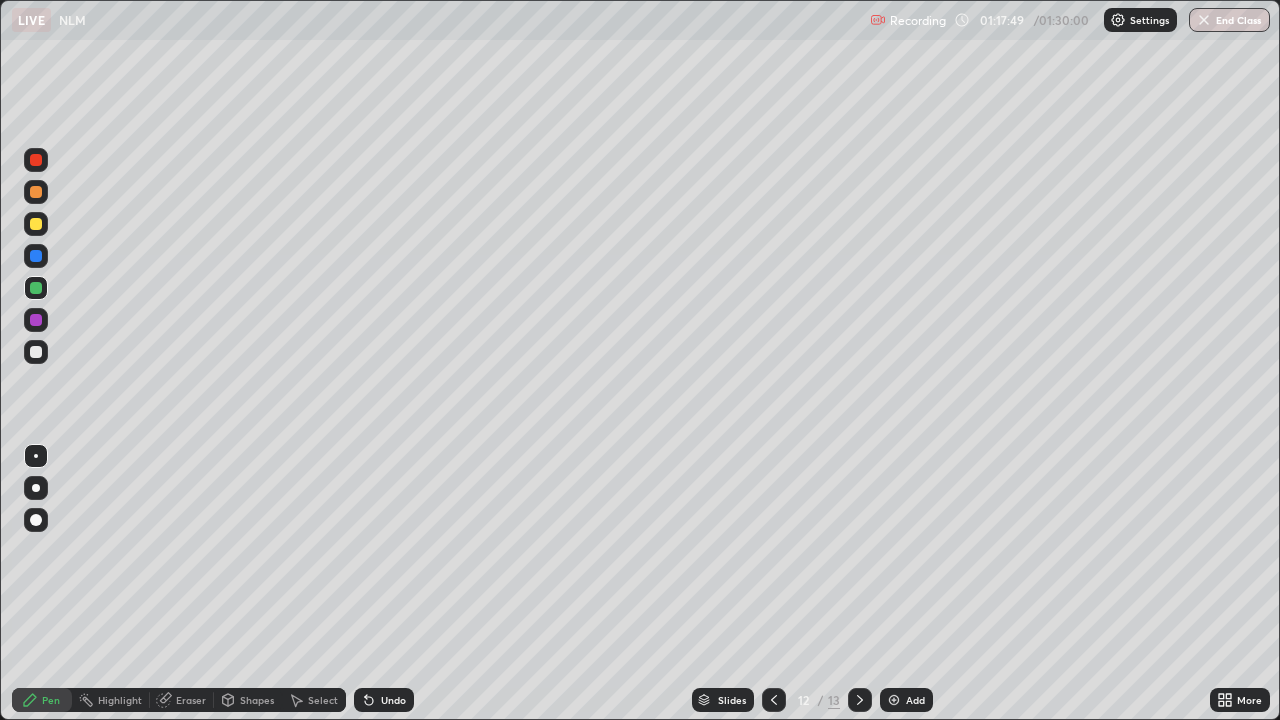 click 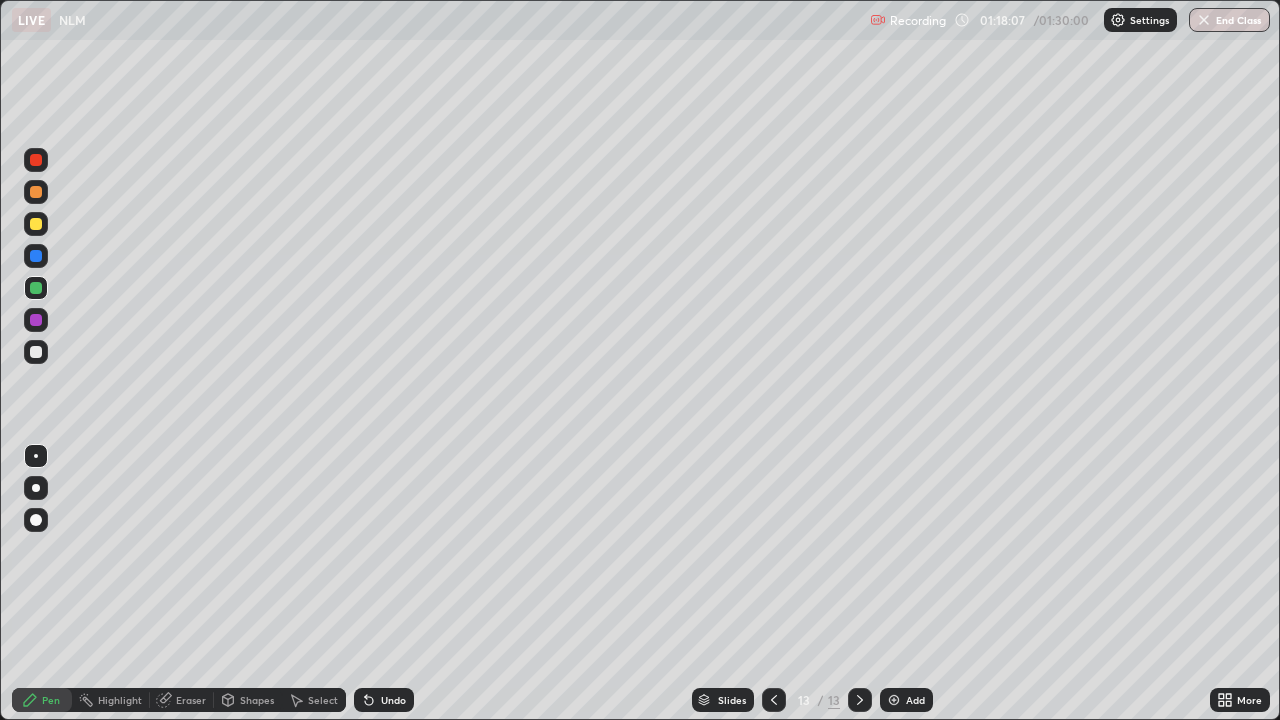 click at bounding box center (36, 320) 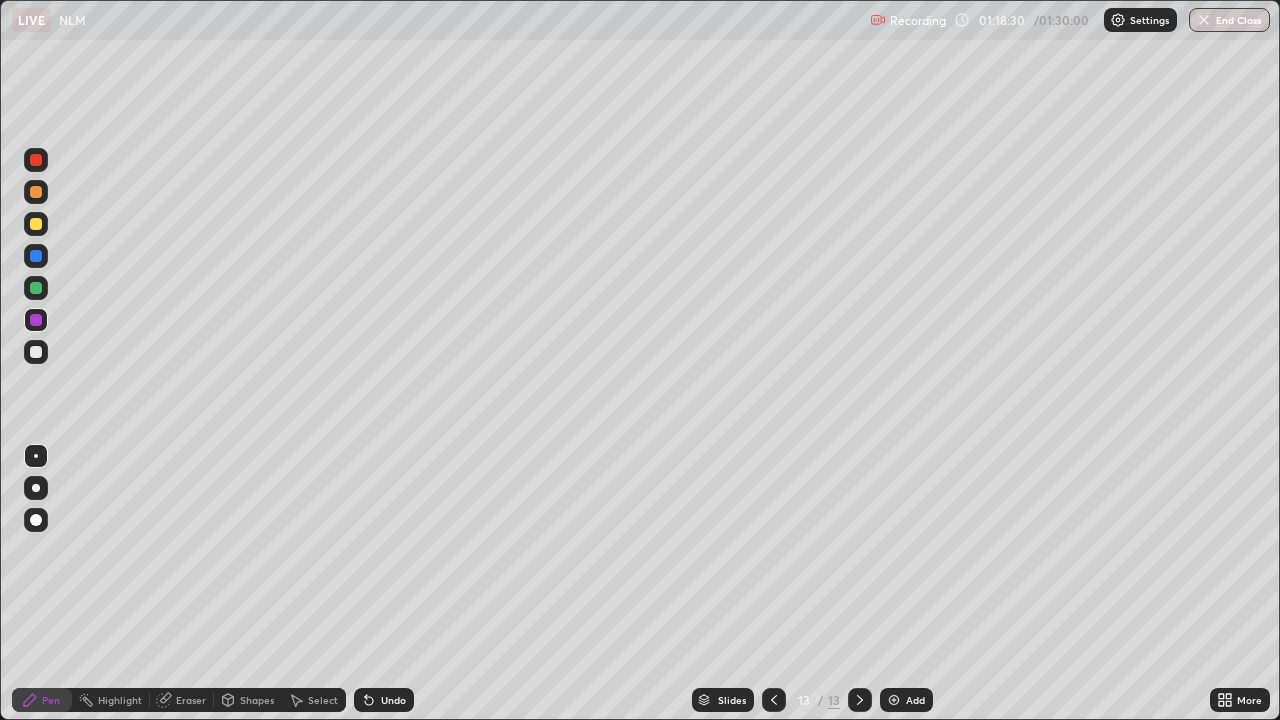 click at bounding box center [36, 288] 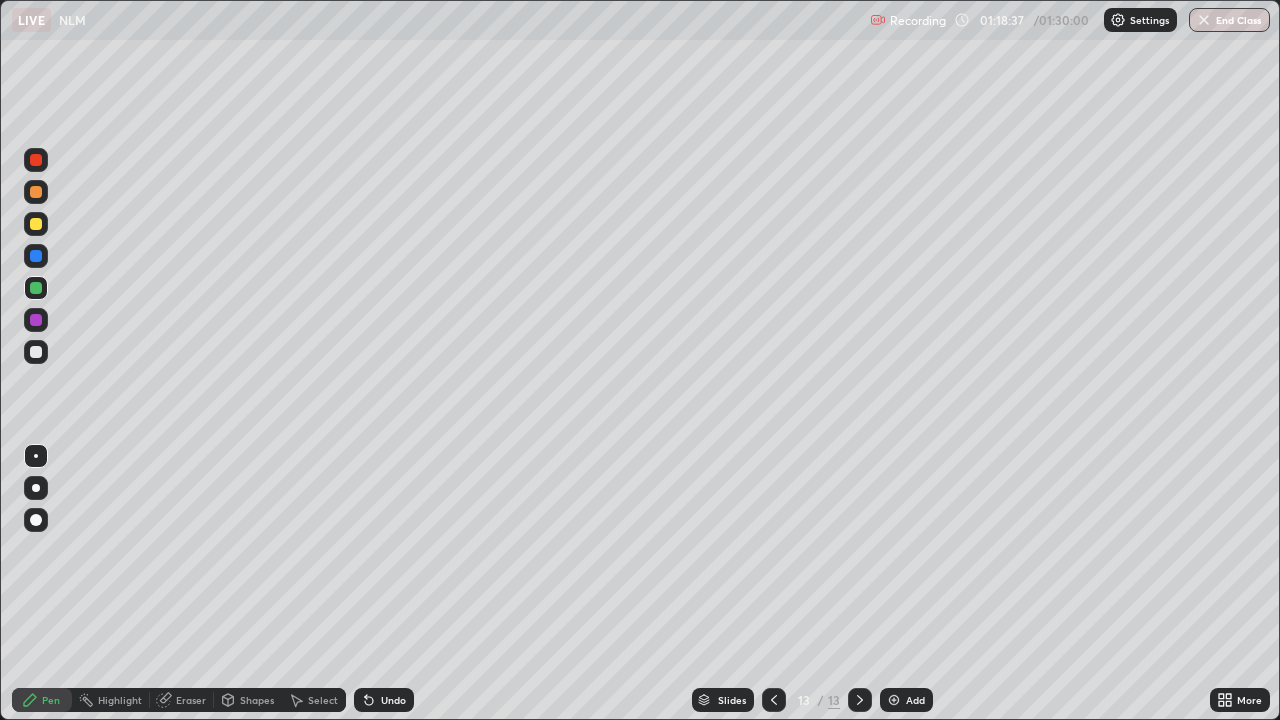 click at bounding box center (36, 320) 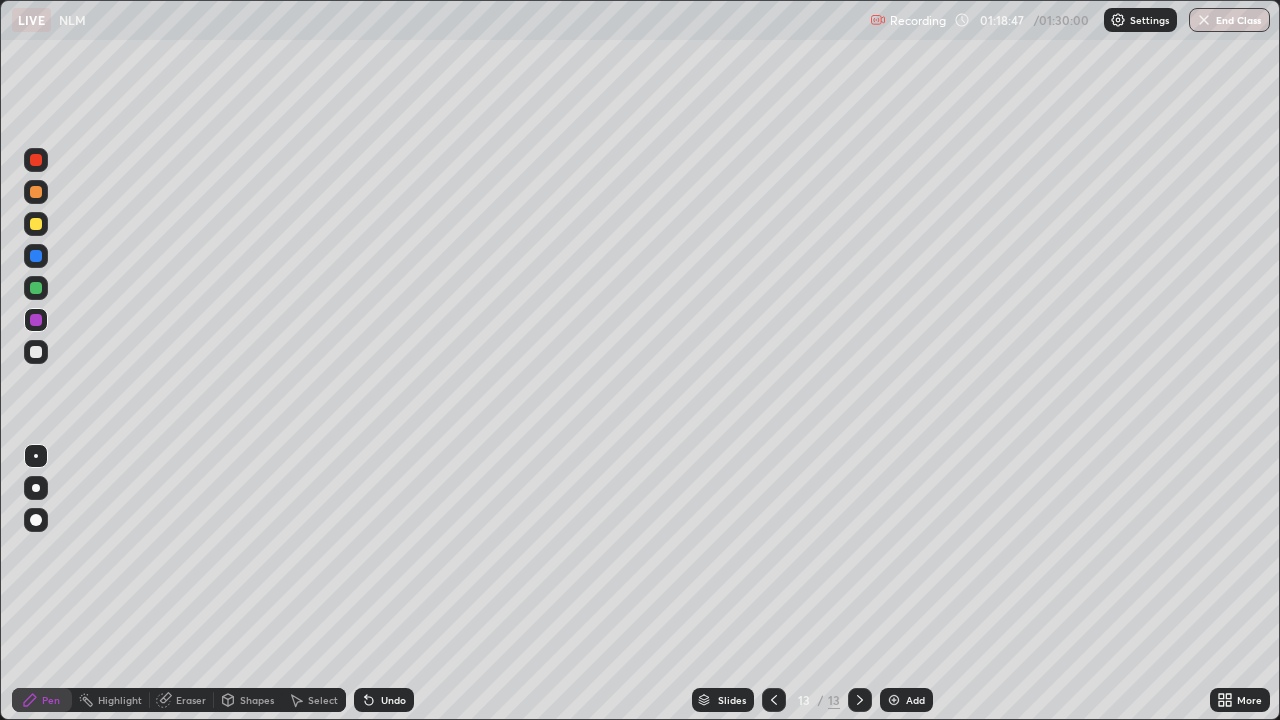 click on "Shapes" at bounding box center [257, 700] 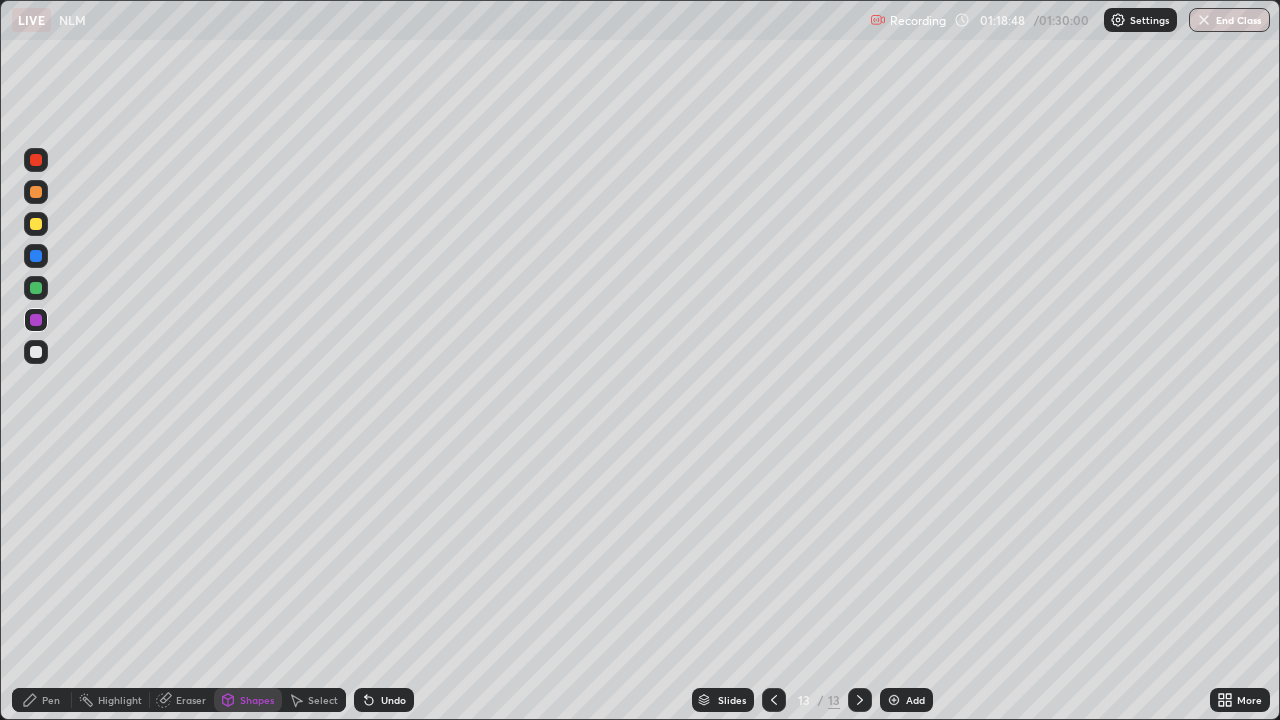 click on "Eraser" at bounding box center [191, 700] 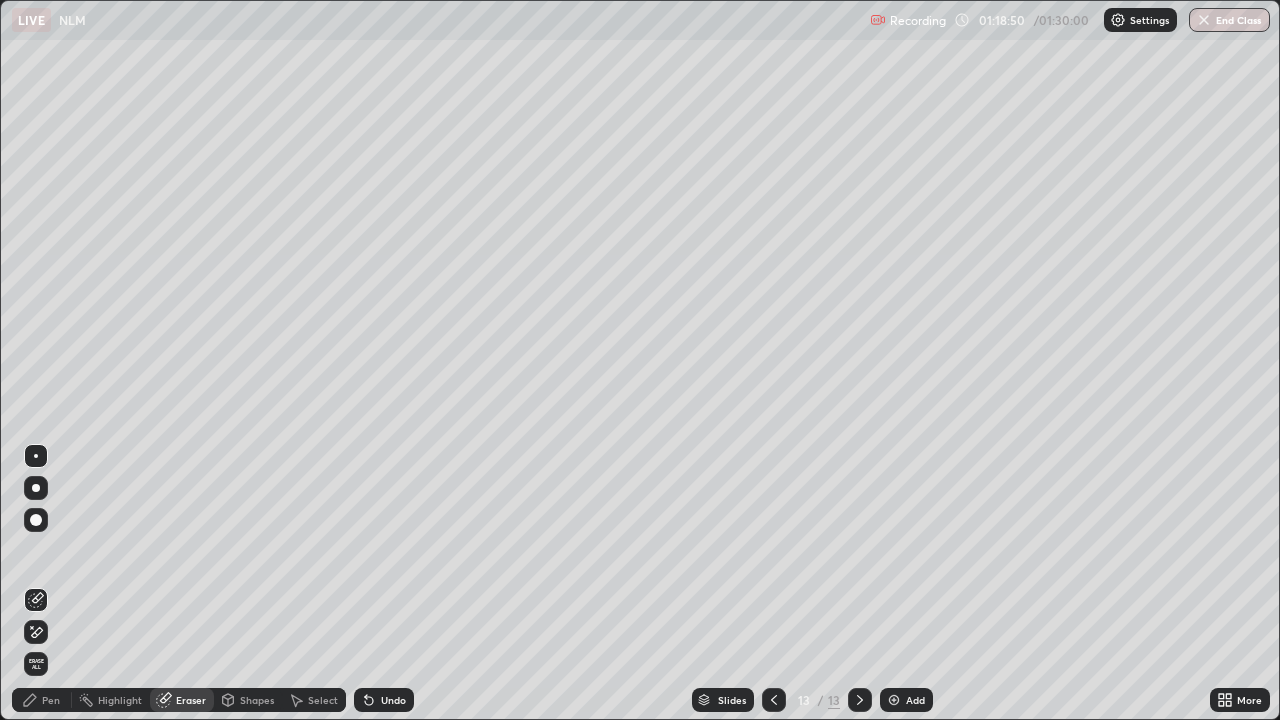 click on "Pen" at bounding box center [51, 700] 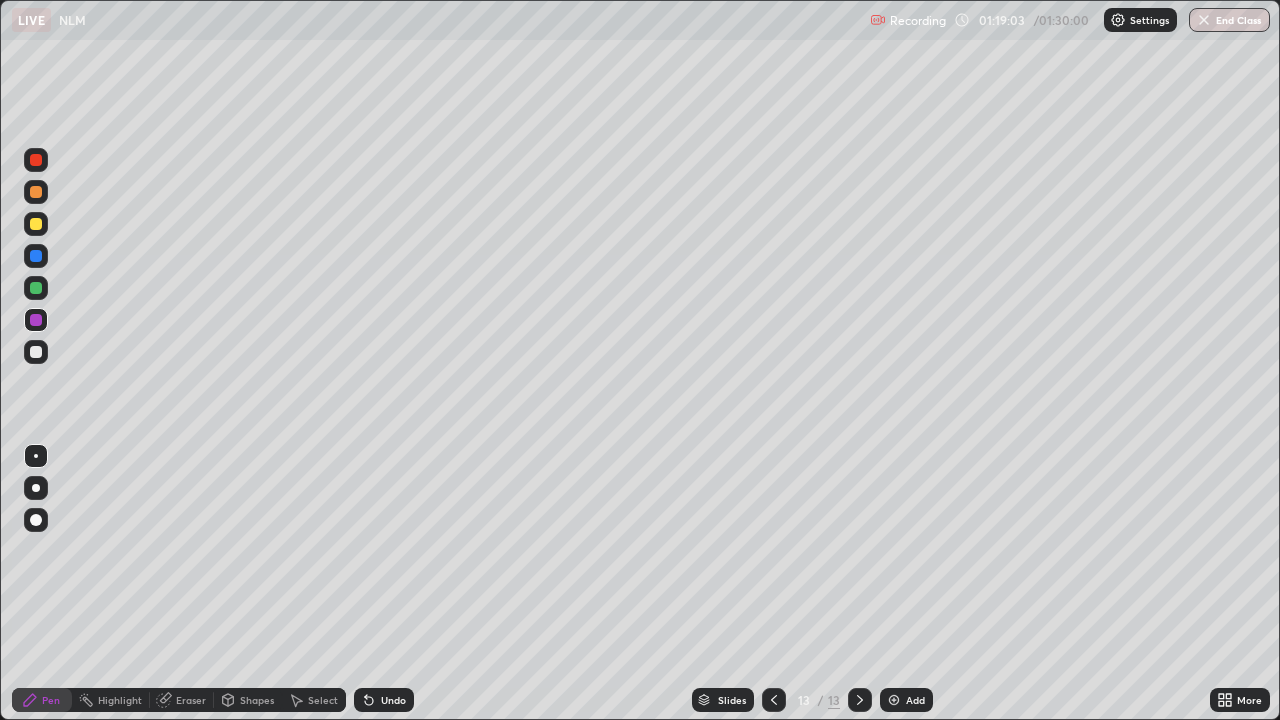 click on "Eraser" at bounding box center (191, 700) 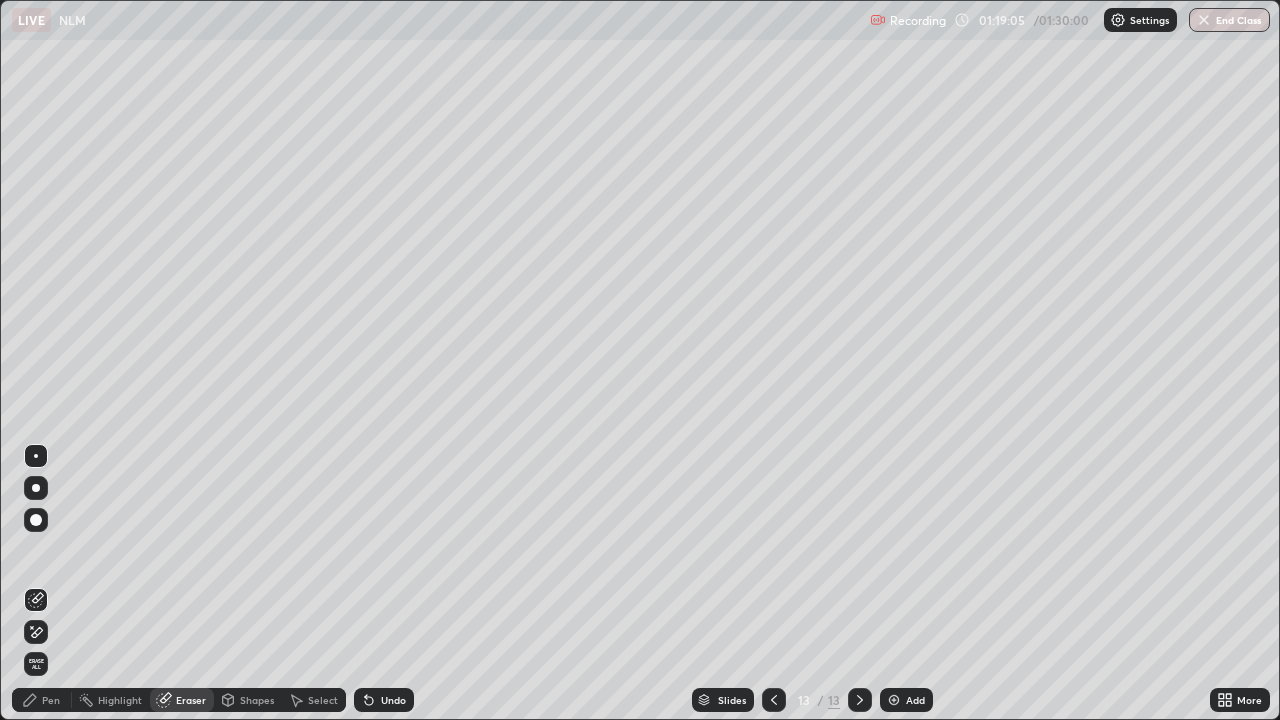 click on "Pen" at bounding box center (51, 700) 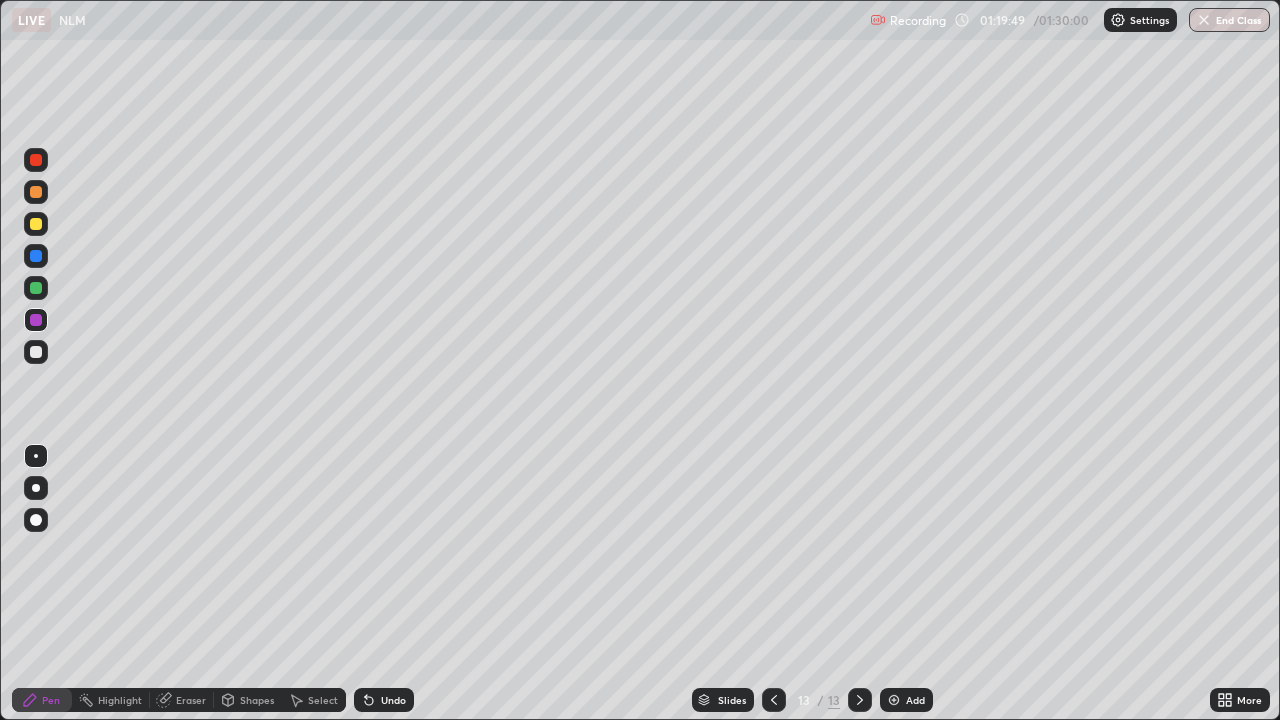 click on "Shapes" at bounding box center [257, 700] 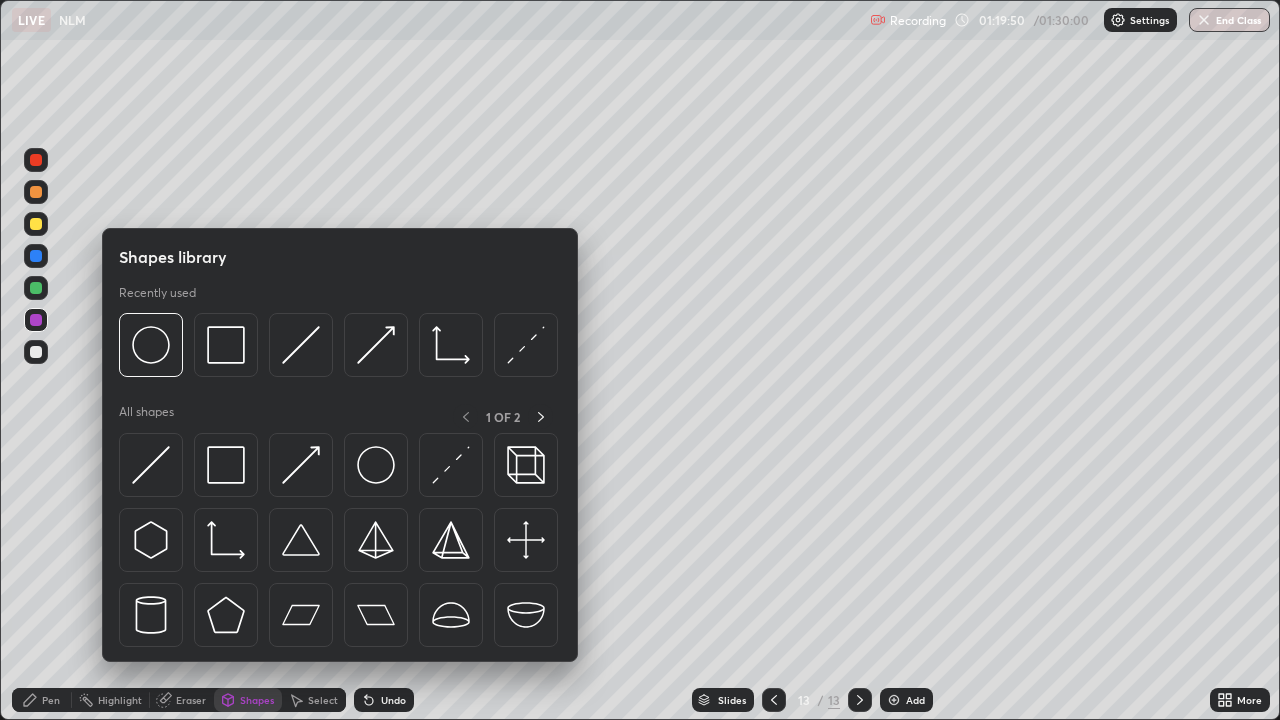 click on "Eraser" at bounding box center (191, 700) 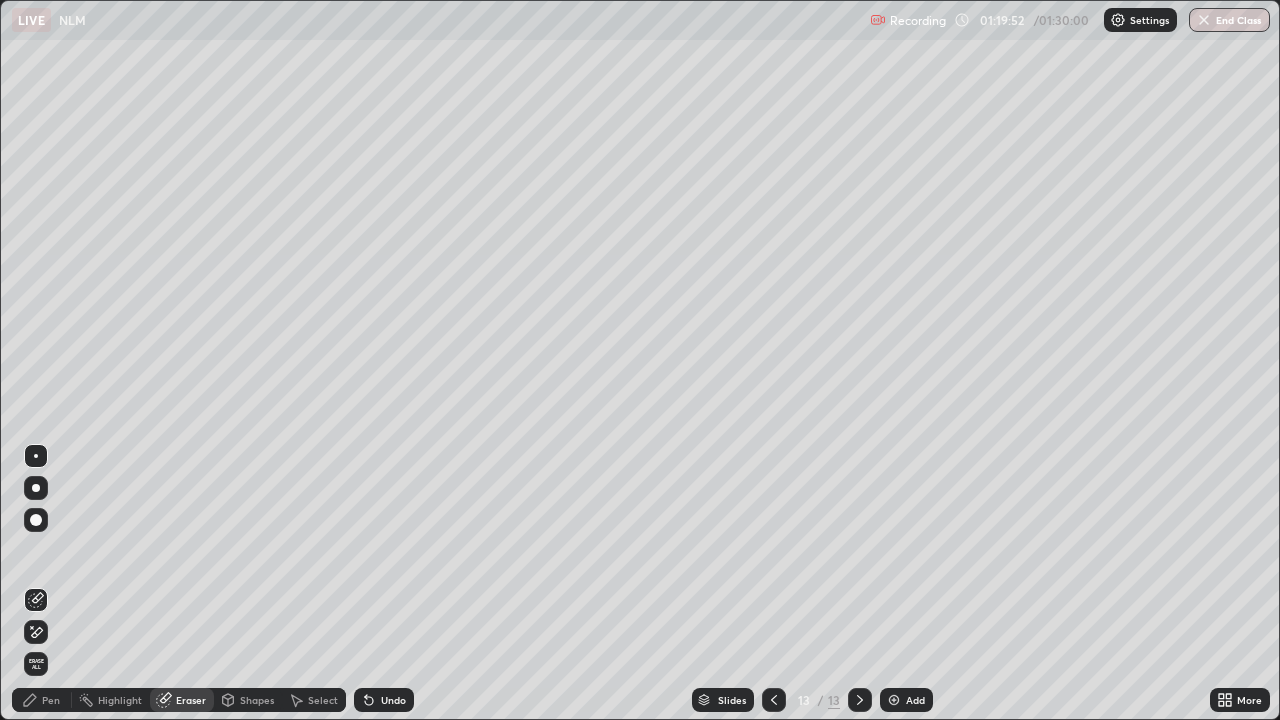 click on "Pen" at bounding box center [42, 700] 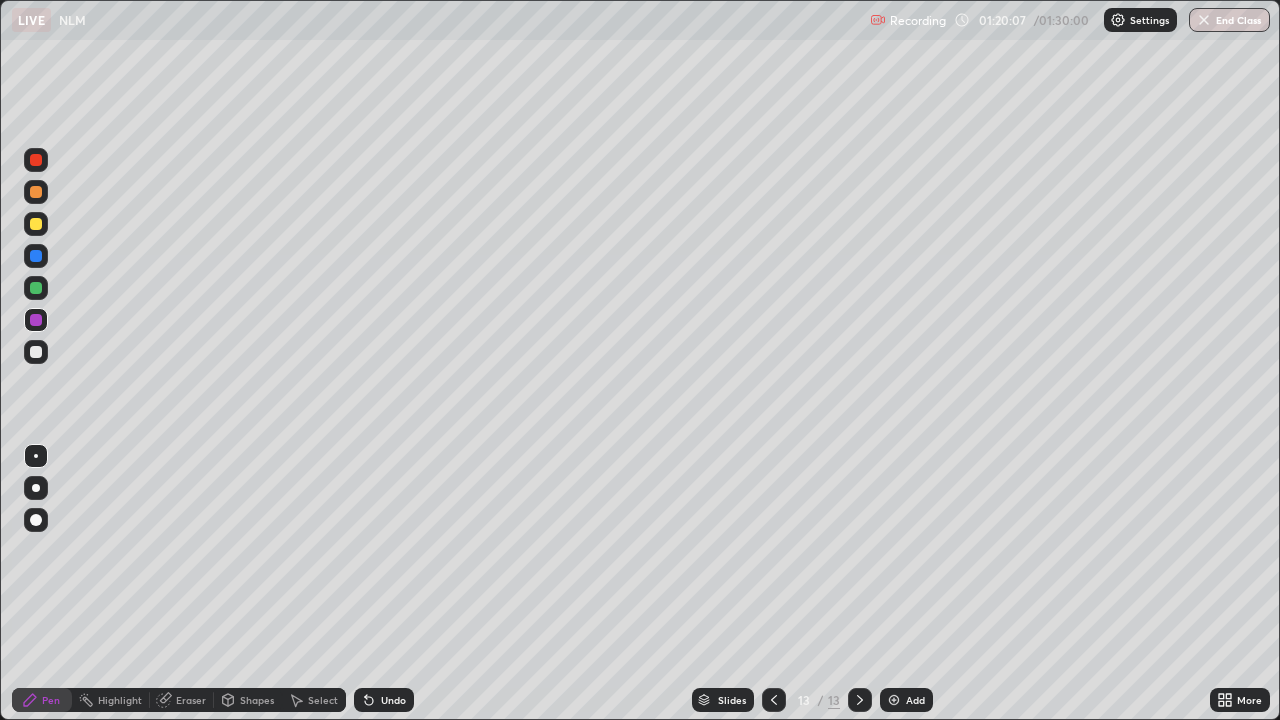 click on "Undo" at bounding box center [393, 700] 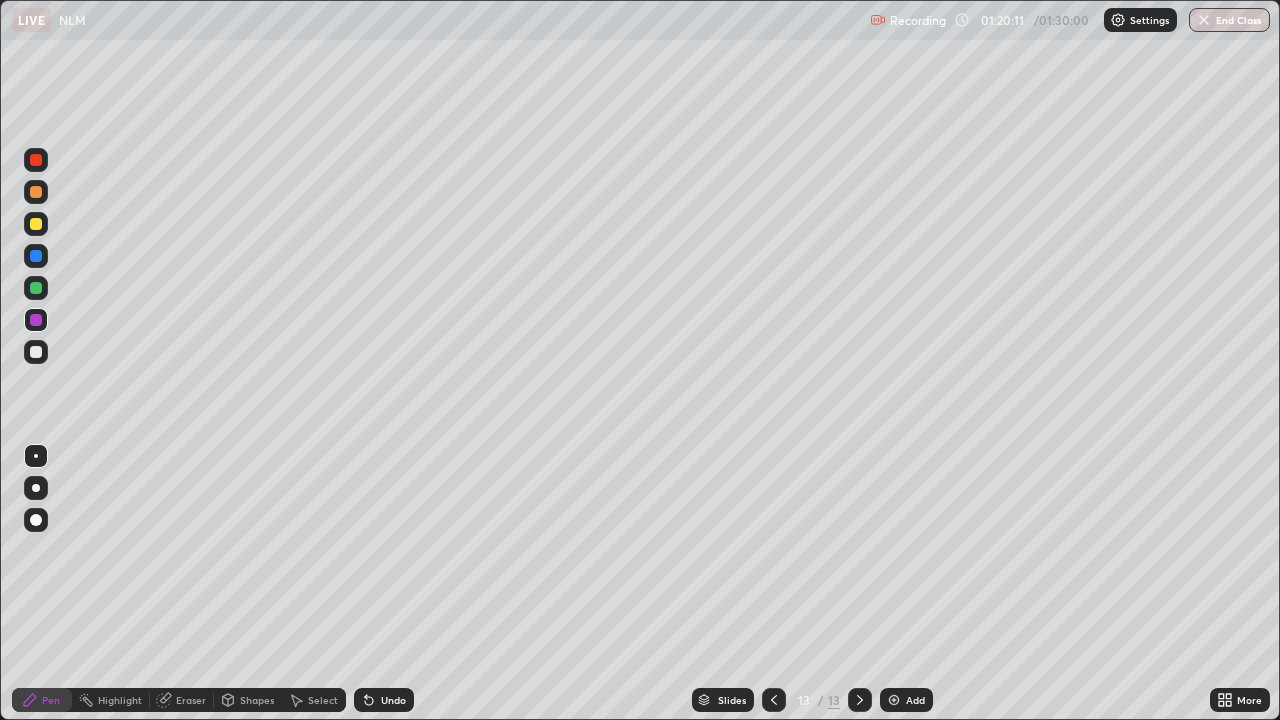 click on "Select" at bounding box center (323, 700) 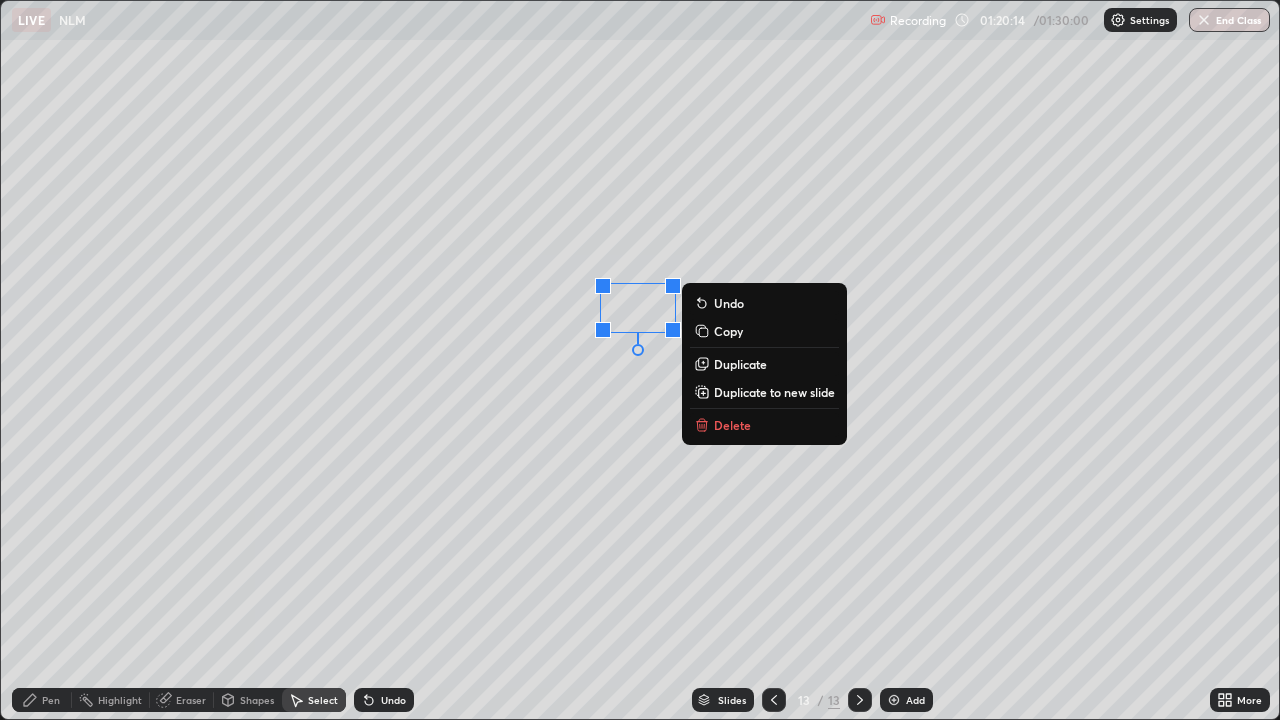 click on "0 ° Undo Copy Duplicate Duplicate to new slide Delete" at bounding box center (640, 360) 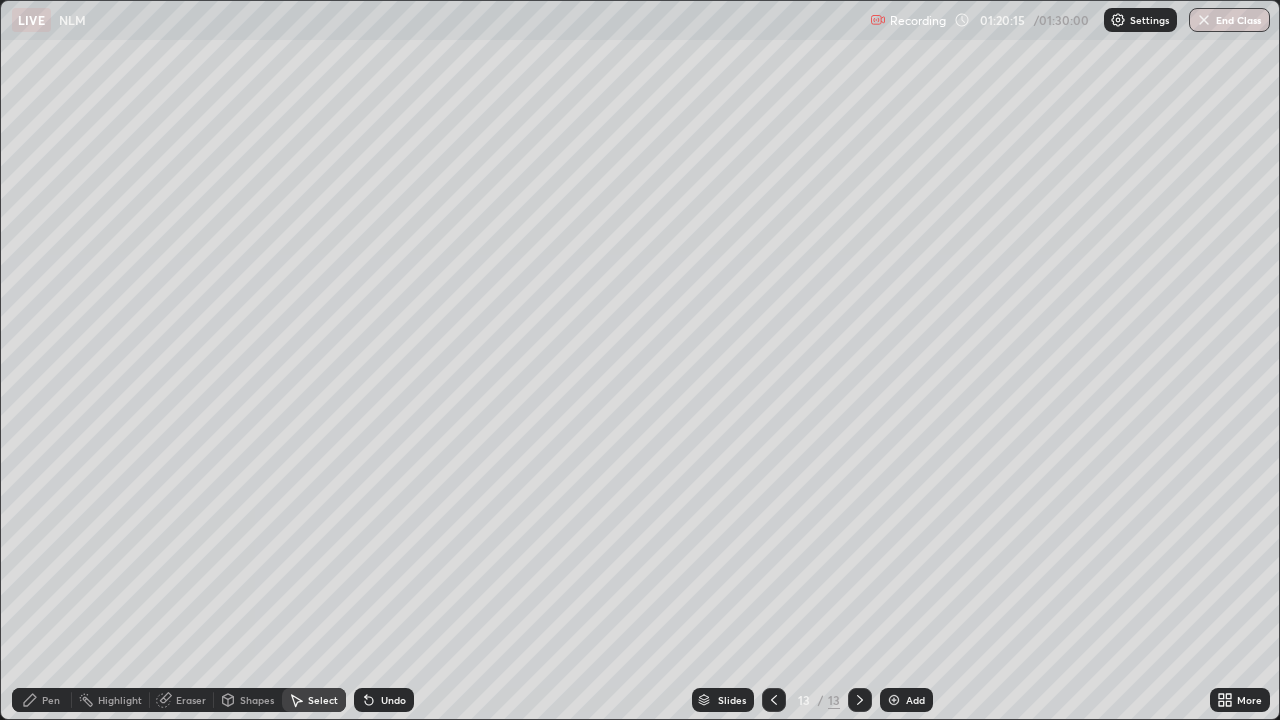 click on "Pen" at bounding box center [51, 700] 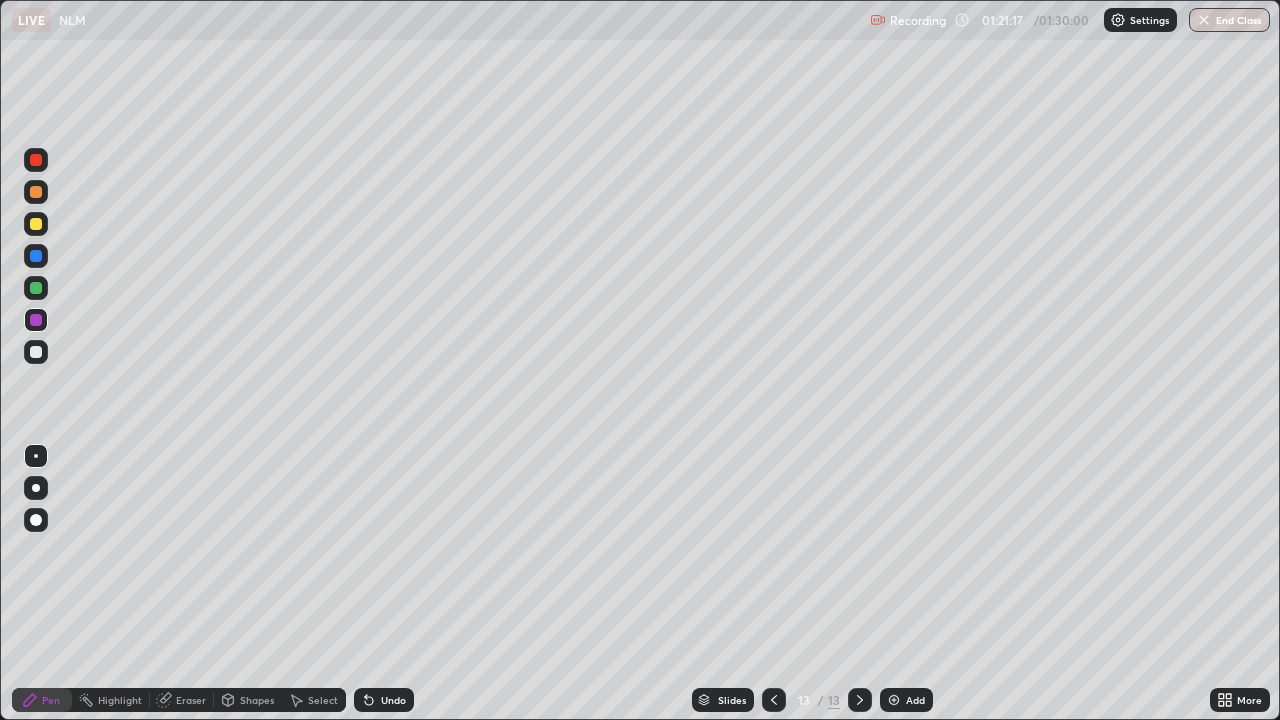 click on "Select" at bounding box center (314, 700) 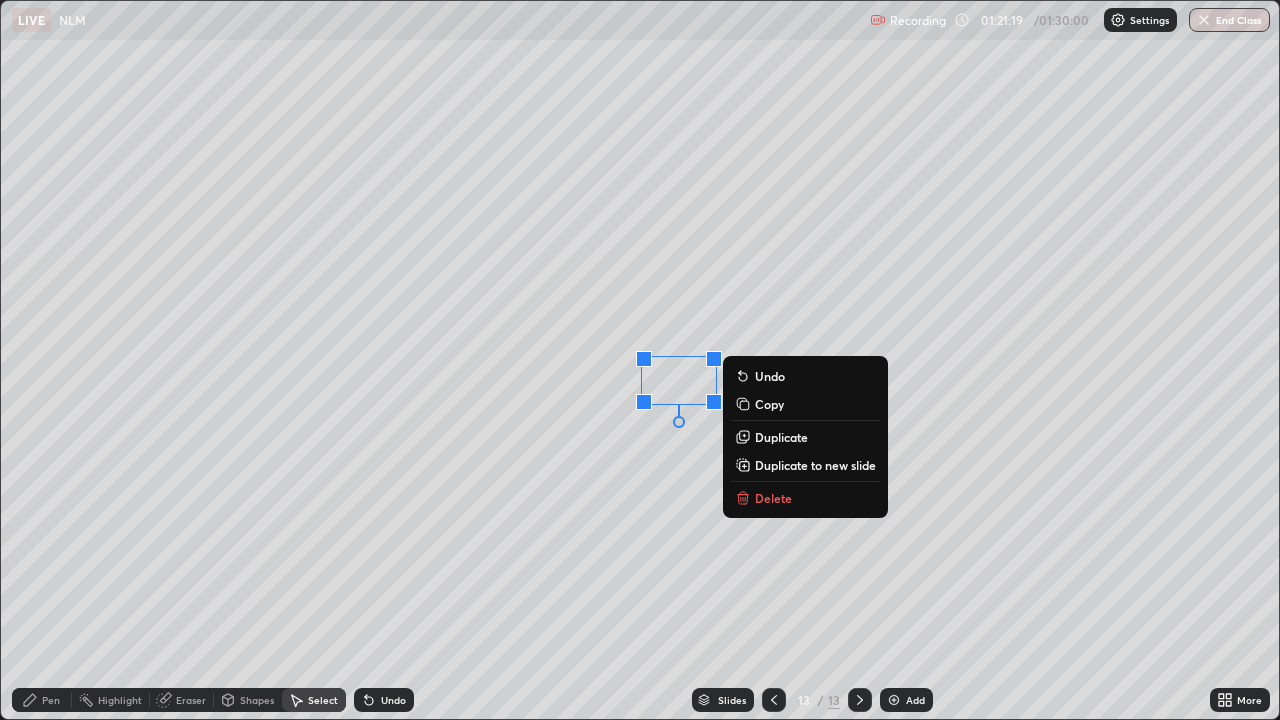 click on "0 ° Undo Copy Duplicate Duplicate to new slide Delete" at bounding box center (640, 360) 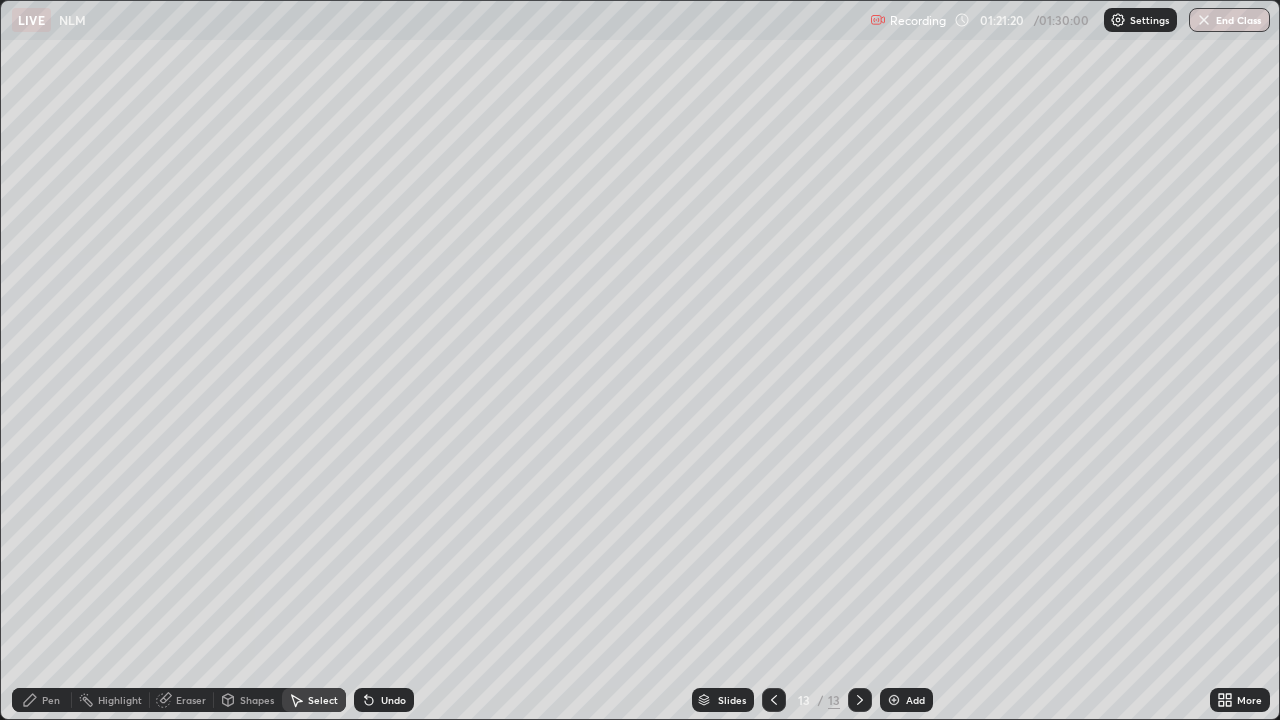 click on "Pen" at bounding box center [42, 700] 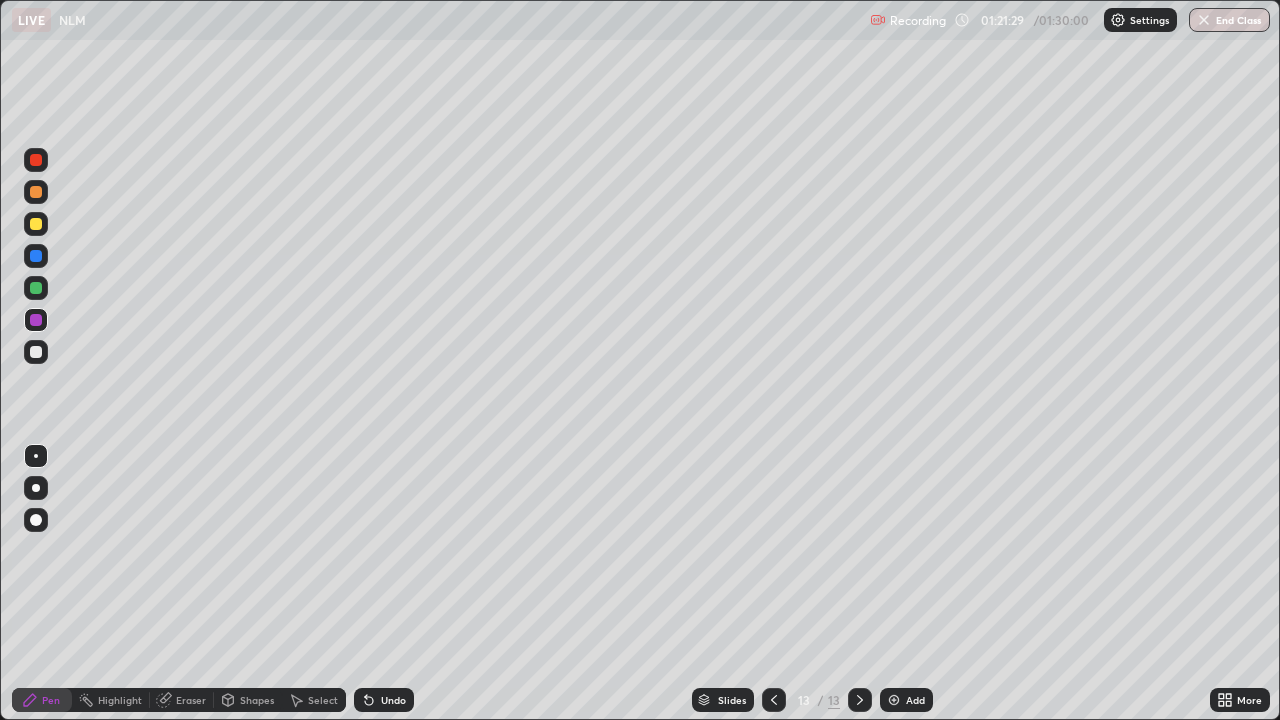 click on "Undo" at bounding box center (393, 700) 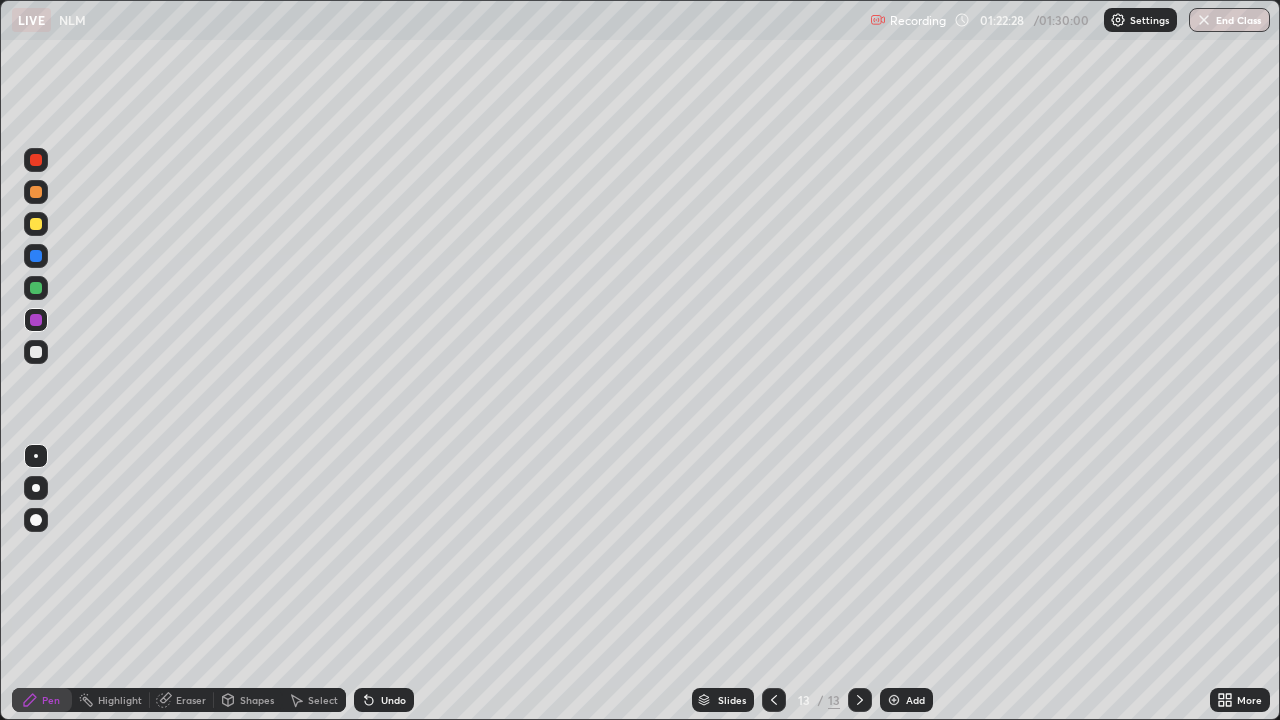 click on "Shapes" at bounding box center (248, 700) 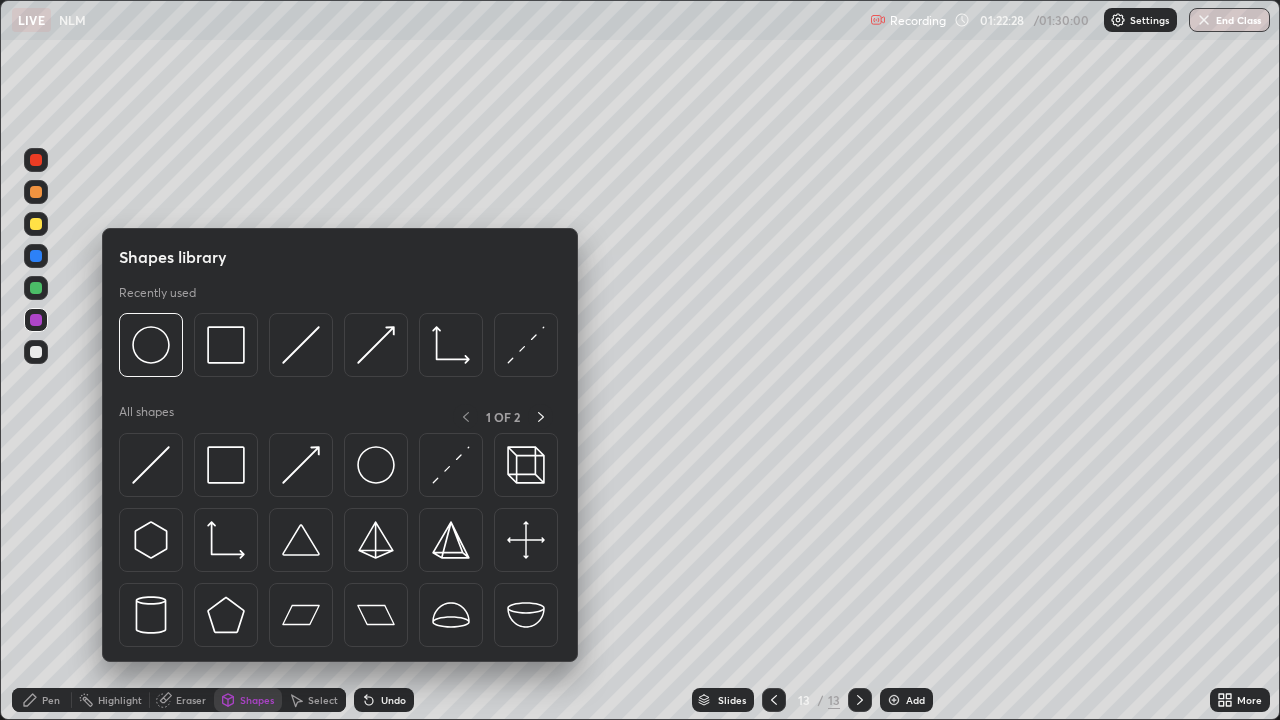 click on "Eraser" at bounding box center (191, 700) 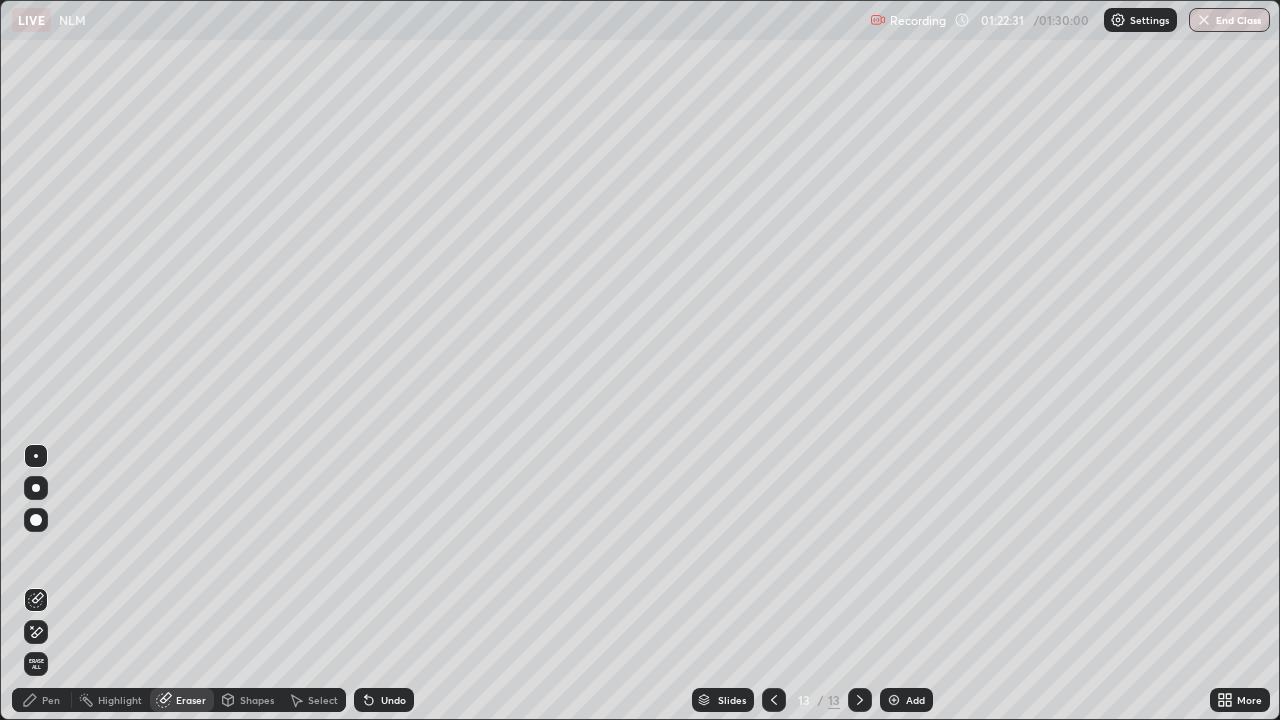 click 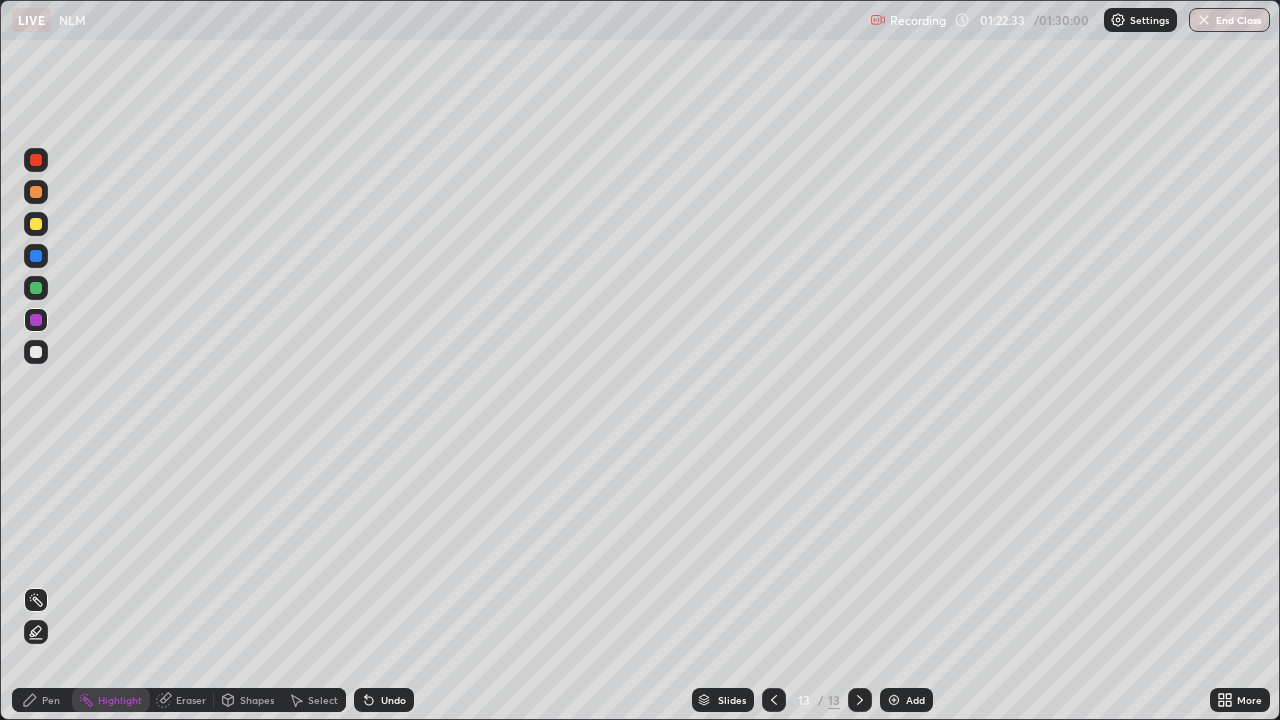 click on "Pen" at bounding box center [42, 700] 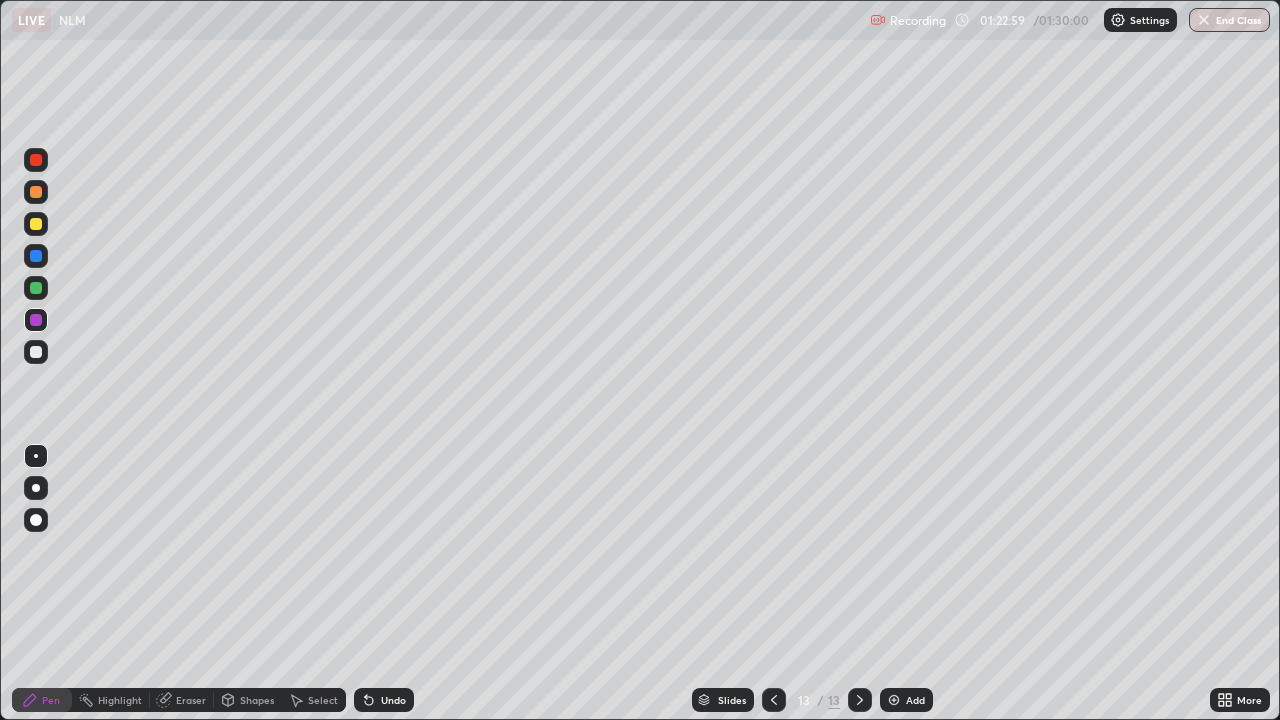 click 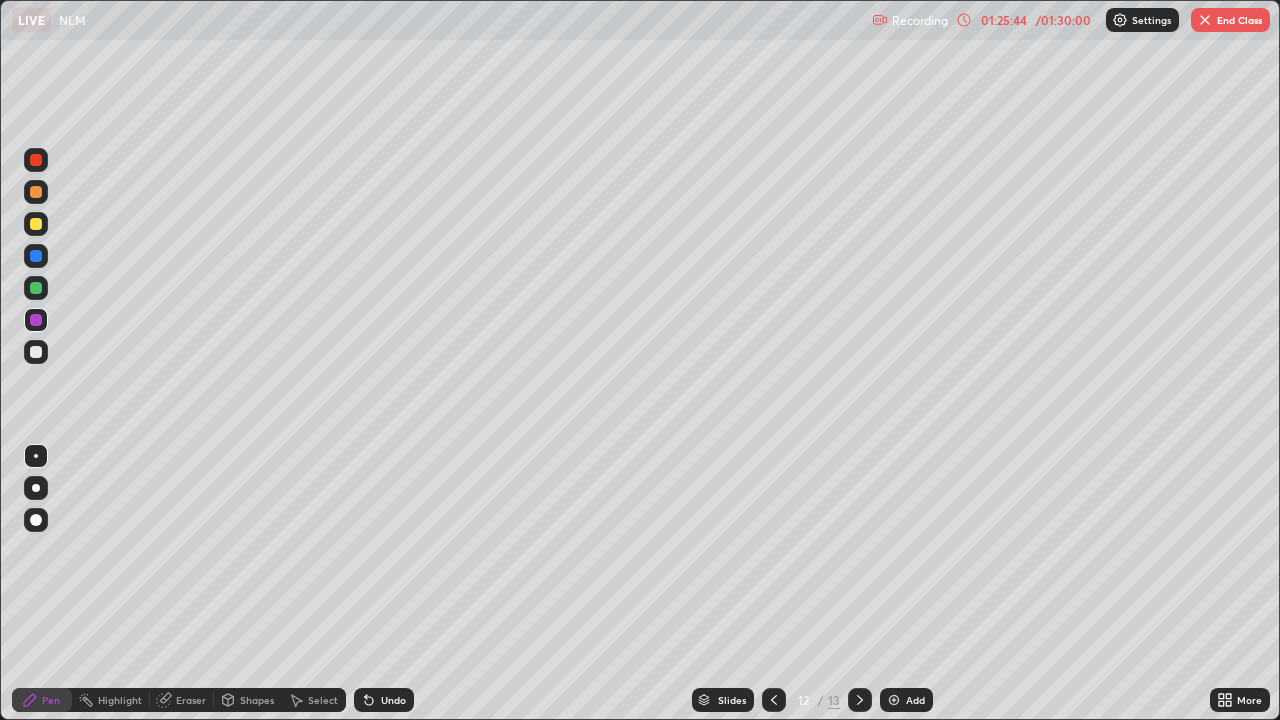 click 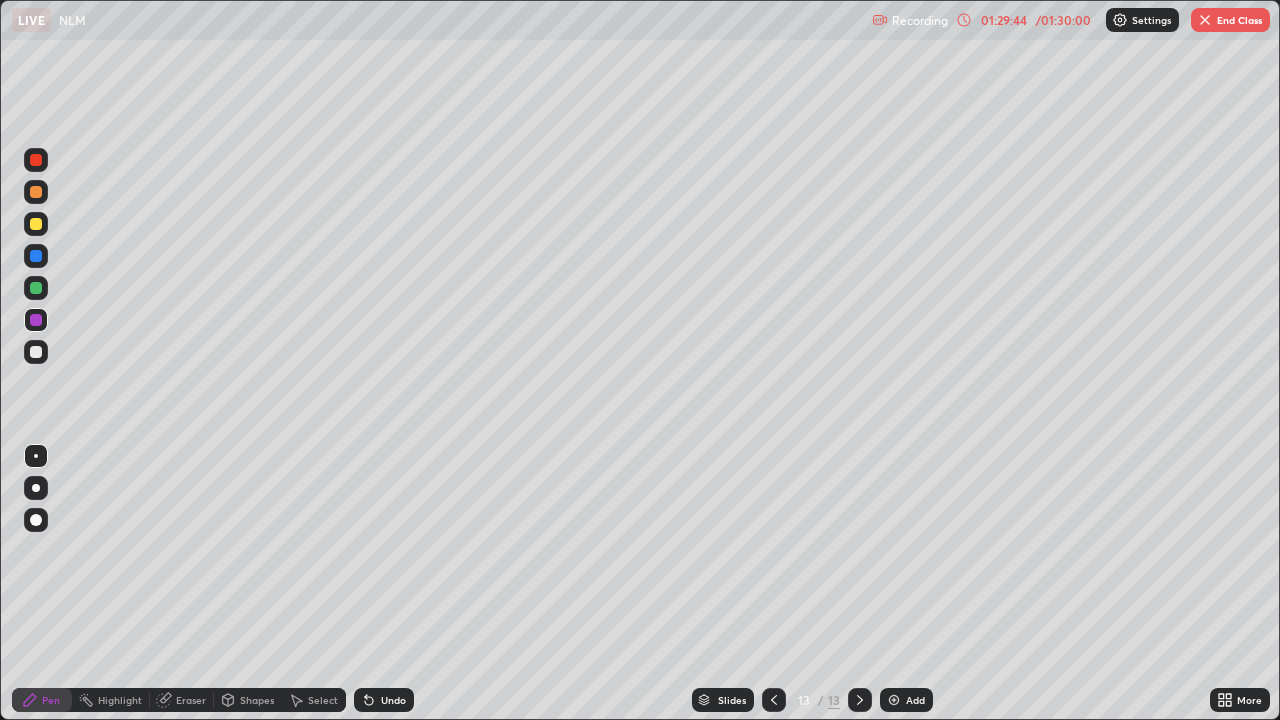 click on "End Class" at bounding box center (1230, 20) 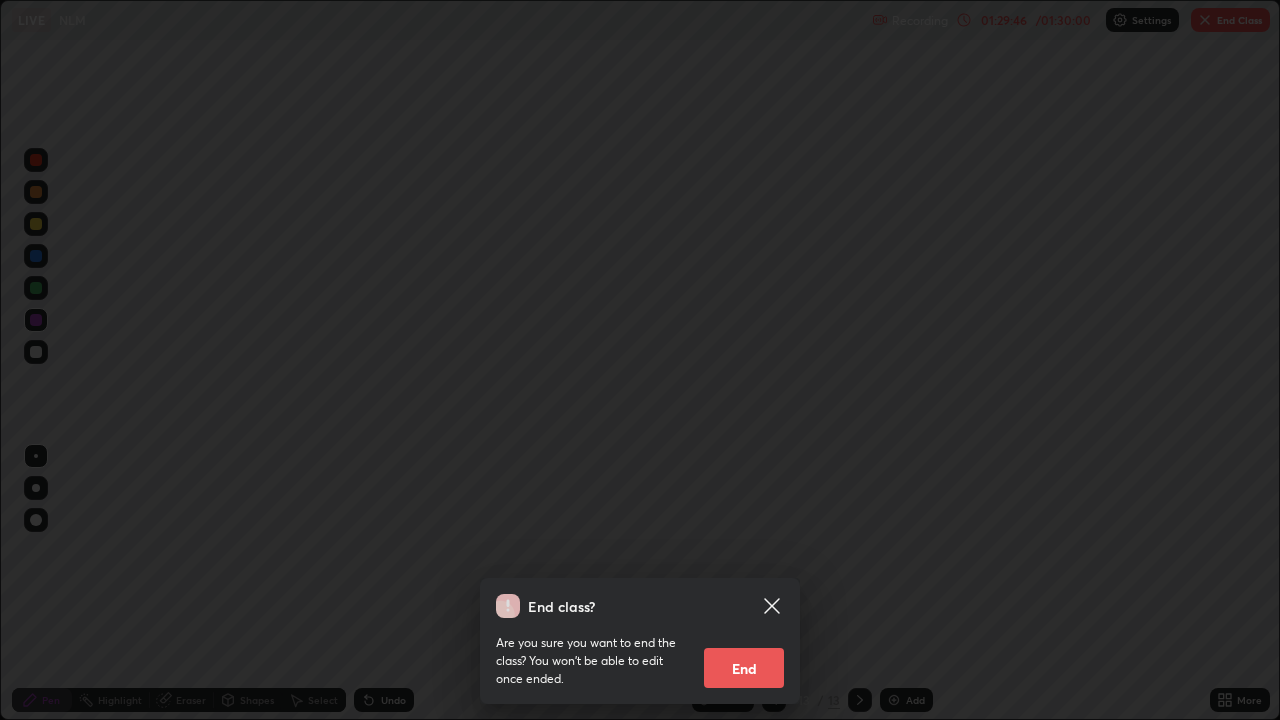click on "End" at bounding box center [744, 668] 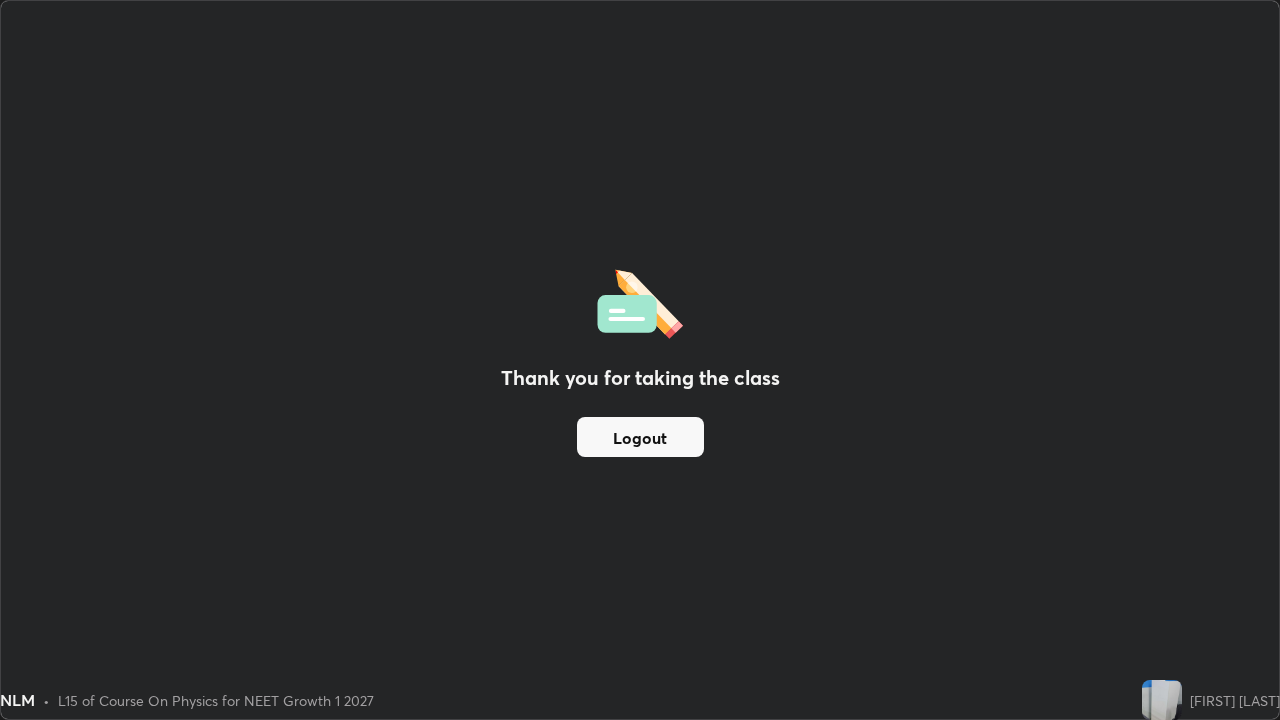 click on "Logout" at bounding box center [640, 437] 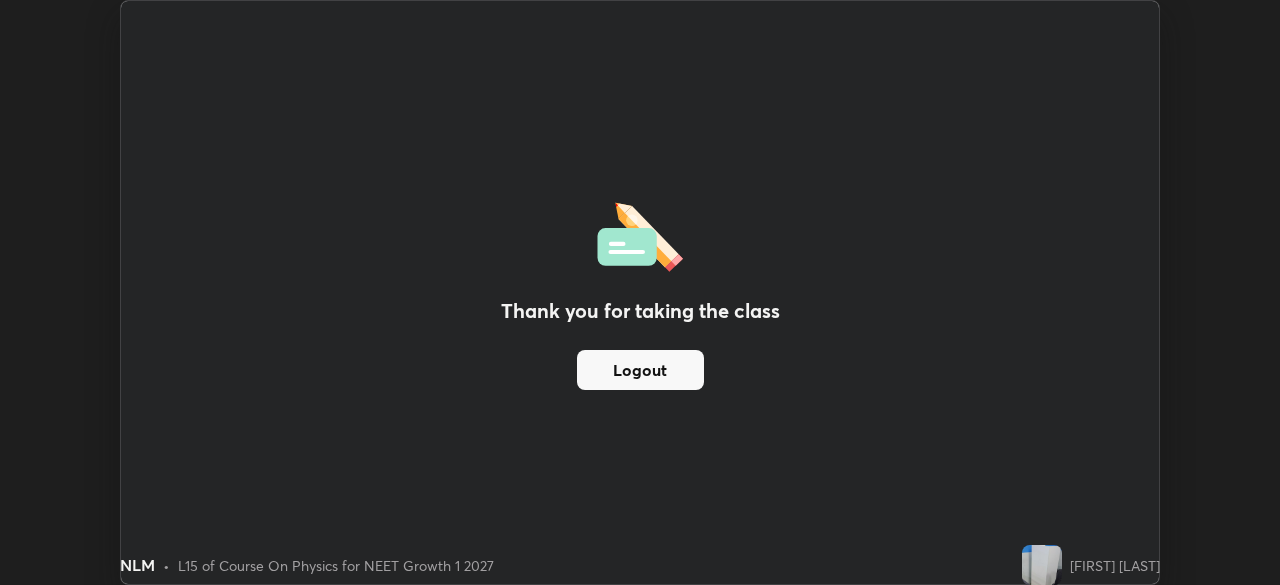 scroll, scrollTop: 585, scrollLeft: 1280, axis: both 